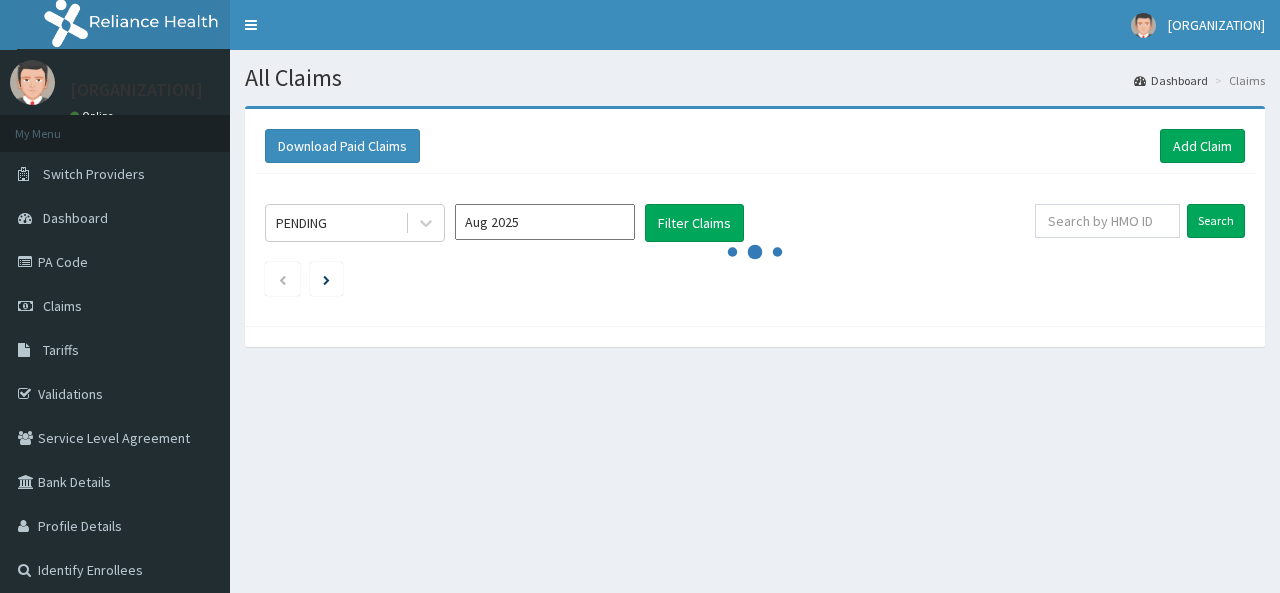 scroll, scrollTop: 0, scrollLeft: 0, axis: both 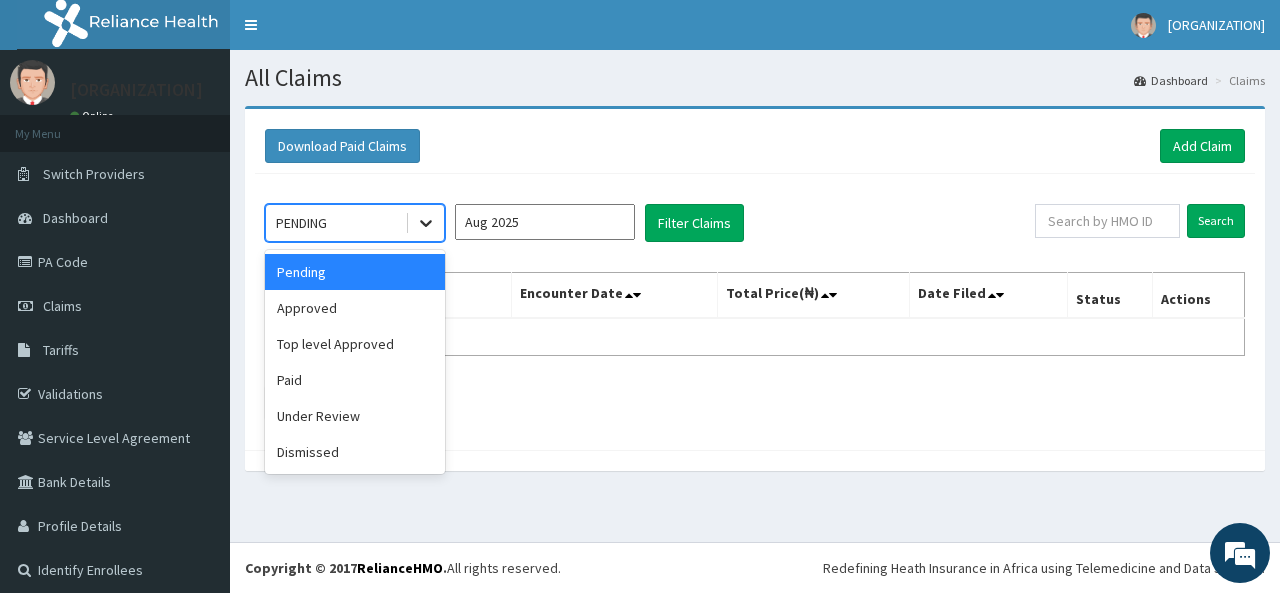 click at bounding box center (426, 223) 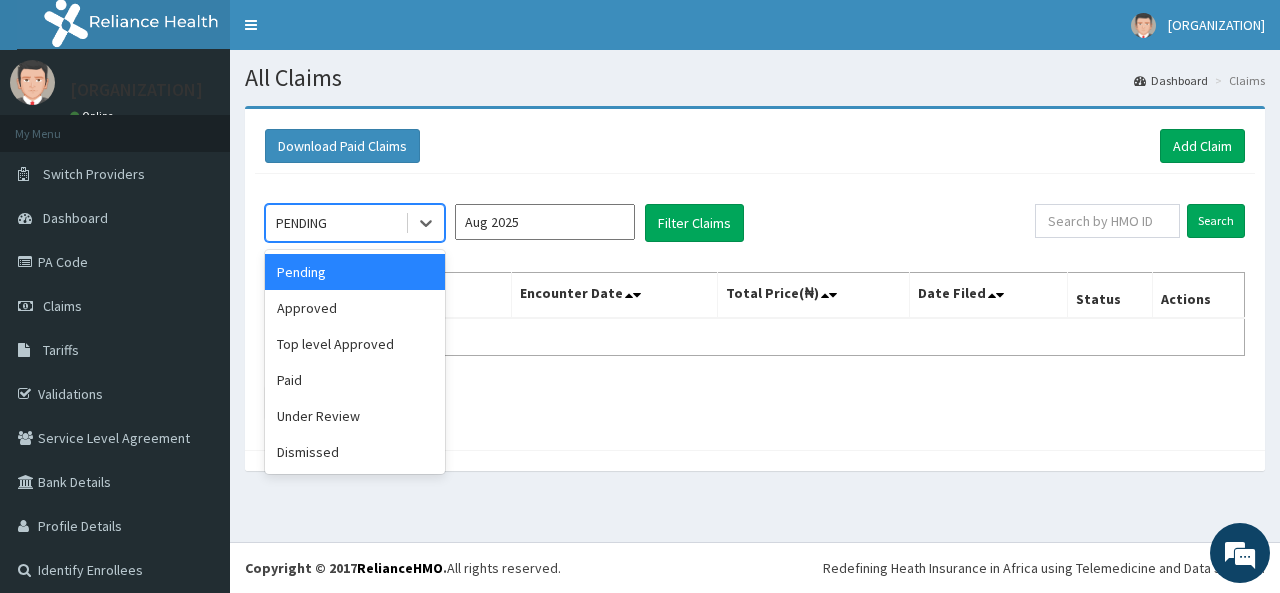 click on "Pending" at bounding box center [355, 272] 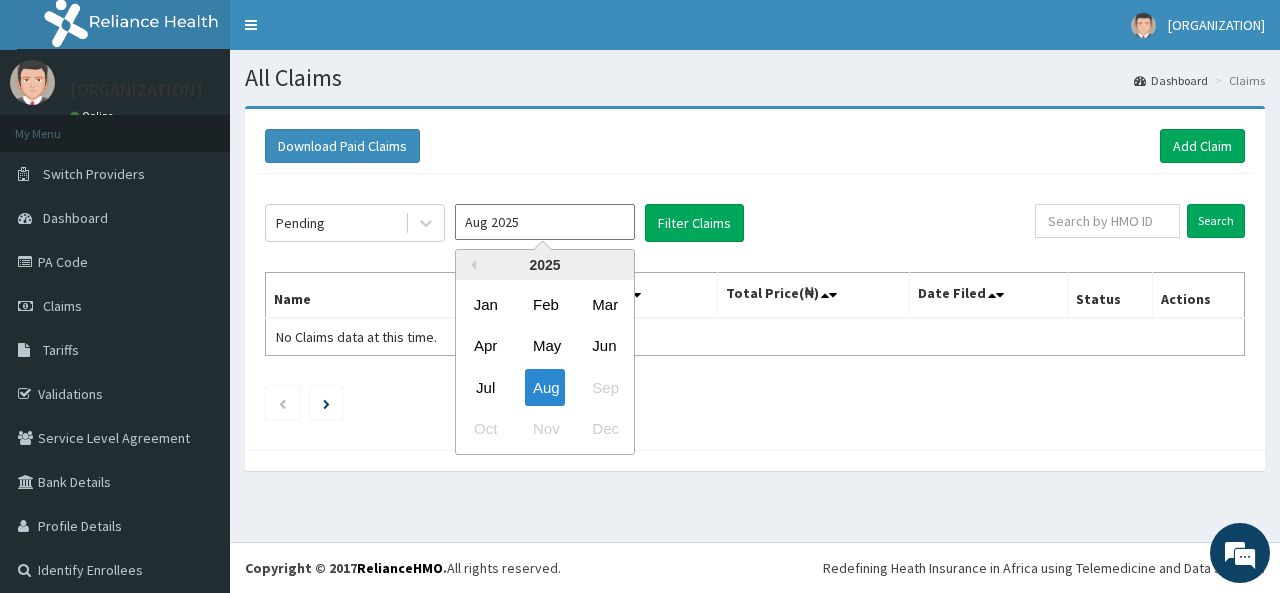 click on "Aug 2025" at bounding box center [545, 222] 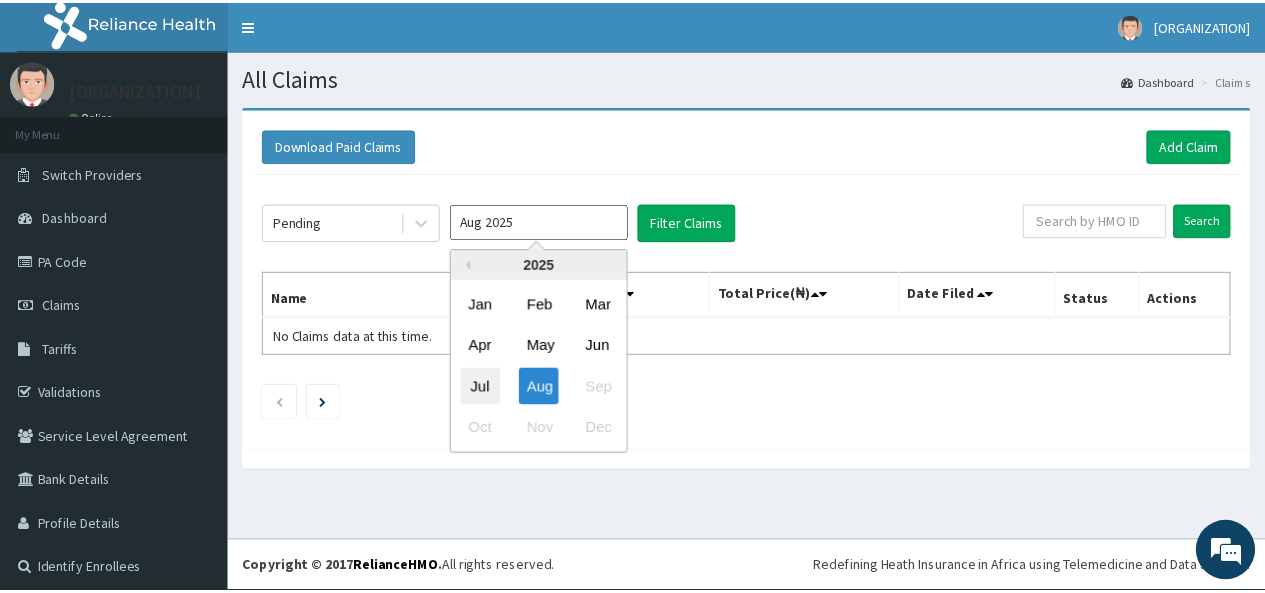 scroll, scrollTop: 0, scrollLeft: 0, axis: both 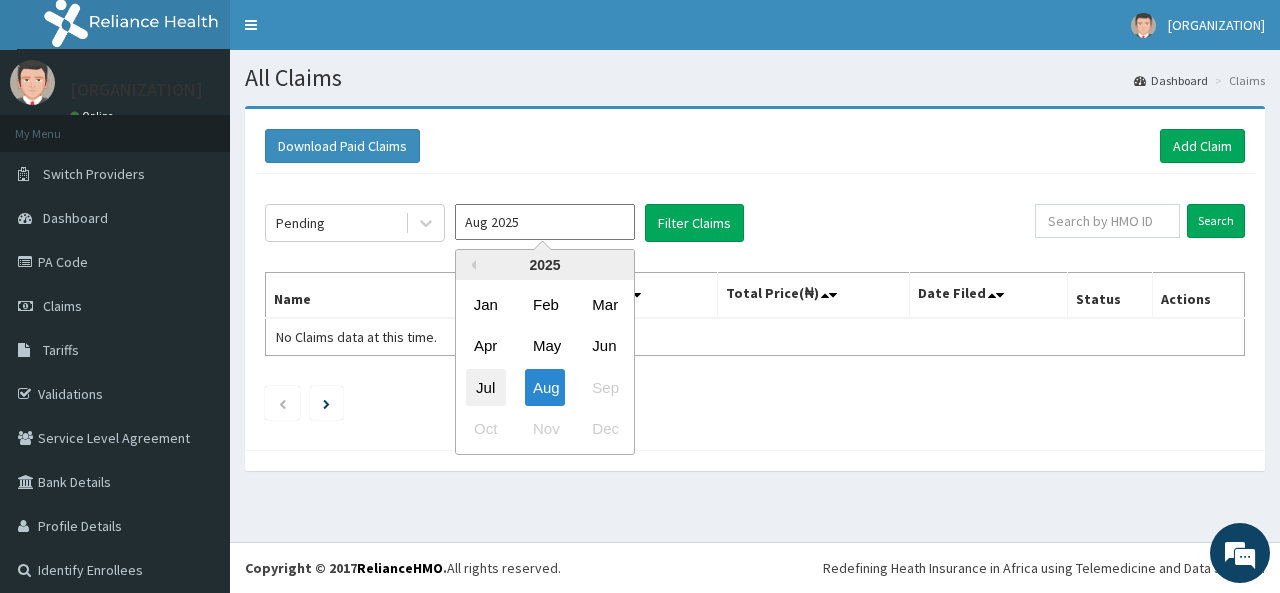 click on "Jul" at bounding box center [486, 387] 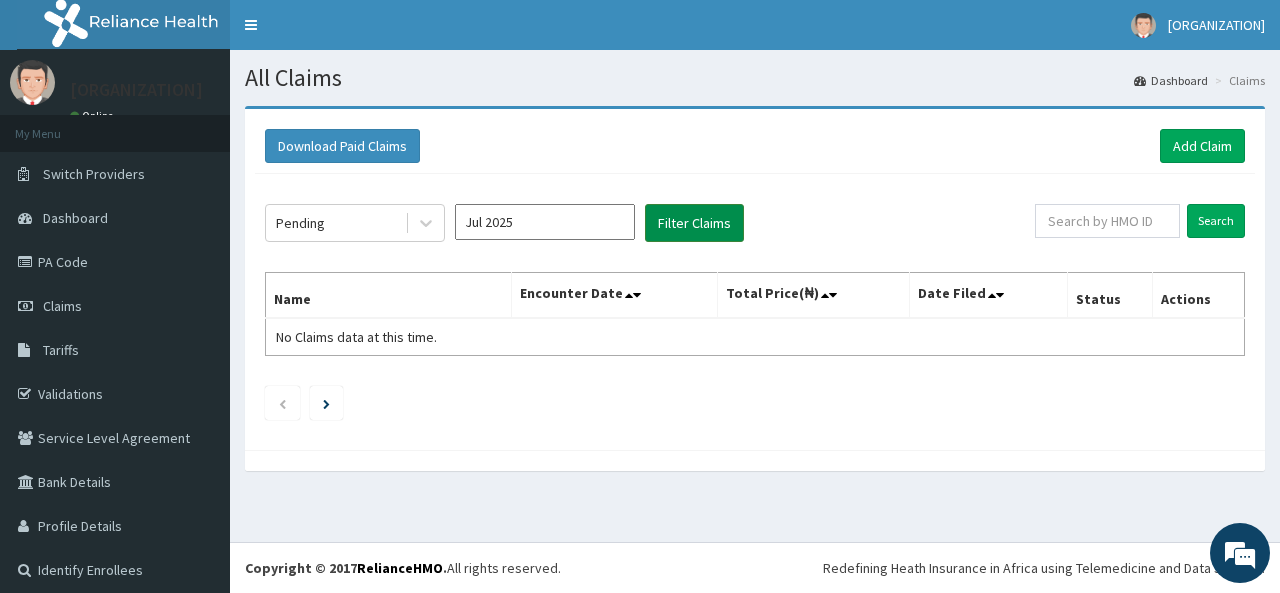 click on "Filter Claims" at bounding box center [694, 223] 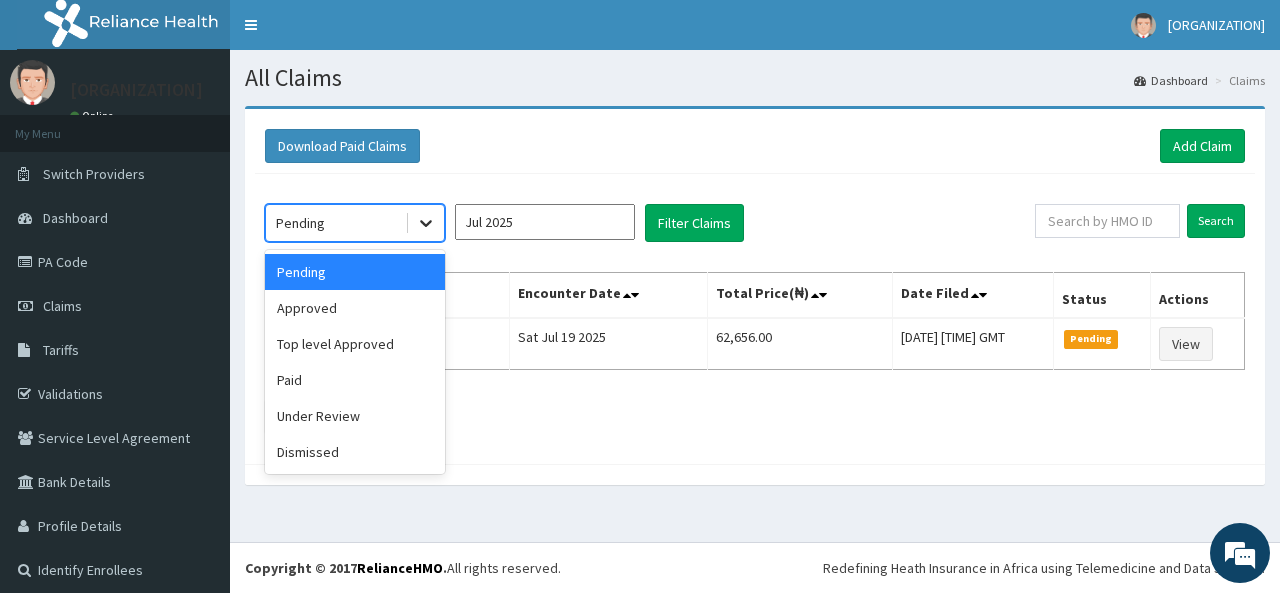 click 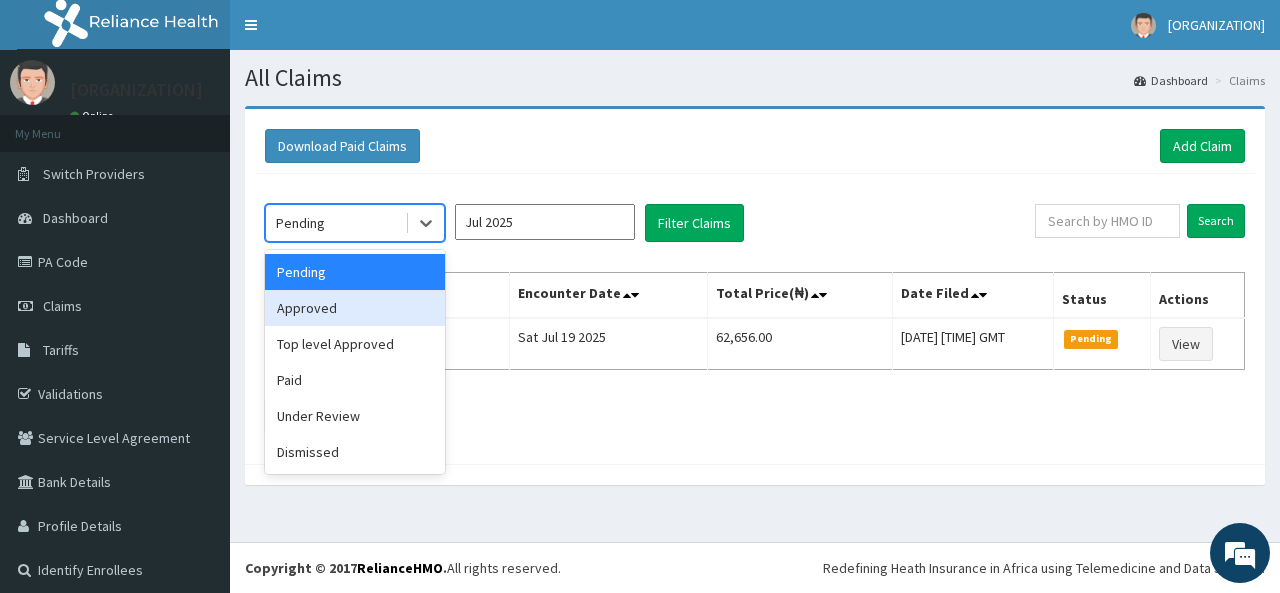 click on "Approved" at bounding box center [355, 308] 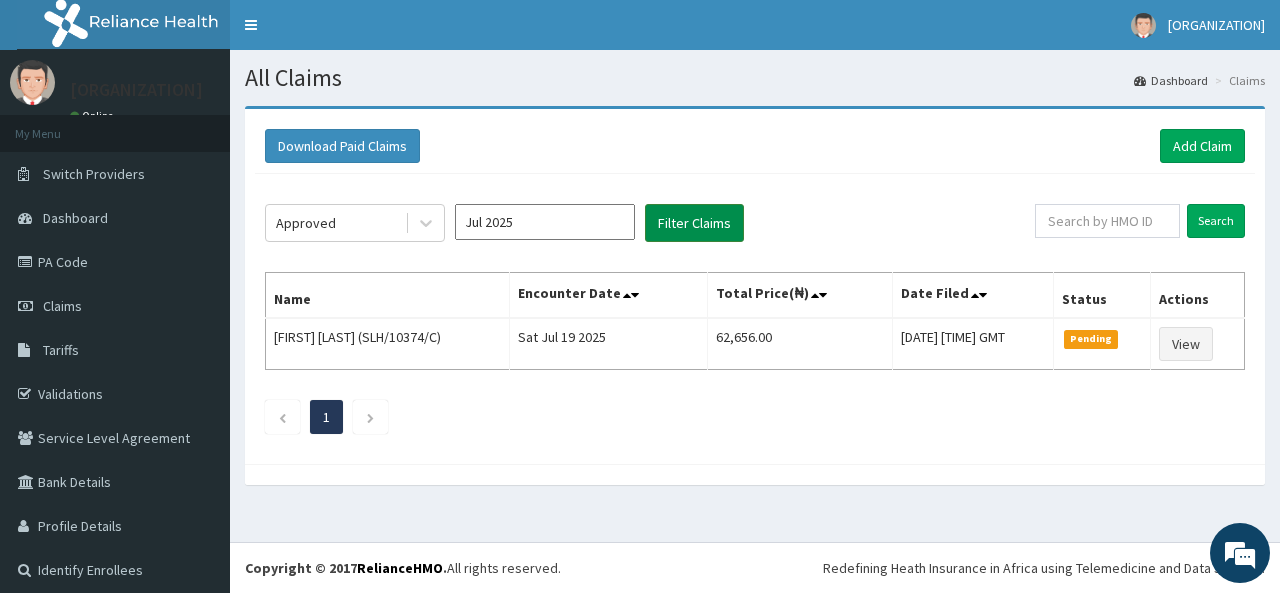 click on "Filter Claims" at bounding box center (694, 223) 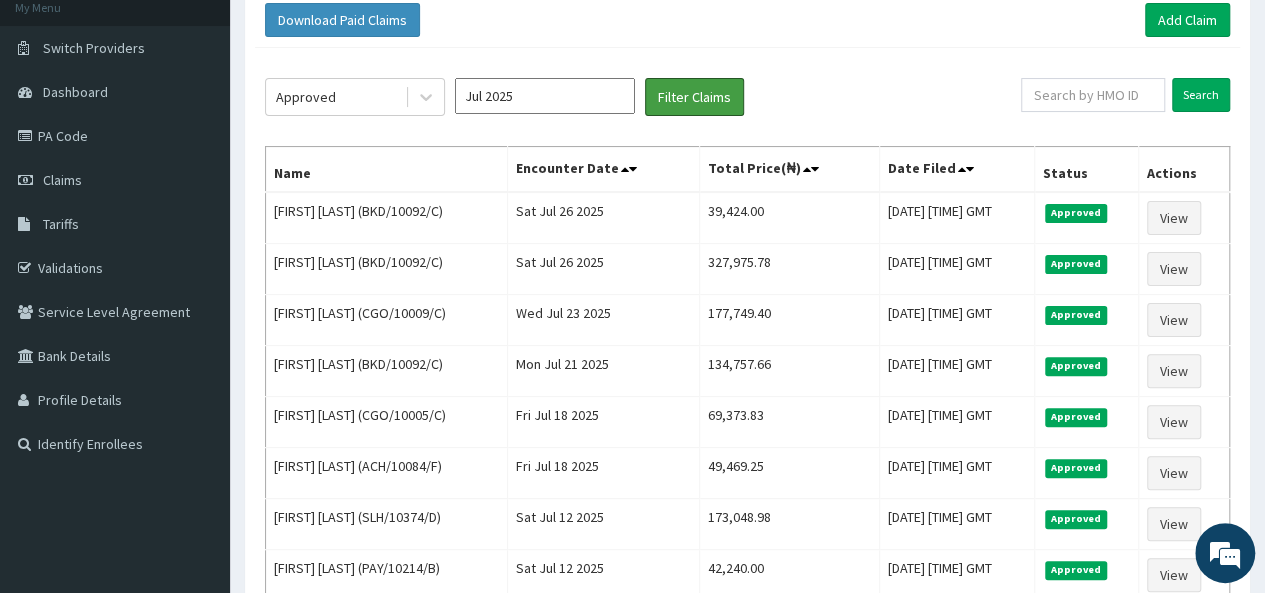 scroll, scrollTop: 123, scrollLeft: 0, axis: vertical 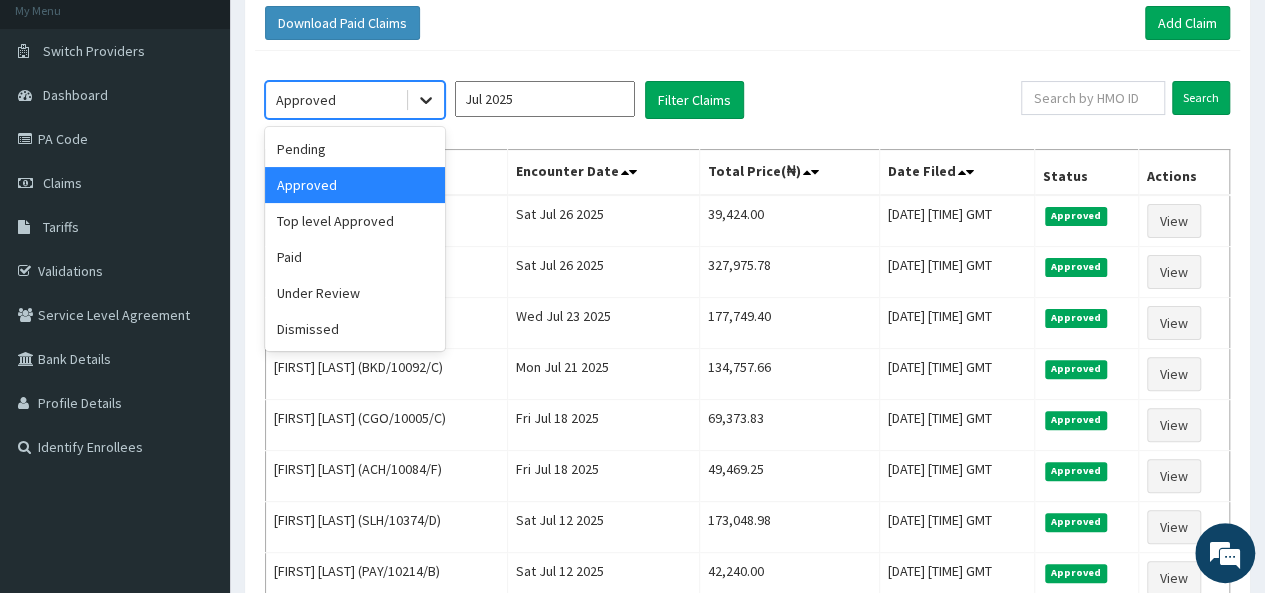 click at bounding box center (426, 100) 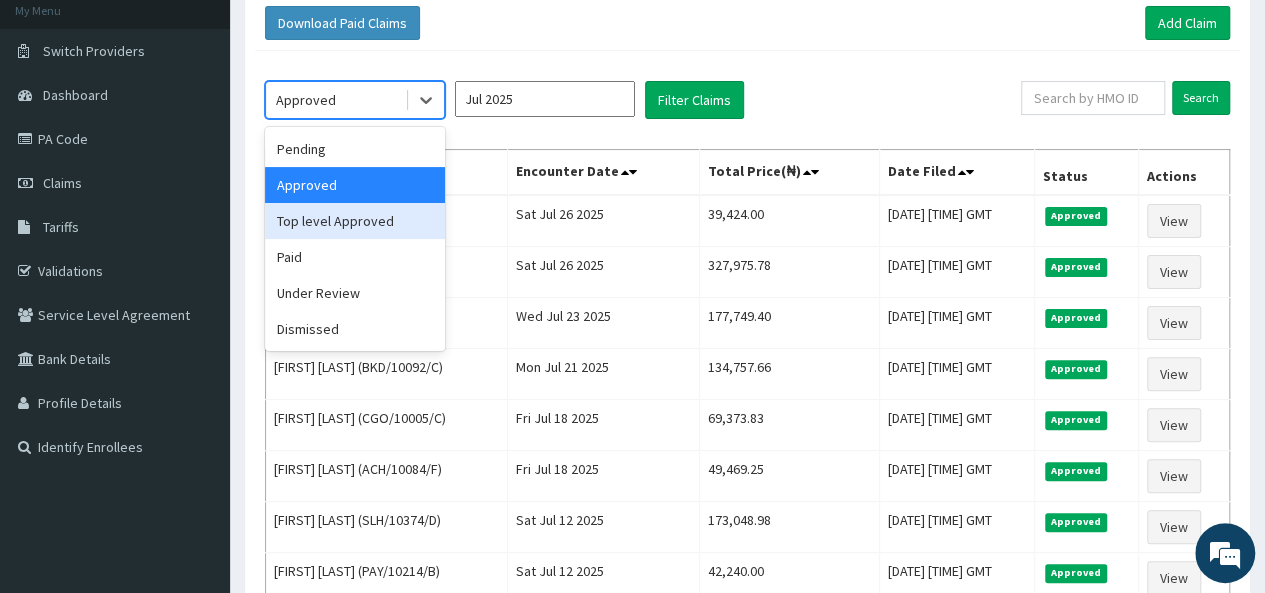 click on "Top level Approved" at bounding box center (355, 221) 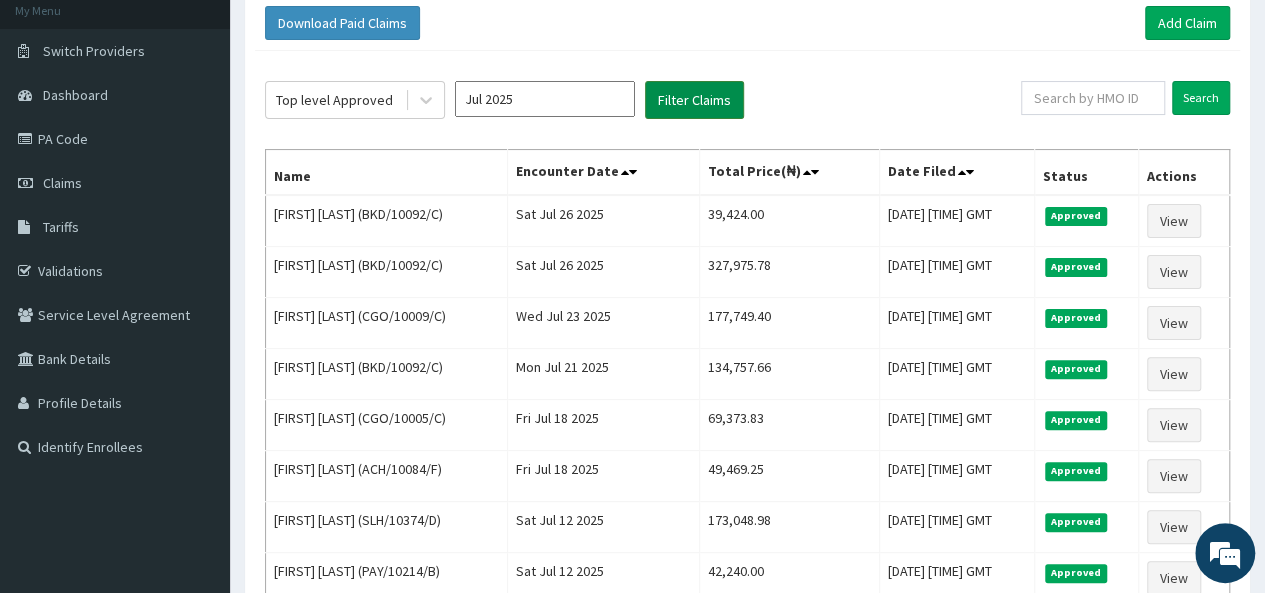 click on "Filter Claims" at bounding box center (694, 100) 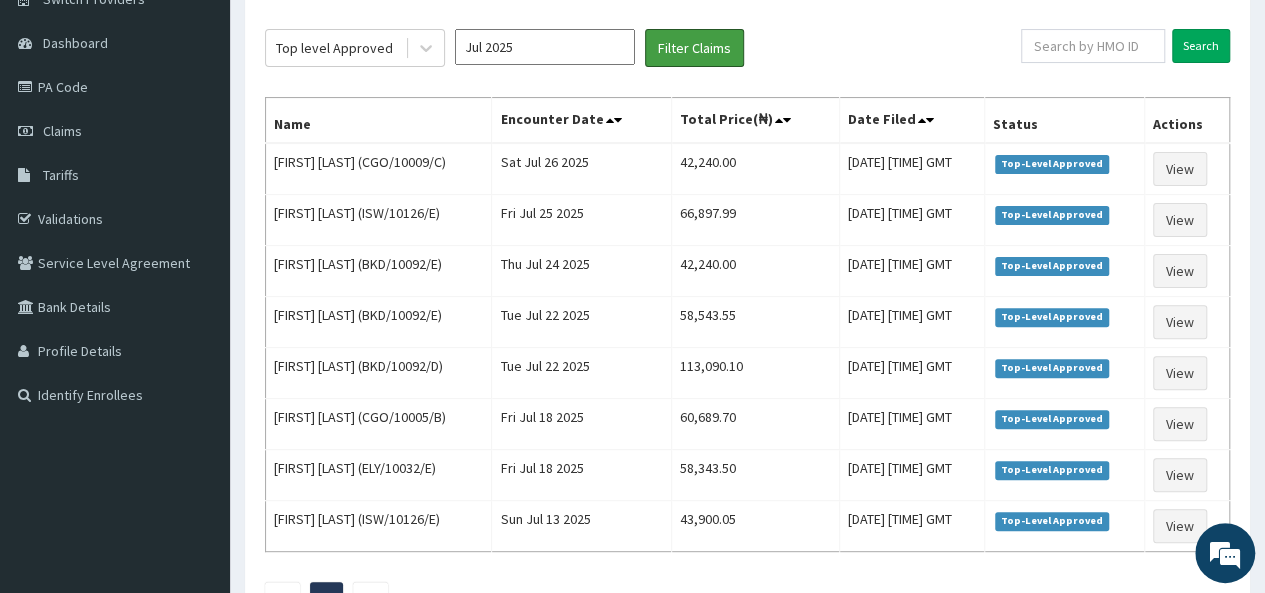 scroll, scrollTop: 168, scrollLeft: 0, axis: vertical 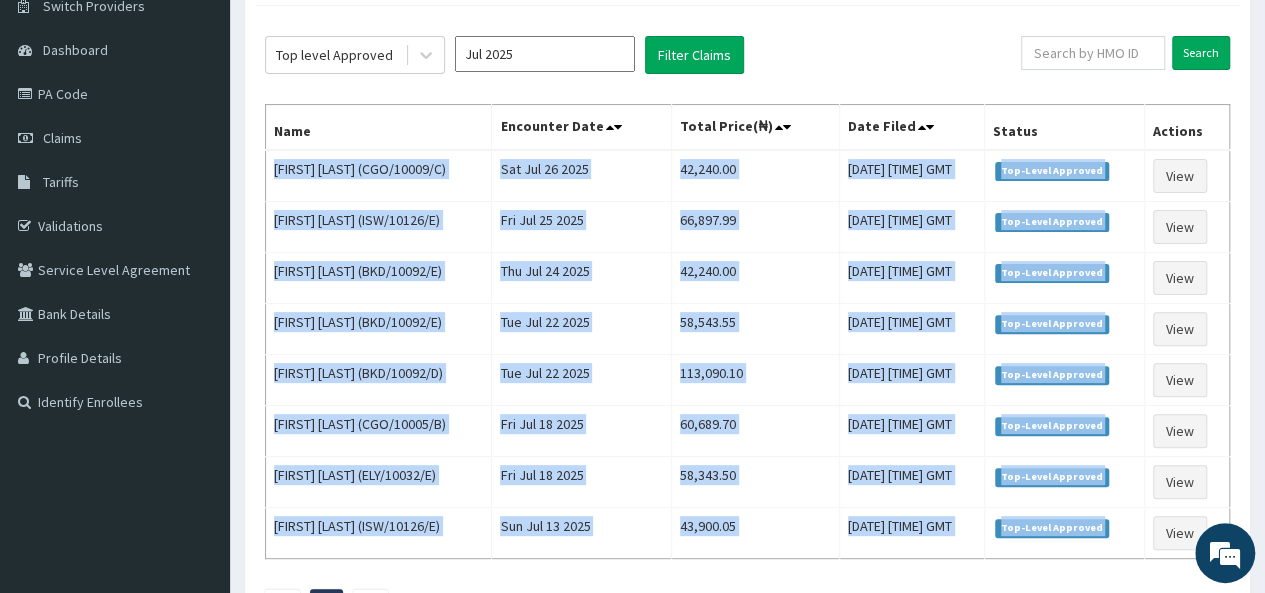 drag, startPoint x: 268, startPoint y: 167, endPoint x: 1148, endPoint y: 555, distance: 961.7401 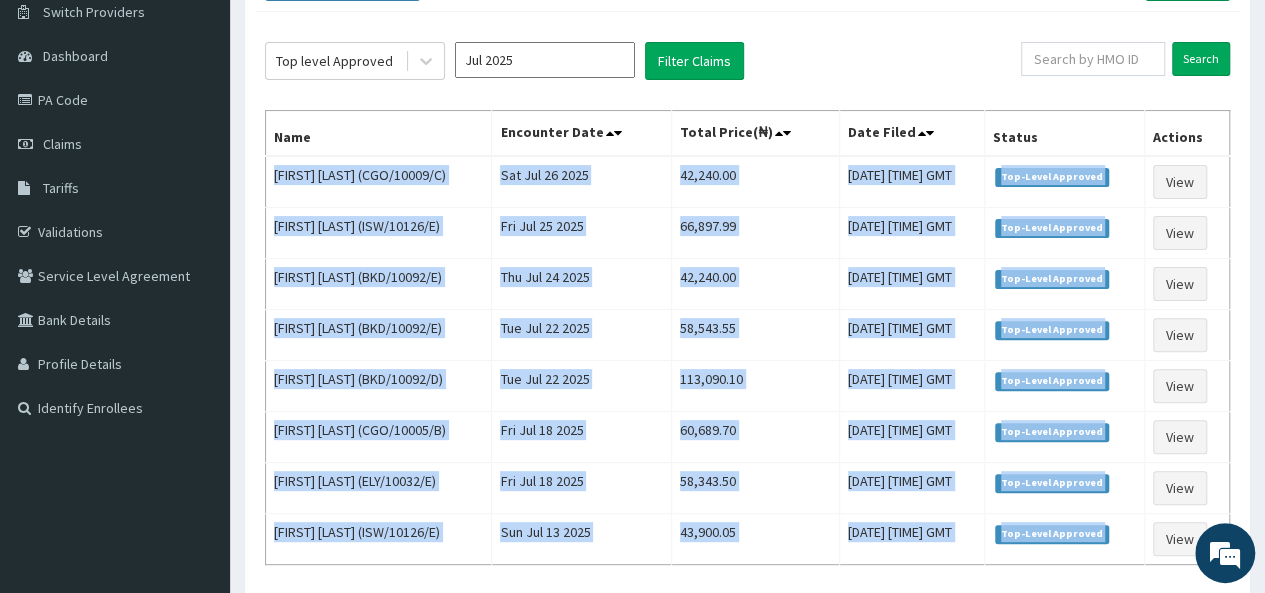 scroll, scrollTop: 180, scrollLeft: 0, axis: vertical 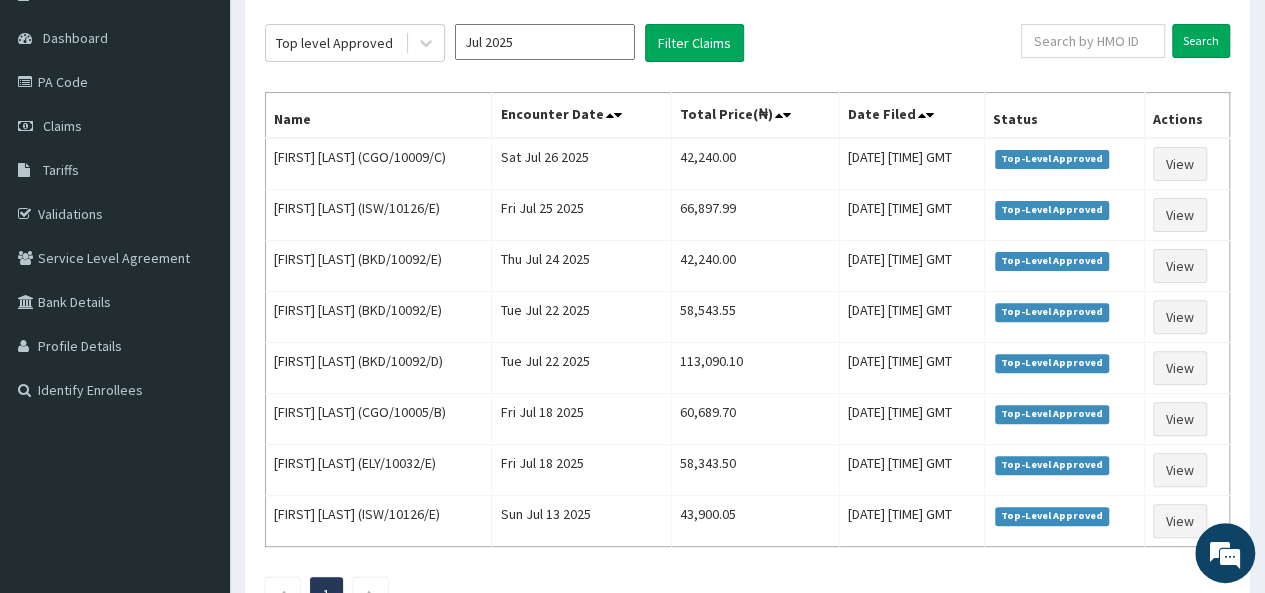 click on "Top level Approved Jul 2025 Filter Claims" at bounding box center (643, 43) 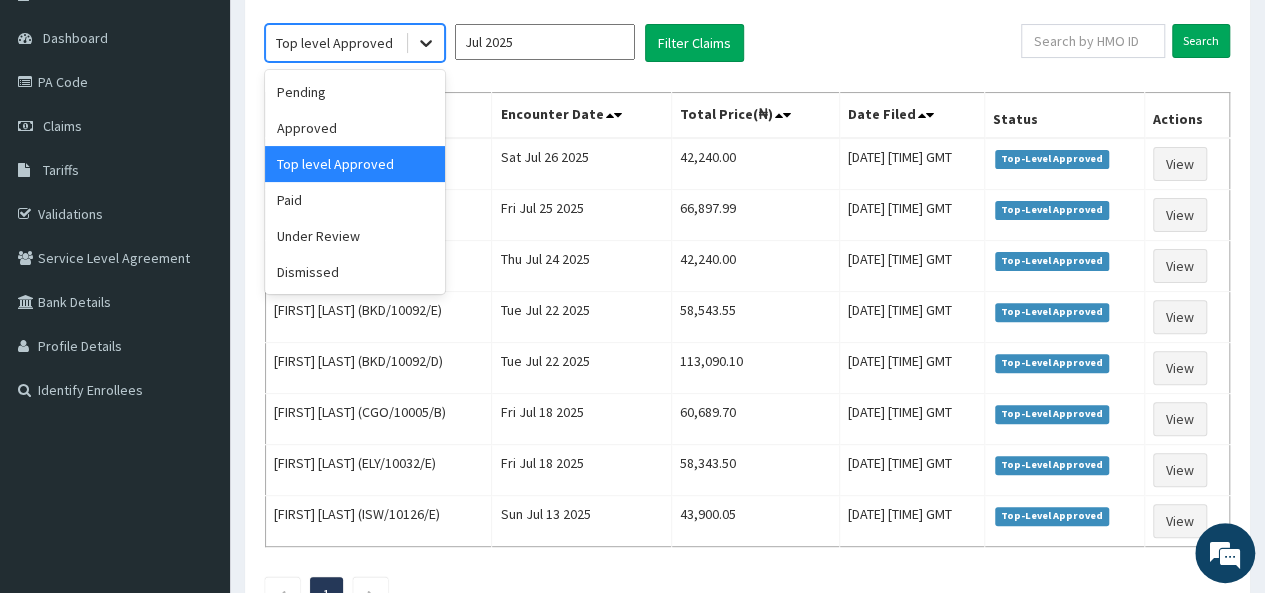 click 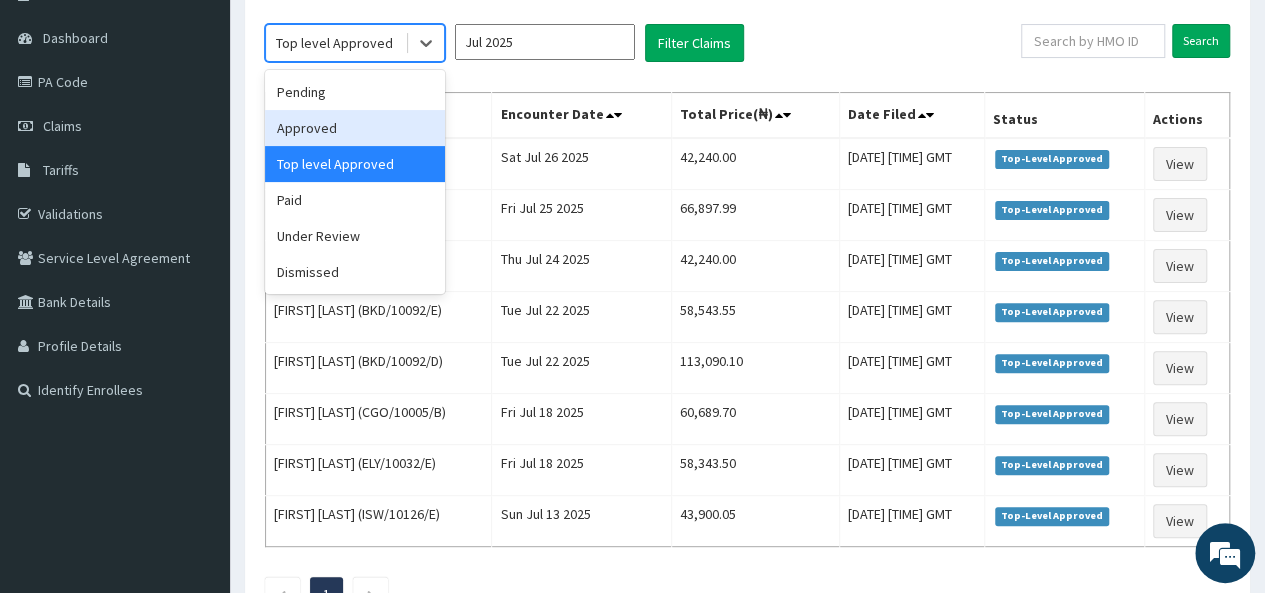click on "Approved" at bounding box center (355, 128) 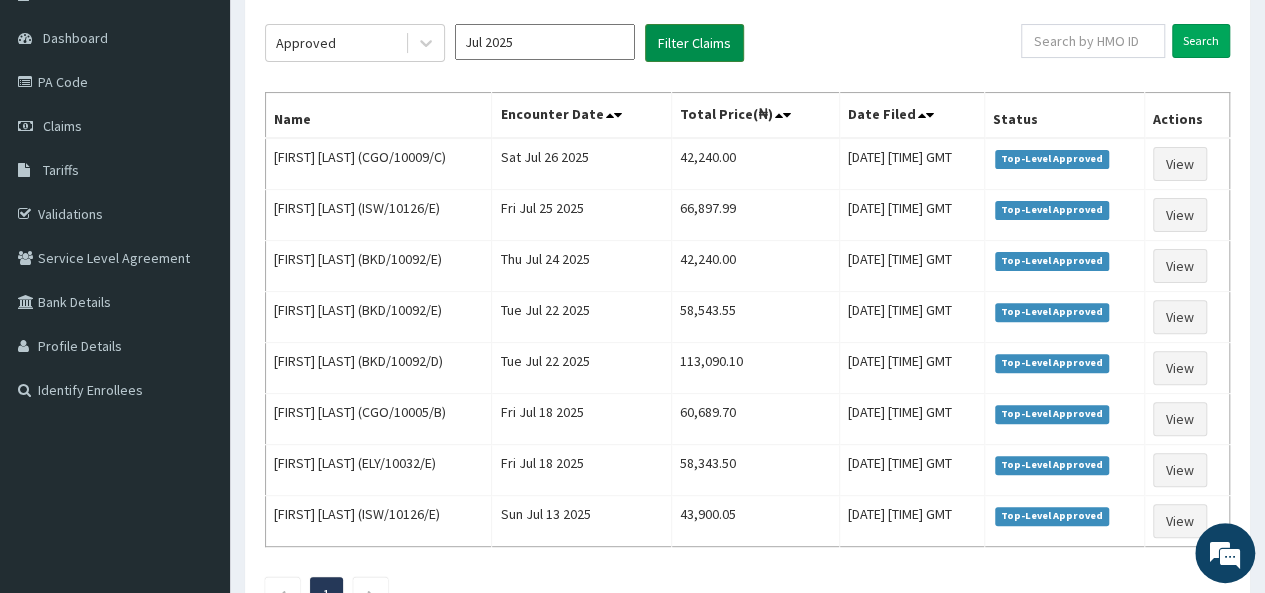 click on "Filter Claims" at bounding box center [694, 43] 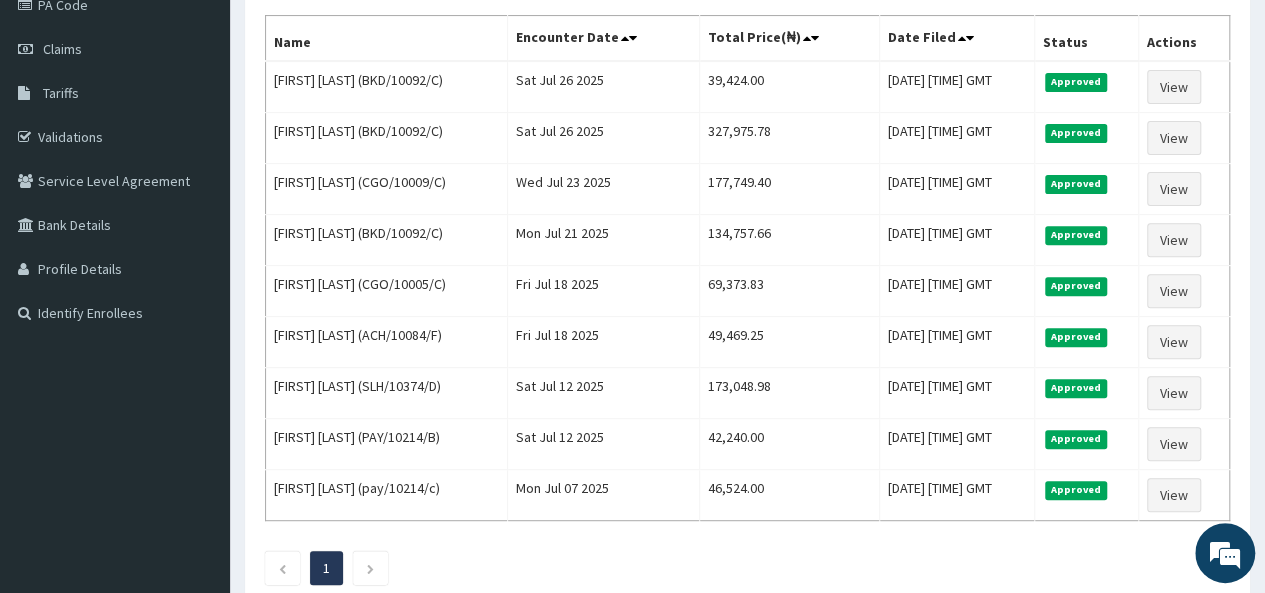 scroll, scrollTop: 255, scrollLeft: 0, axis: vertical 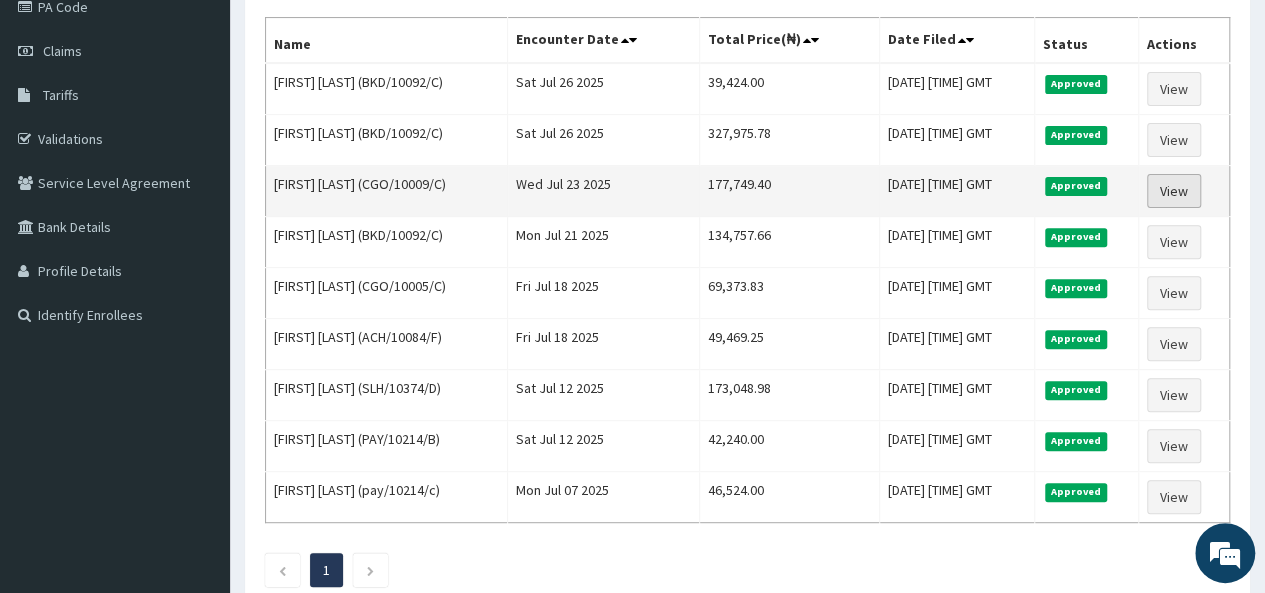 click on "View" at bounding box center (1174, 191) 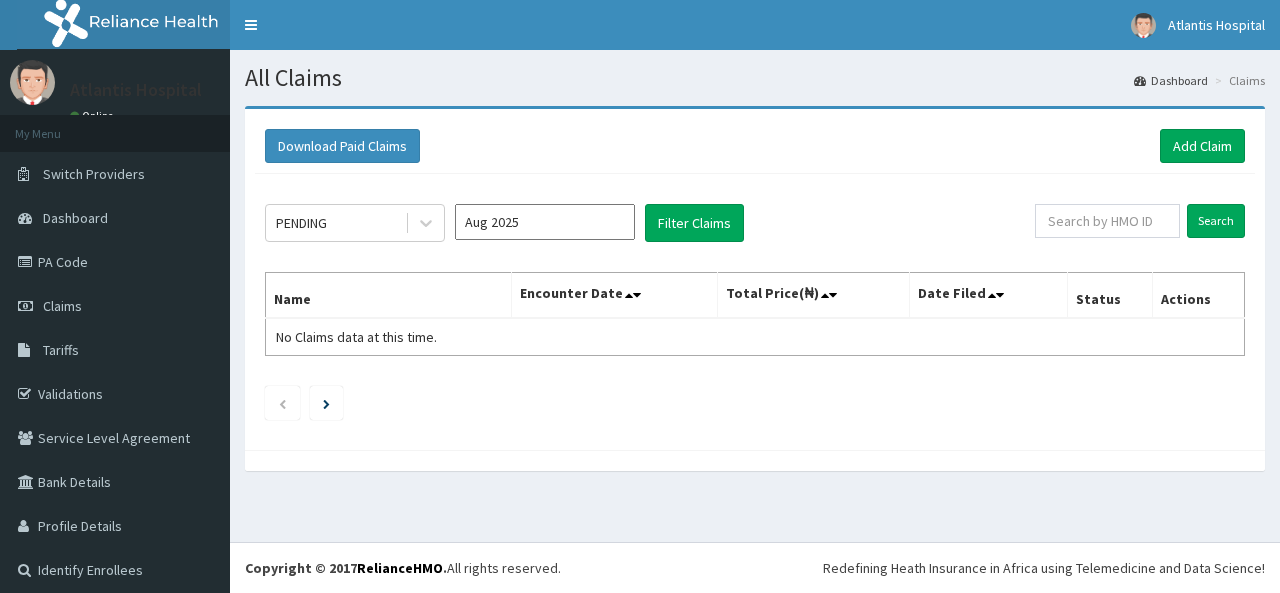 scroll, scrollTop: 0, scrollLeft: 0, axis: both 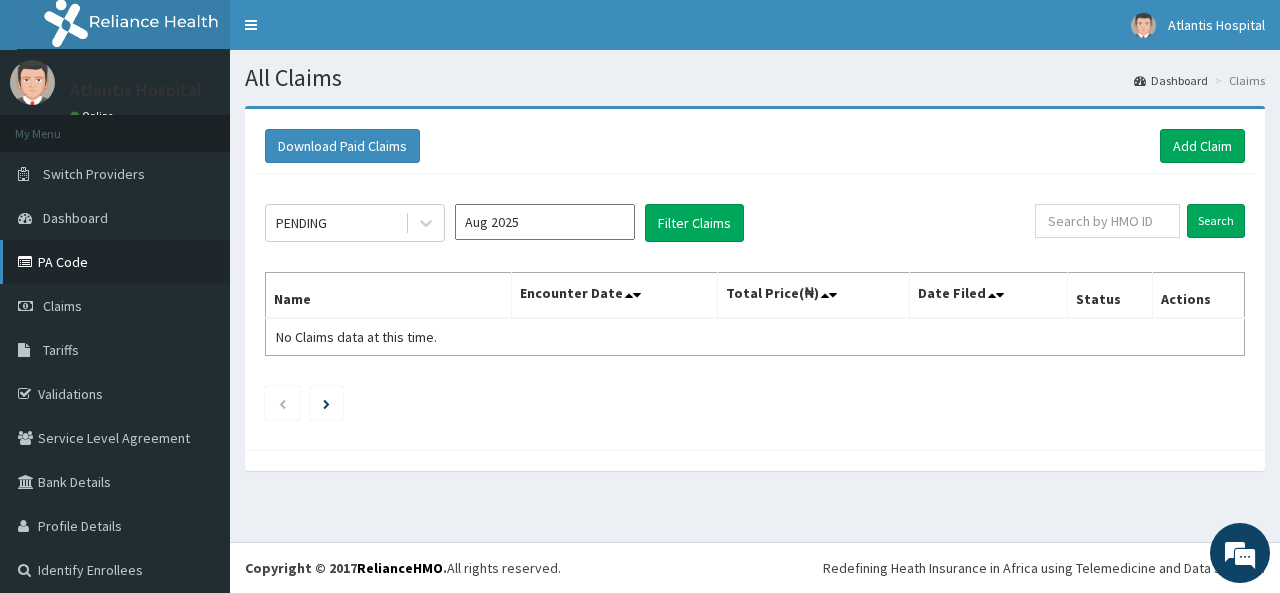 click on "PA Code" at bounding box center (115, 262) 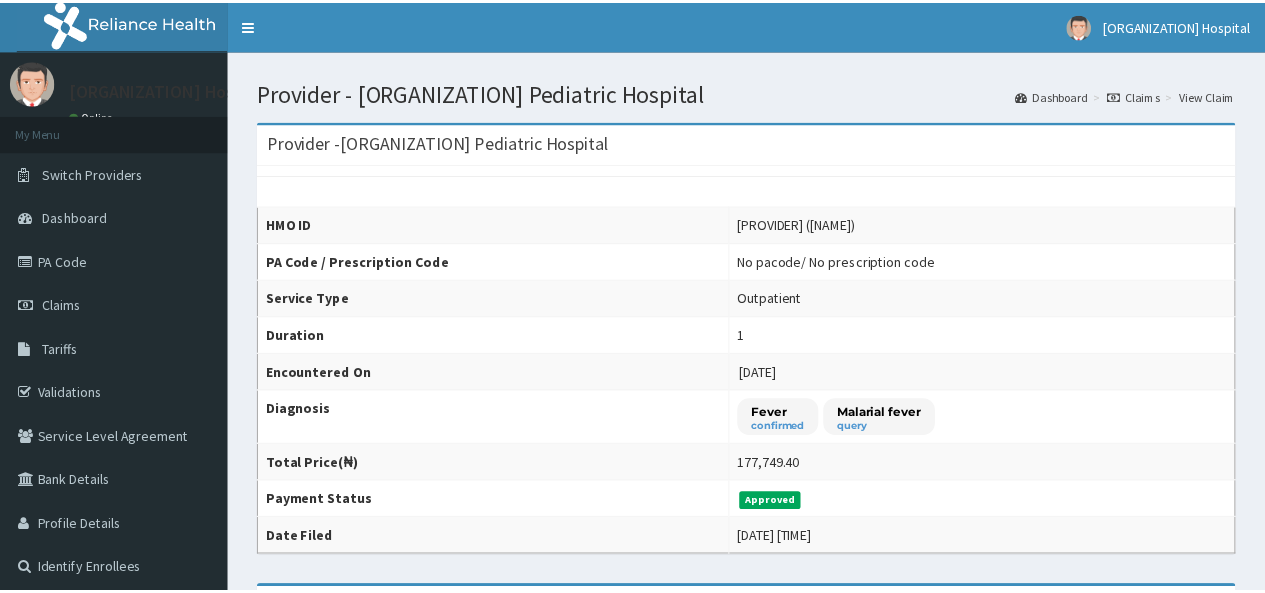 scroll, scrollTop: 0, scrollLeft: 0, axis: both 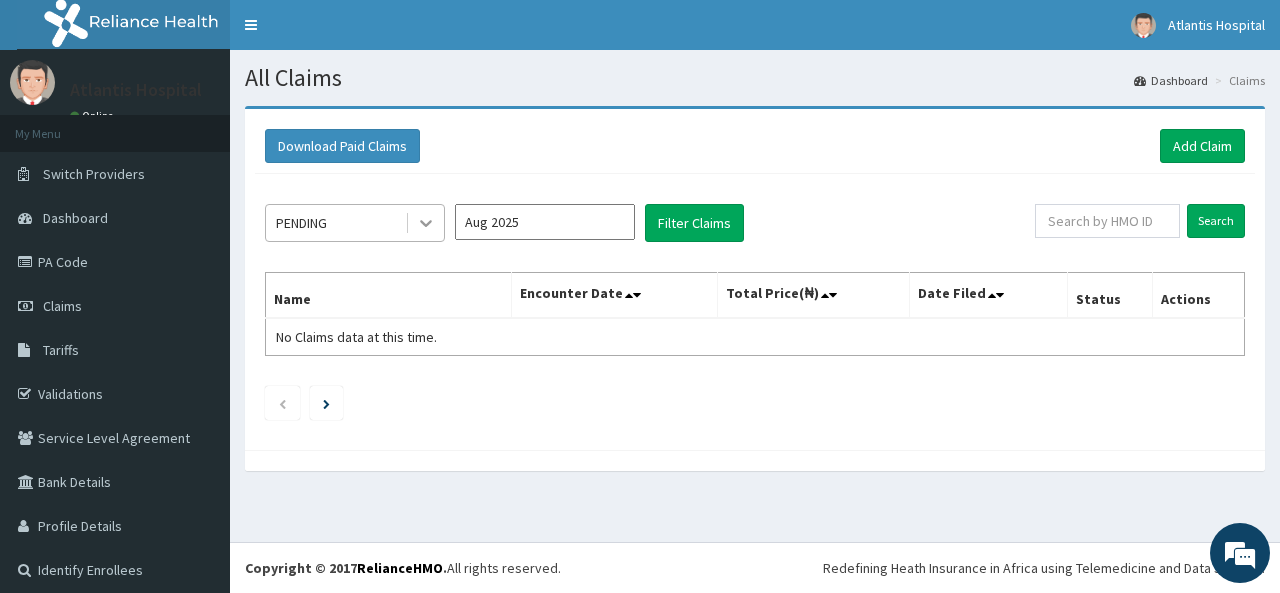 click 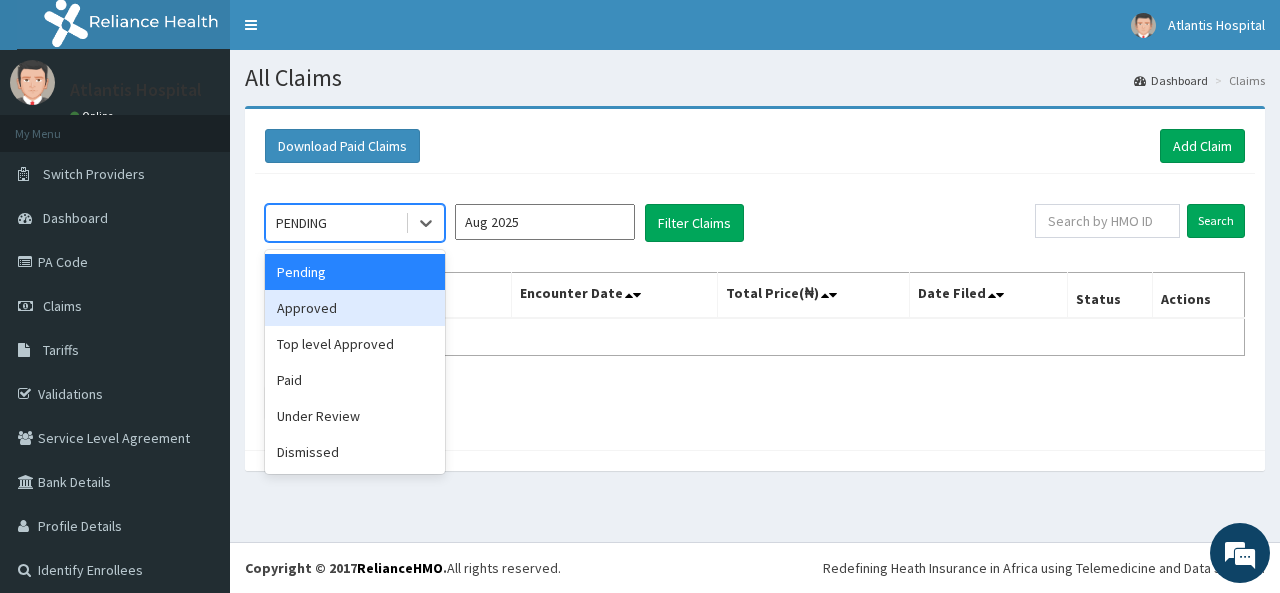 click on "Approved" at bounding box center [355, 308] 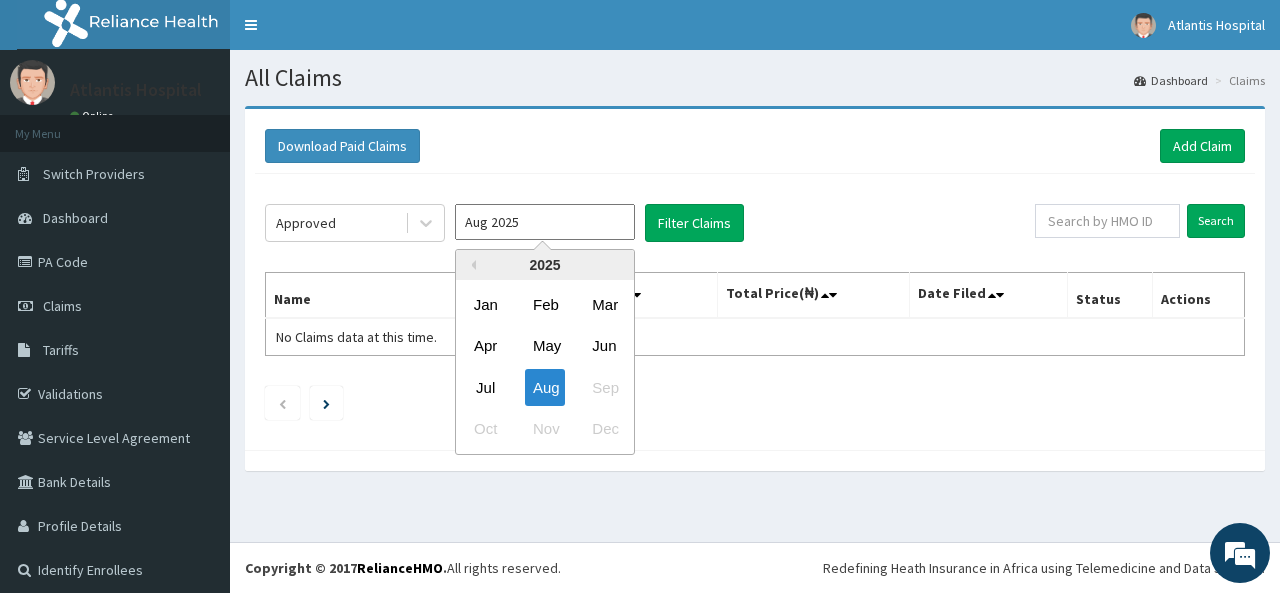 click on "Aug 2025" at bounding box center (545, 222) 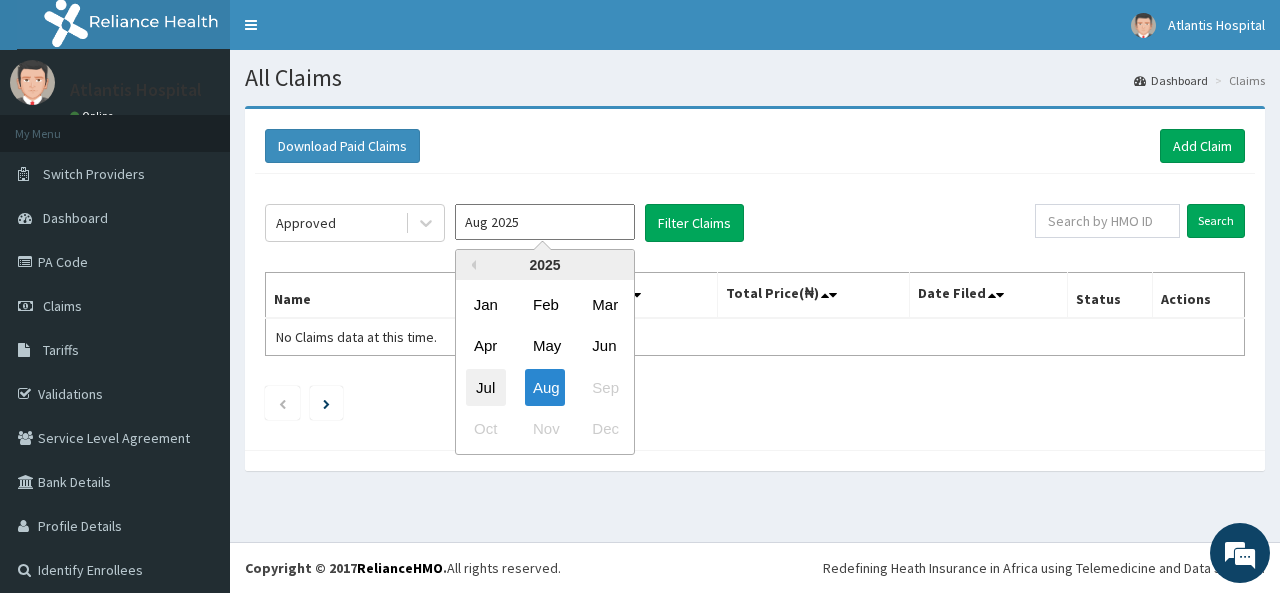click on "Jul" at bounding box center (486, 387) 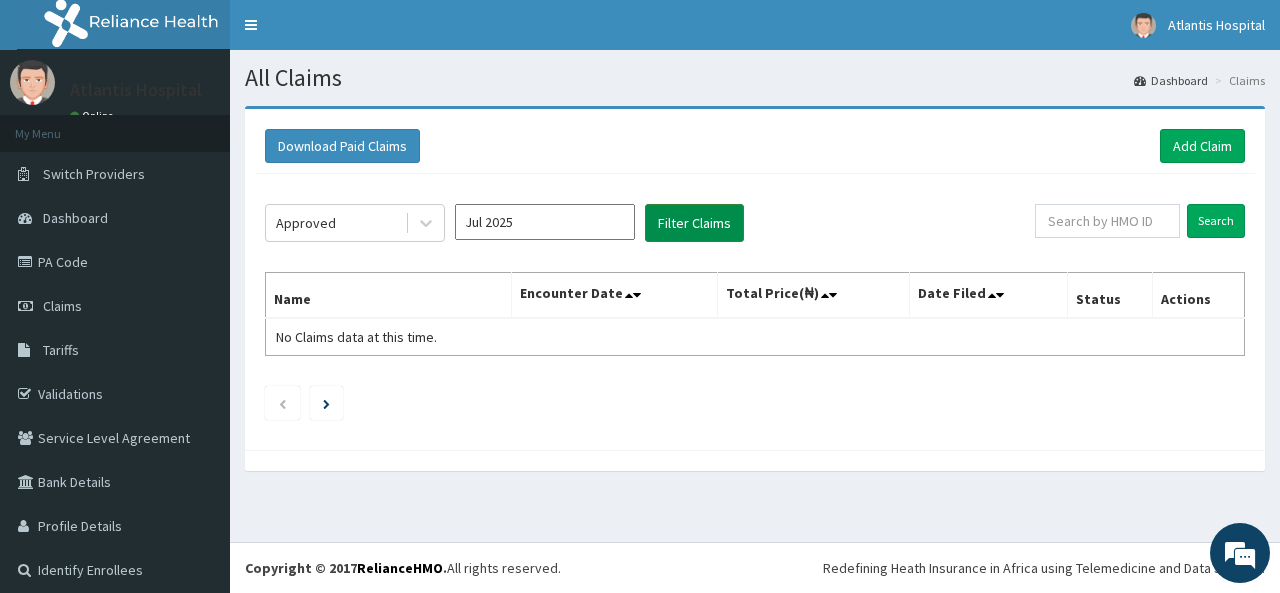 click on "Filter Claims" at bounding box center (694, 223) 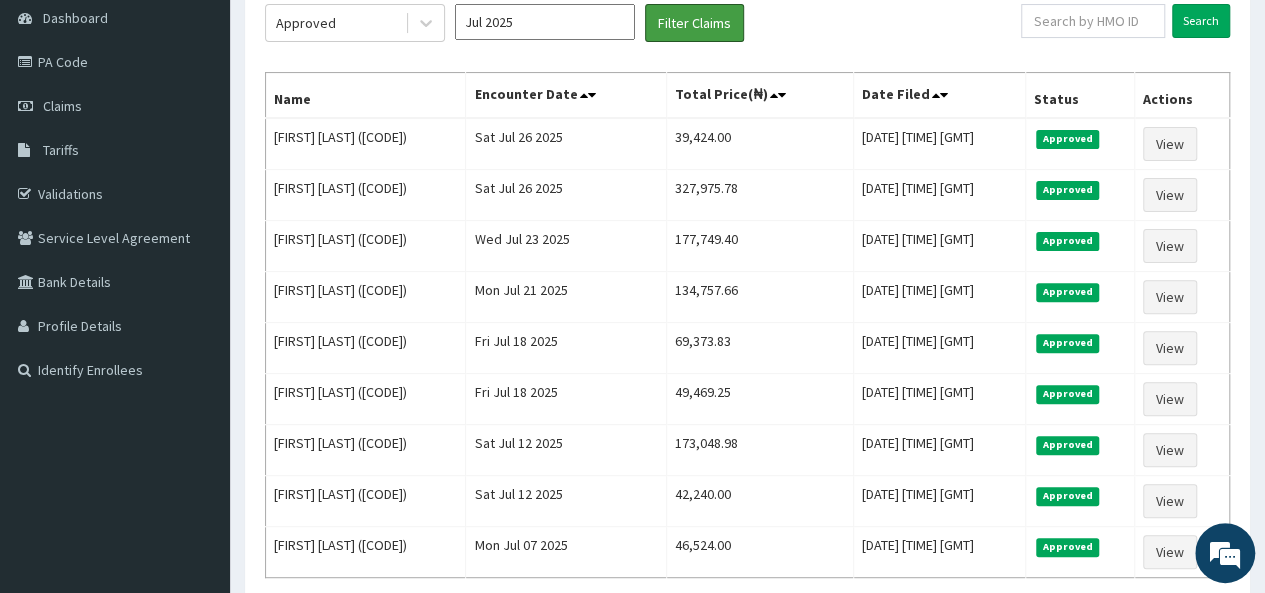 scroll, scrollTop: 0, scrollLeft: 0, axis: both 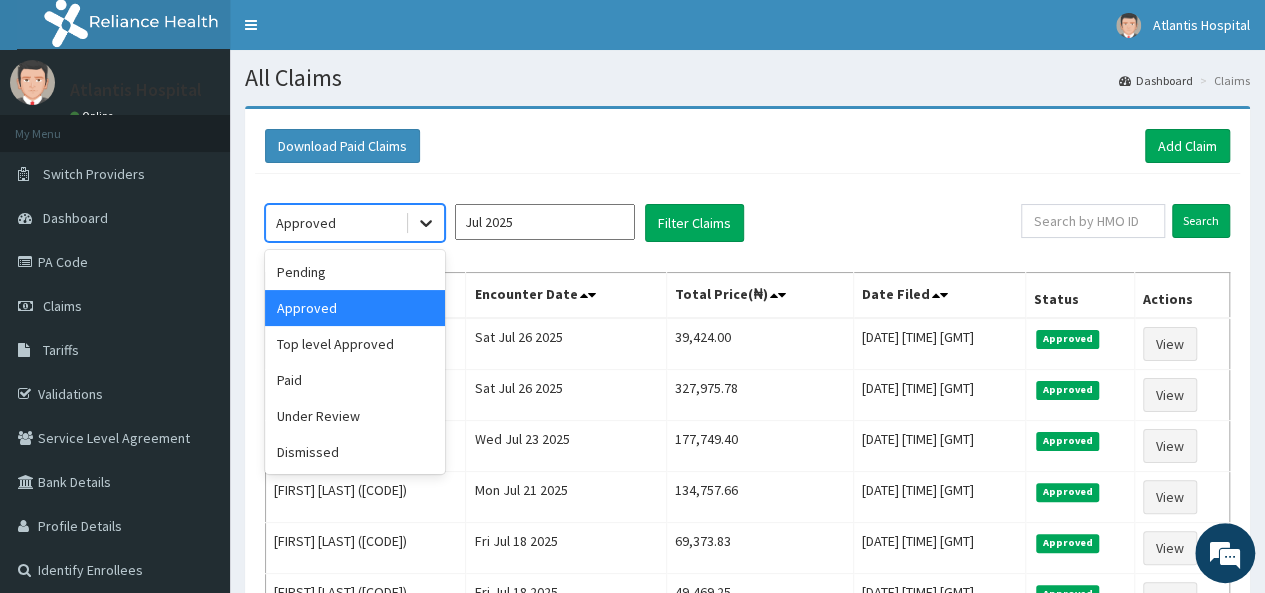 click at bounding box center [426, 223] 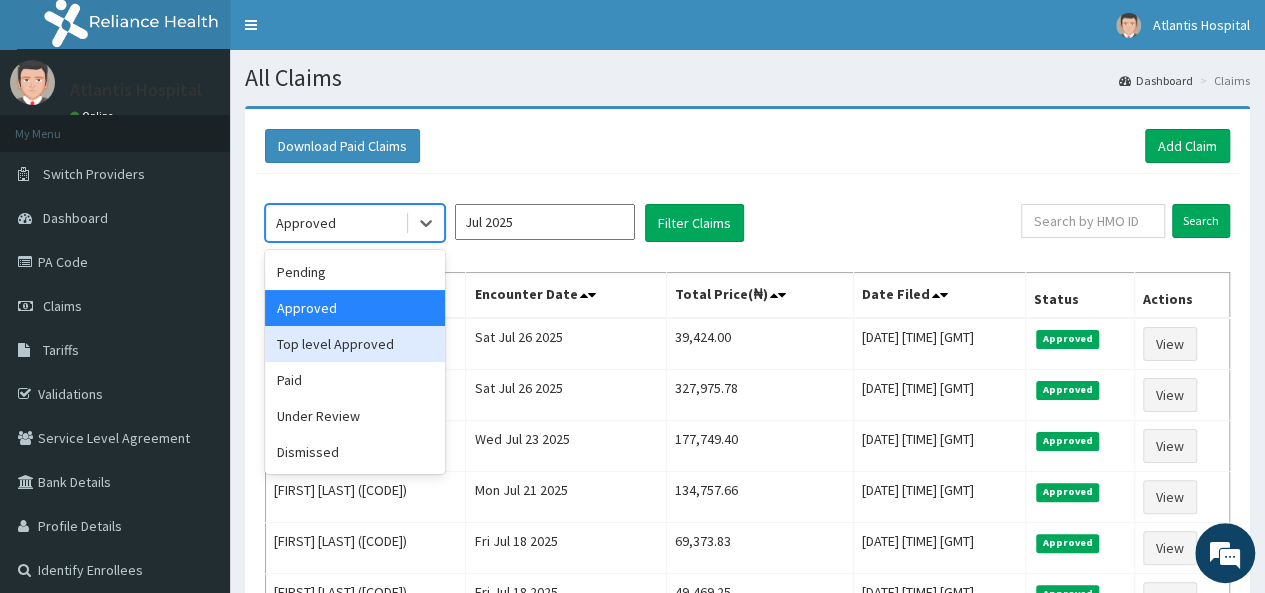 click on "Top level Approved" at bounding box center (355, 344) 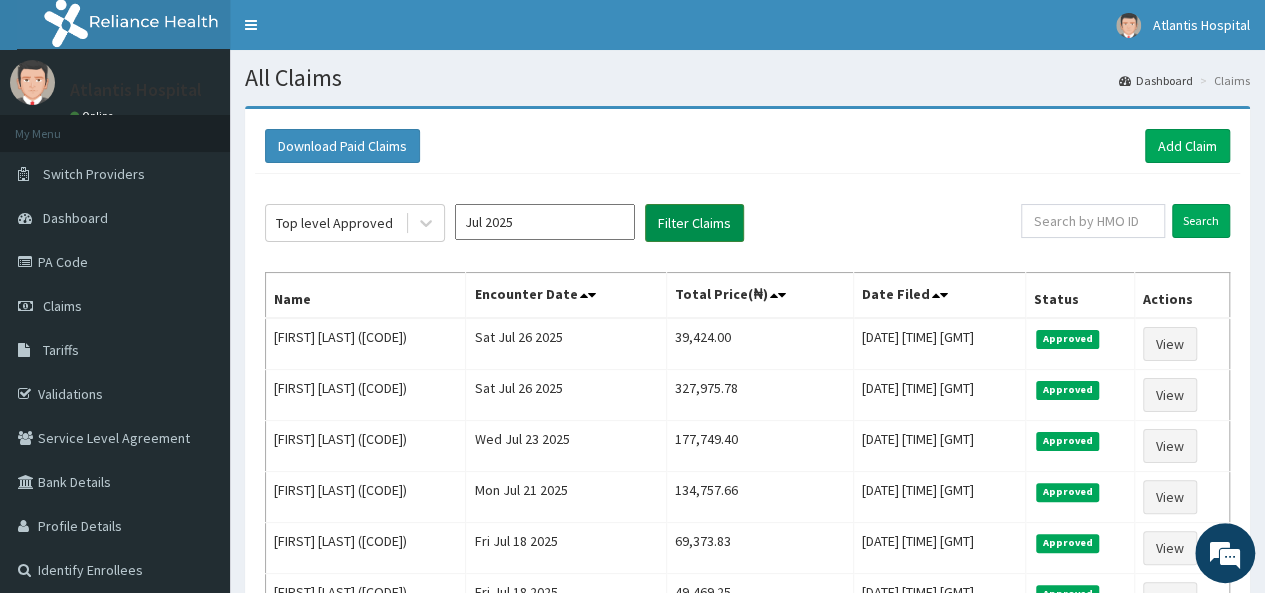 click on "Filter Claims" at bounding box center (694, 223) 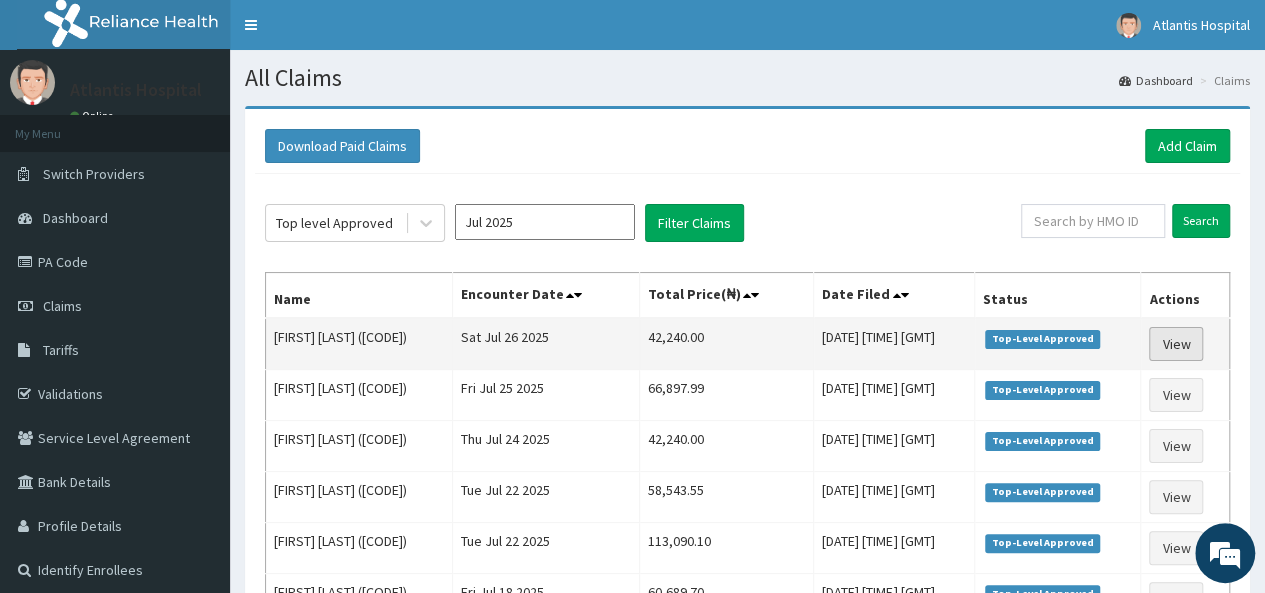 click on "View" at bounding box center (1176, 344) 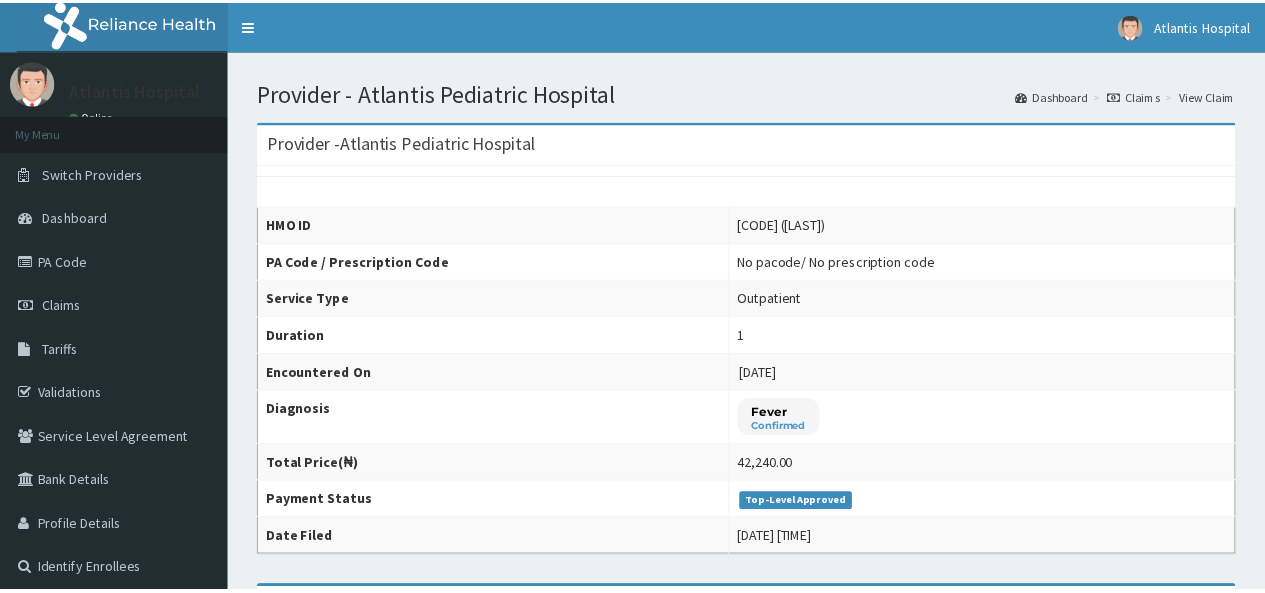 scroll, scrollTop: 0, scrollLeft: 0, axis: both 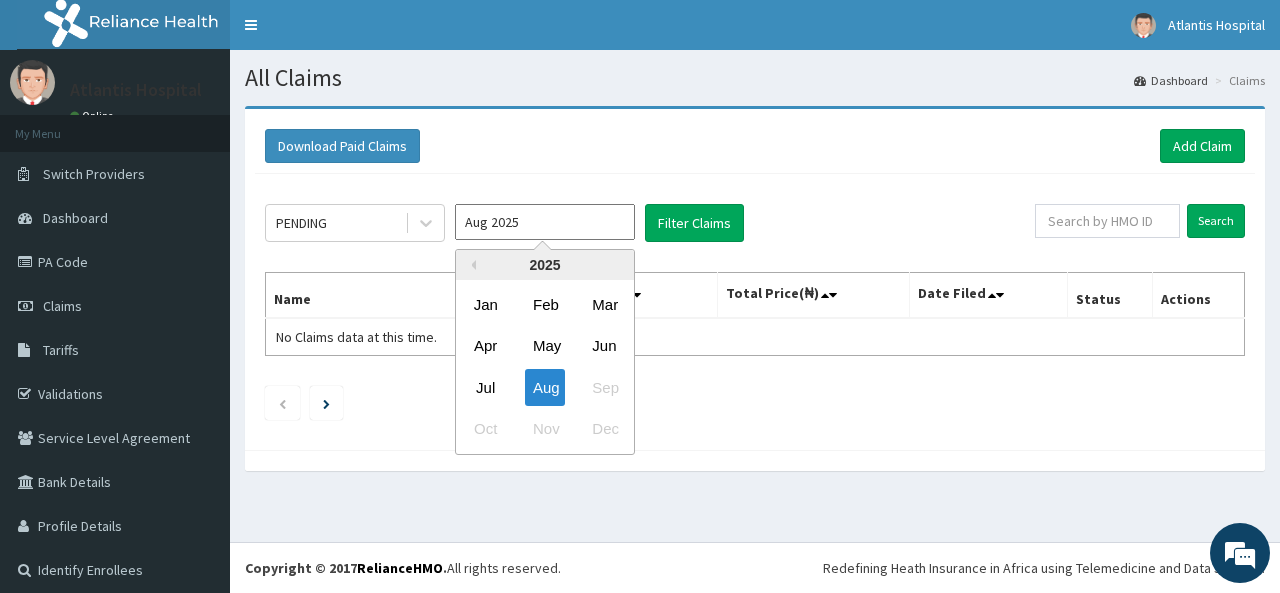 drag, startPoint x: 0, startPoint y: 0, endPoint x: 534, endPoint y: 232, distance: 582.2199 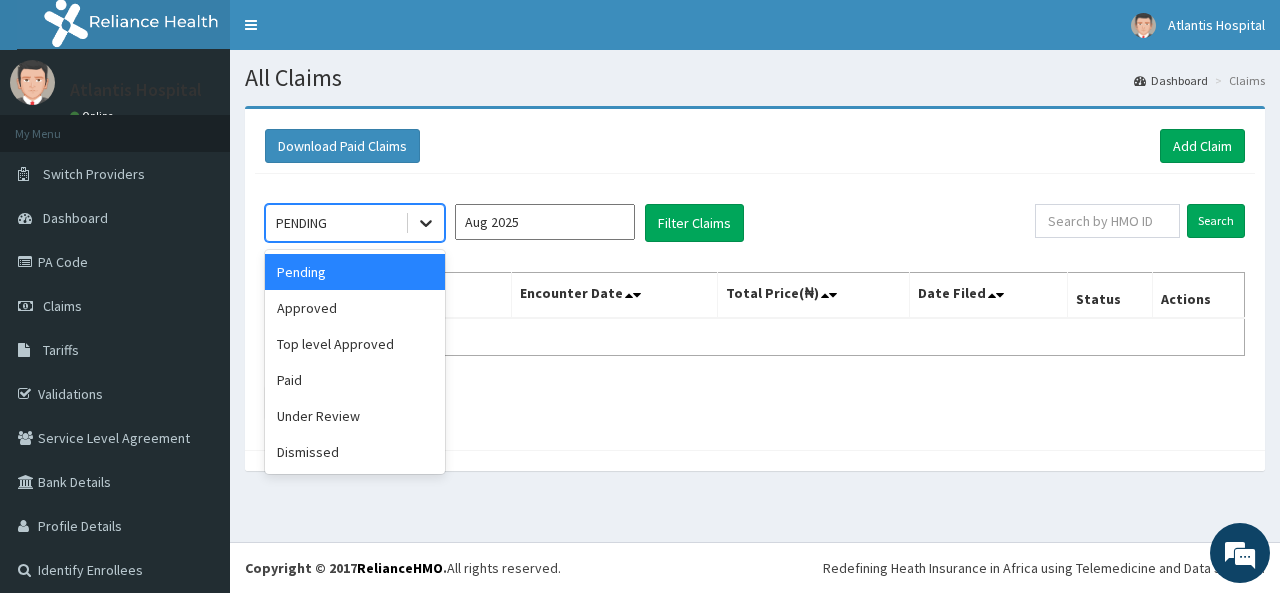 click 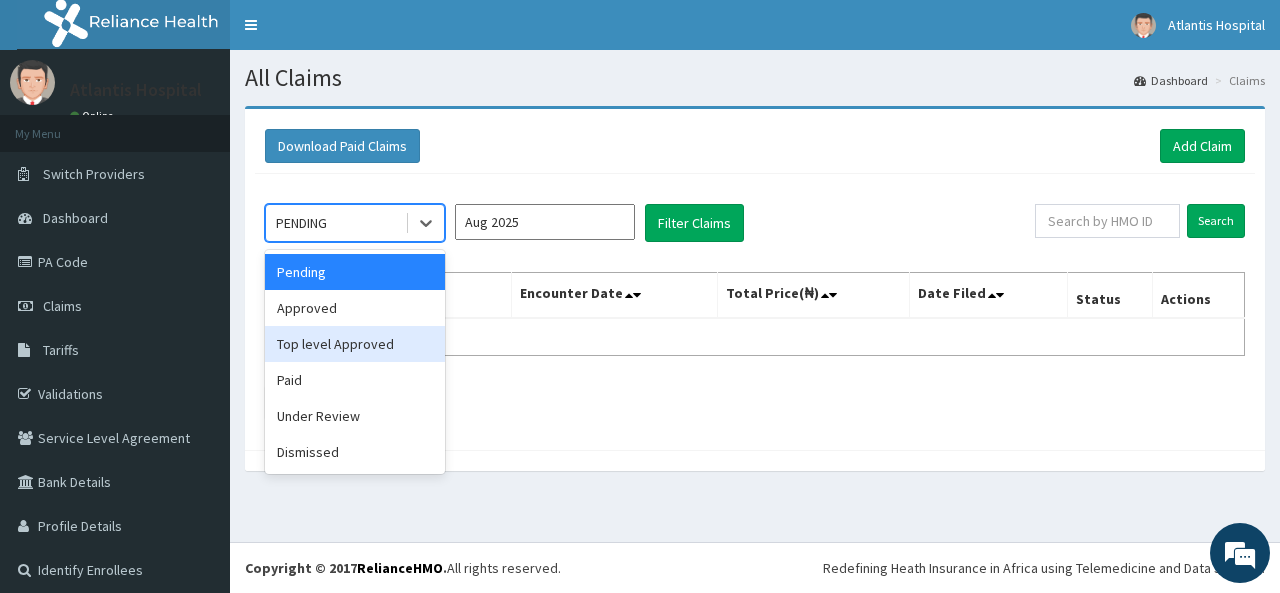 click on "Top level Approved" at bounding box center [355, 344] 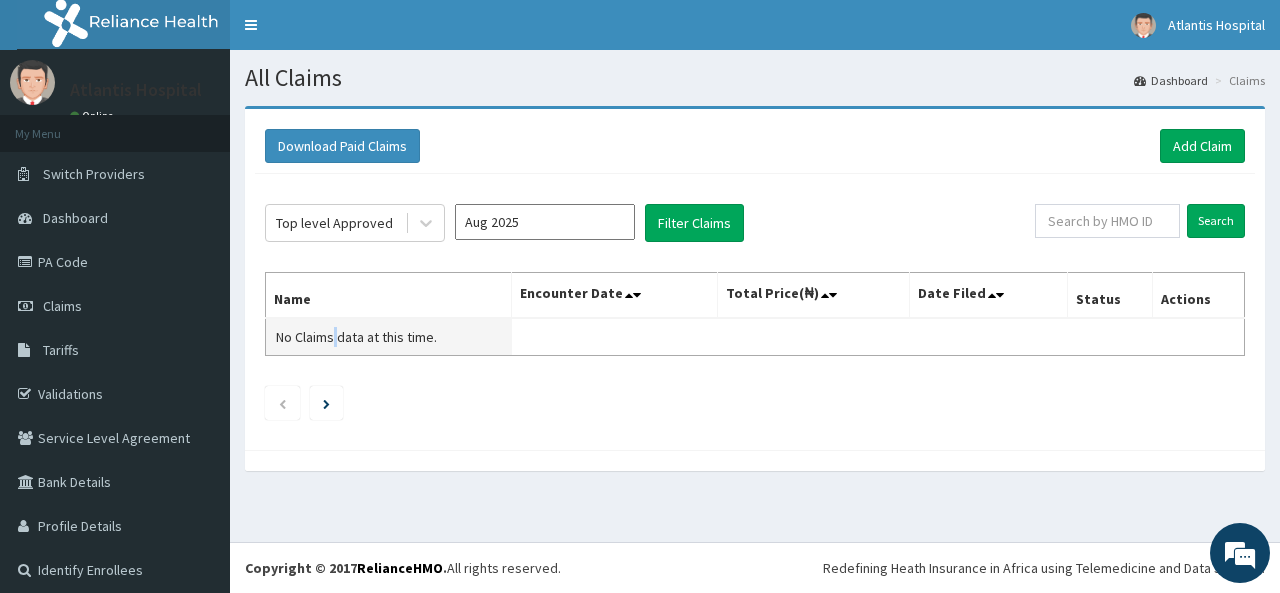 click on "No Claims data at this time." at bounding box center (389, 337) 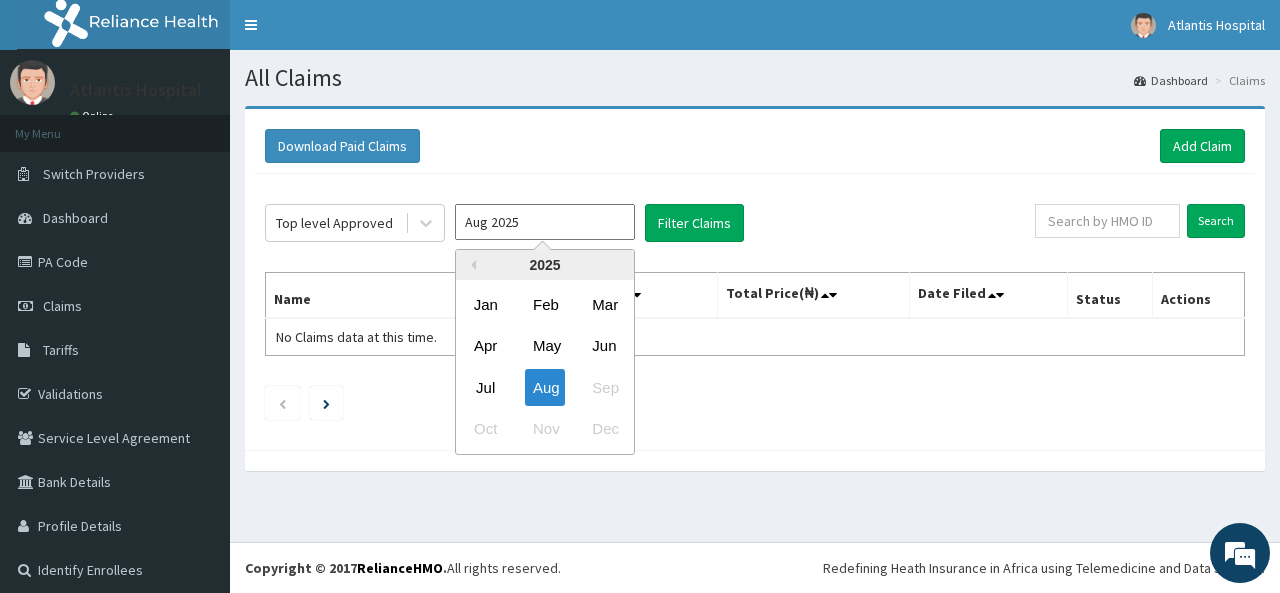 click on "Aug 2025" at bounding box center (545, 222) 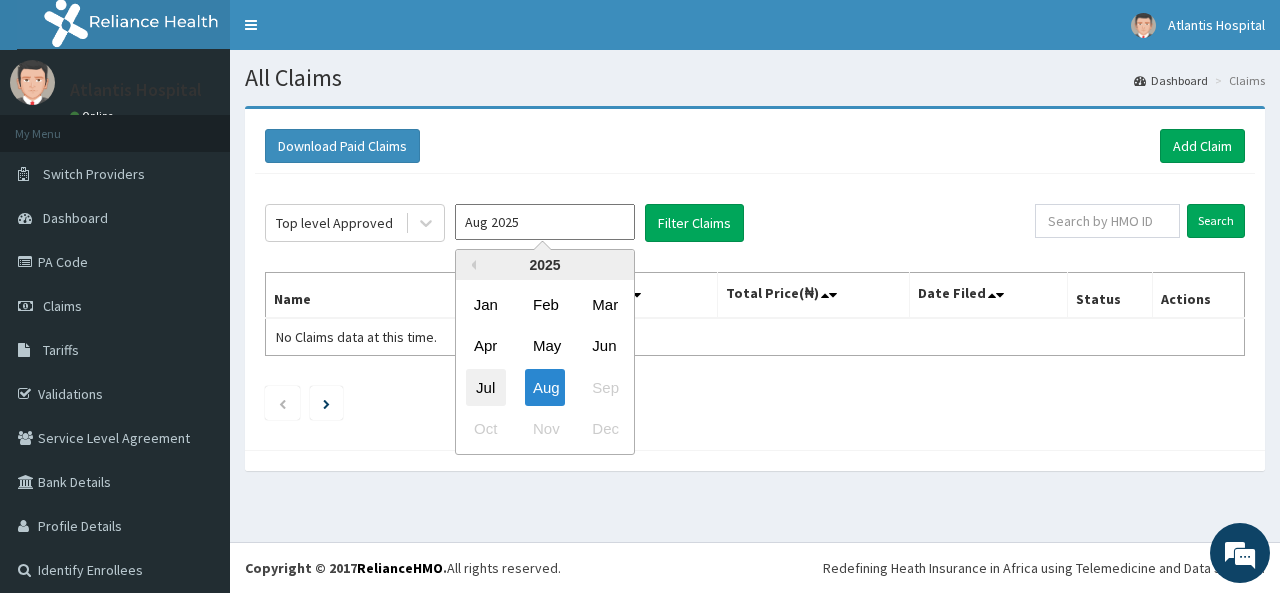 click on "Jul" at bounding box center (486, 387) 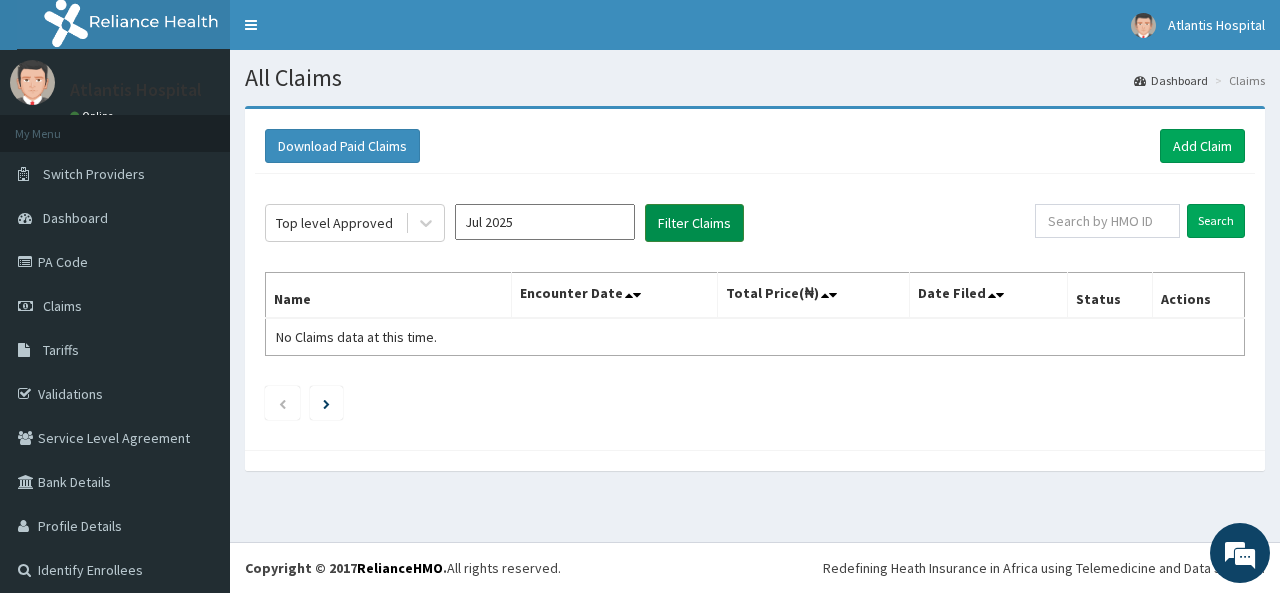 click on "Filter Claims" at bounding box center (694, 223) 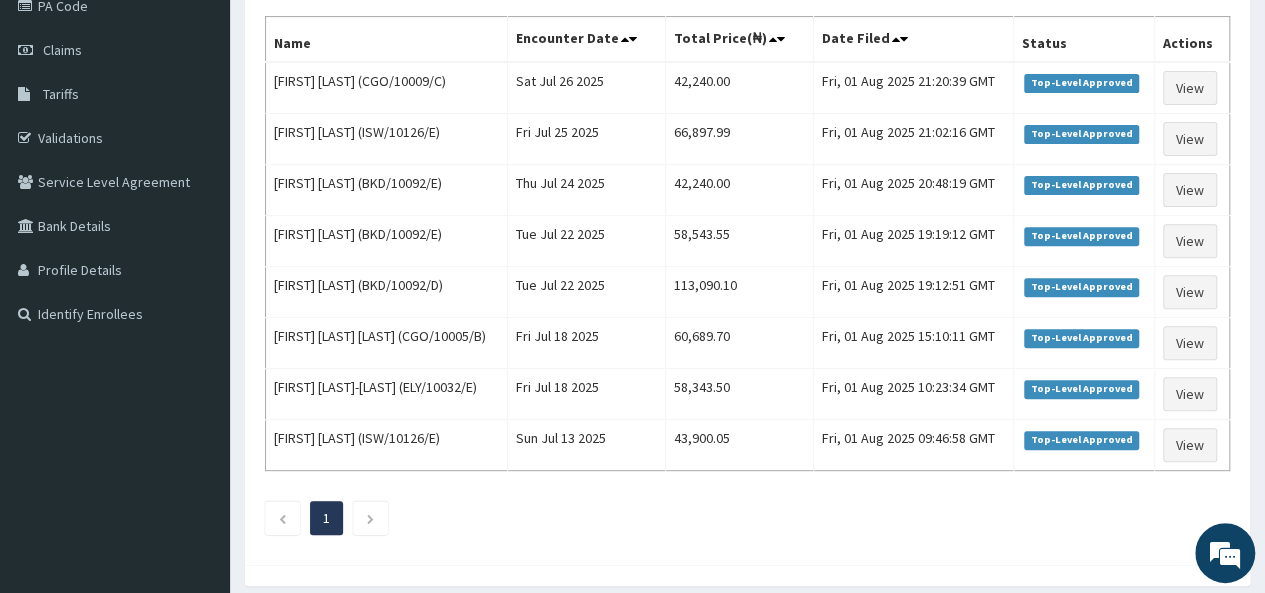 scroll, scrollTop: 0, scrollLeft: 0, axis: both 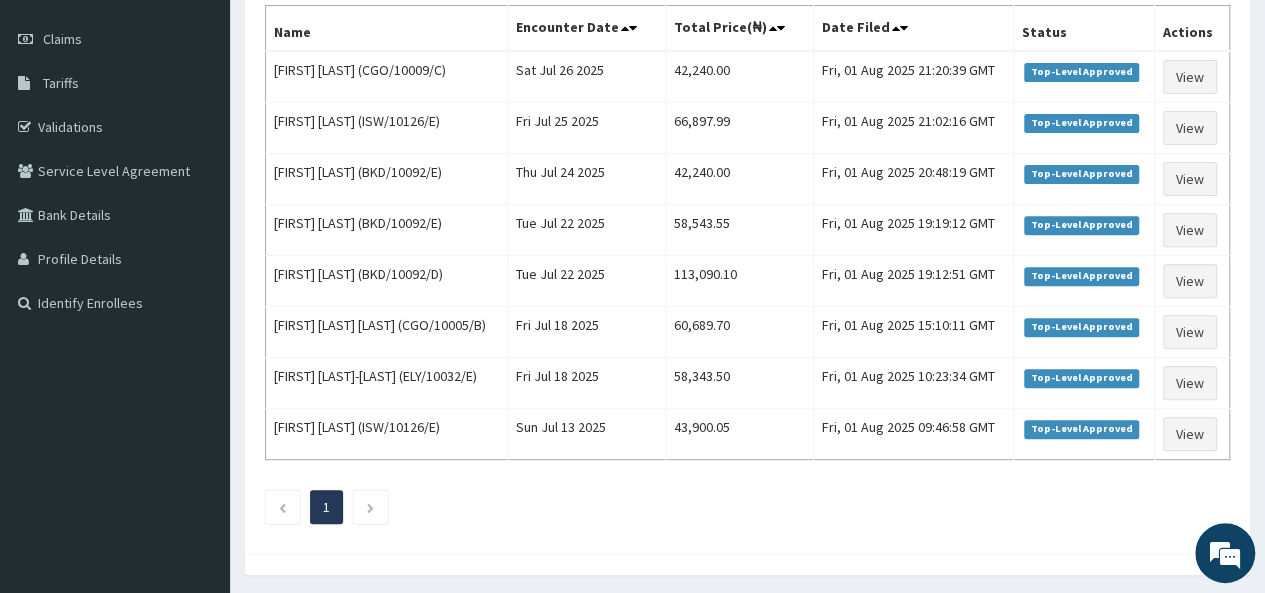 drag, startPoint x: 1250, startPoint y: 193, endPoint x: 1258, endPoint y: 123, distance: 70.45566 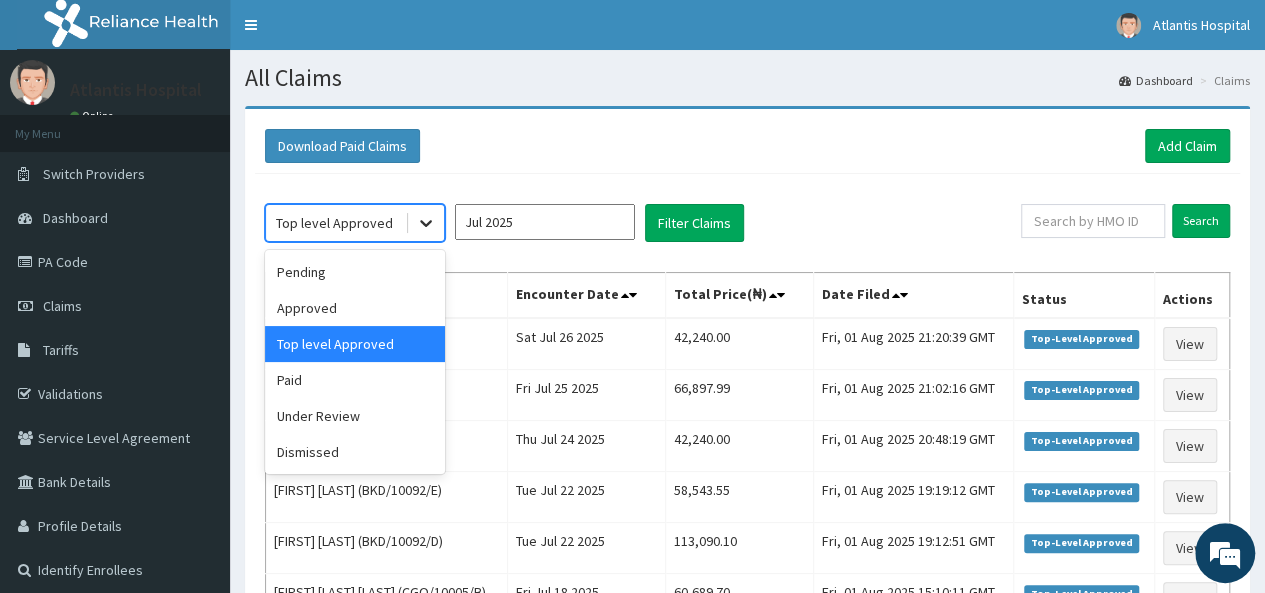 click 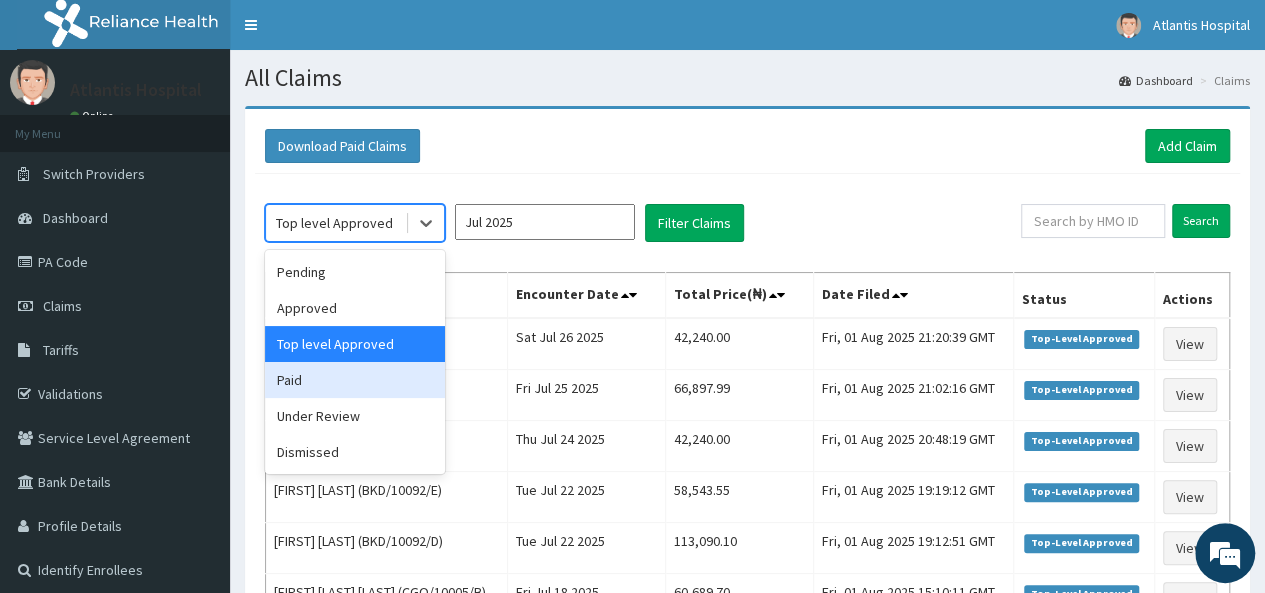click on "Paid" at bounding box center [355, 380] 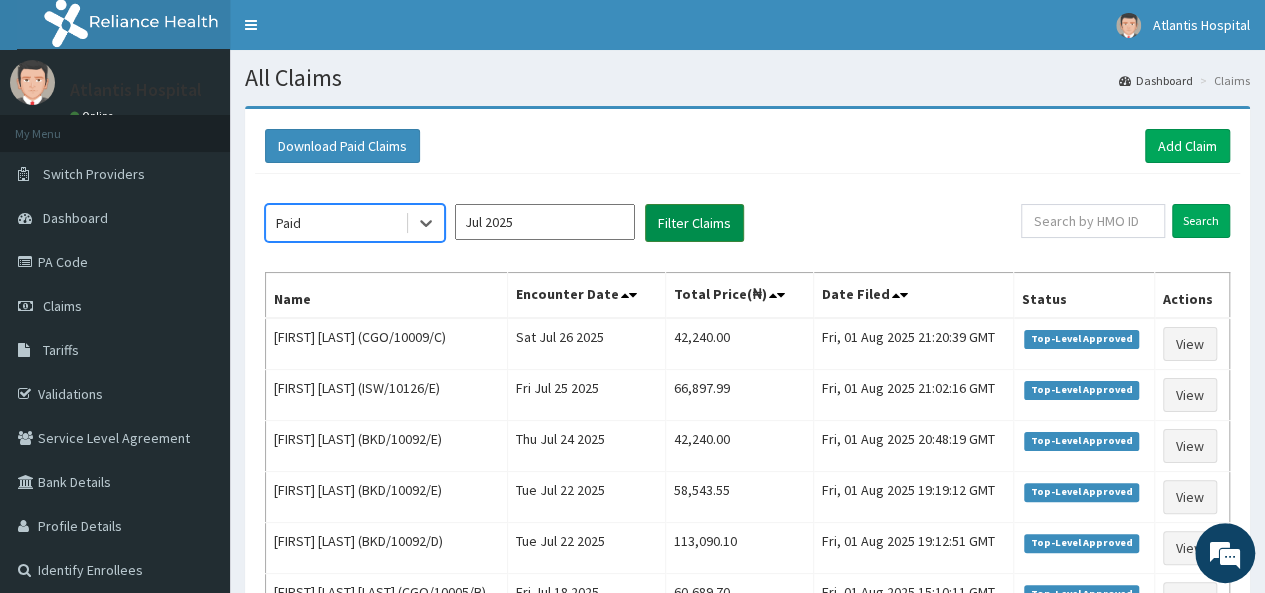 click on "Filter Claims" at bounding box center (694, 223) 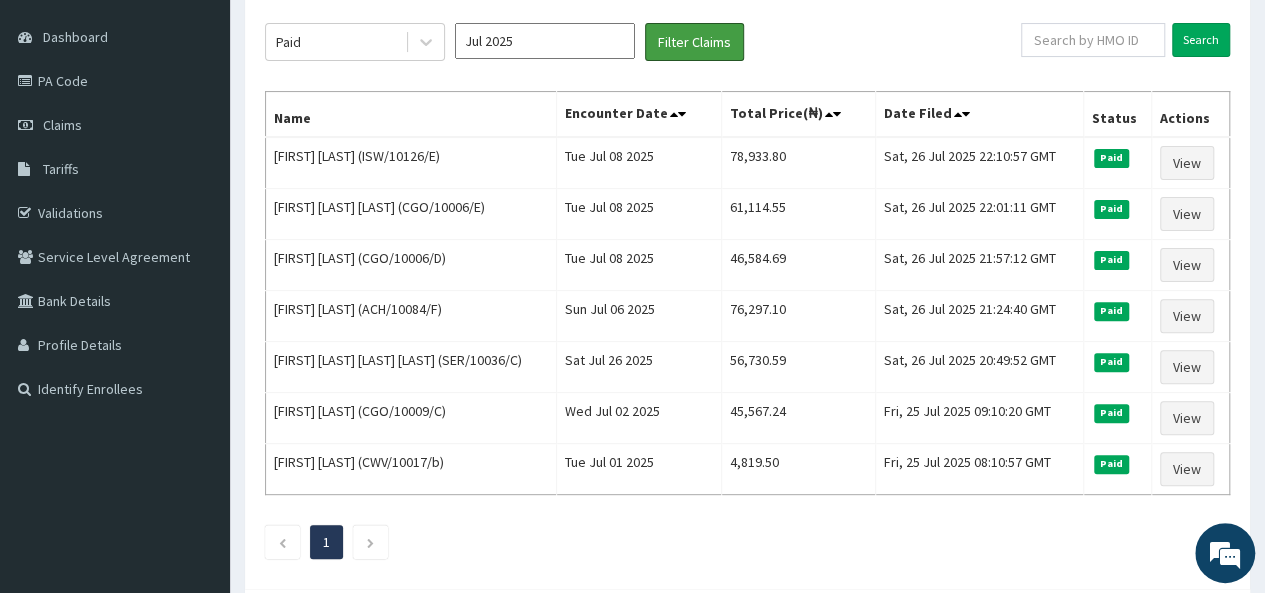 scroll, scrollTop: 183, scrollLeft: 0, axis: vertical 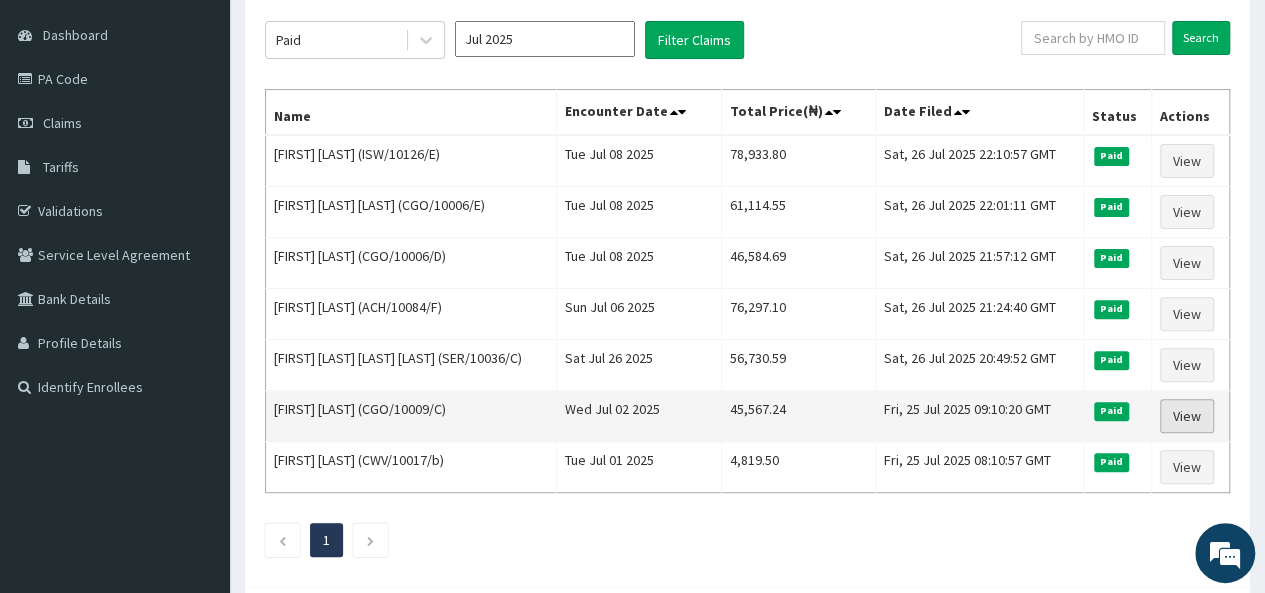 click on "View" at bounding box center (1187, 416) 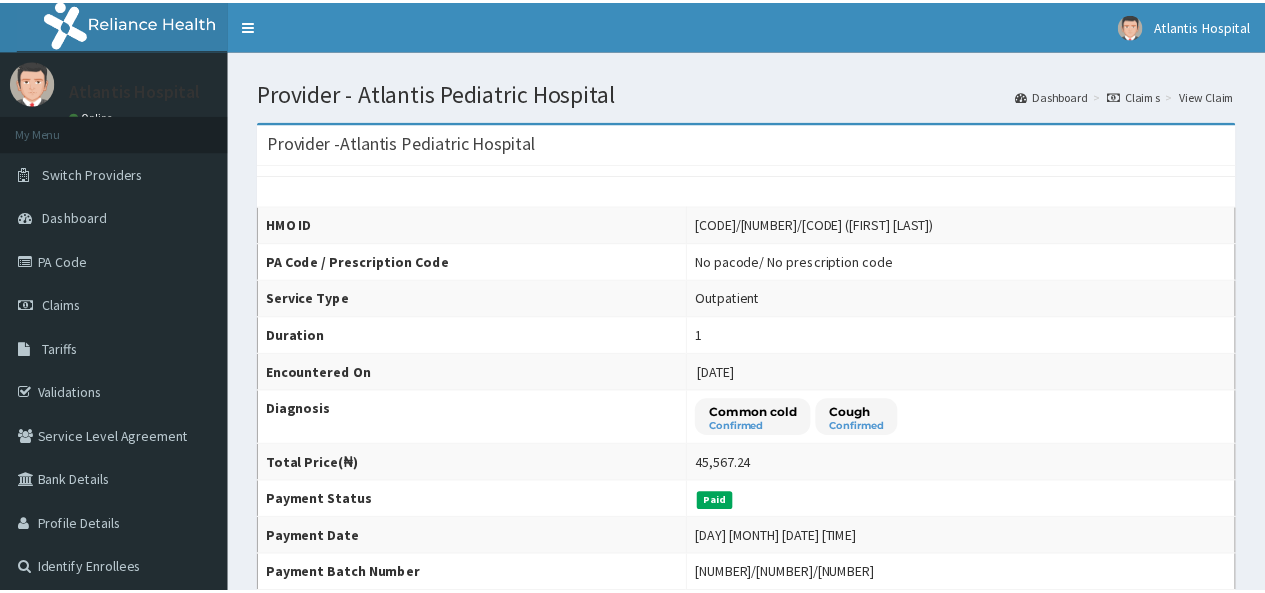 scroll, scrollTop: 0, scrollLeft: 0, axis: both 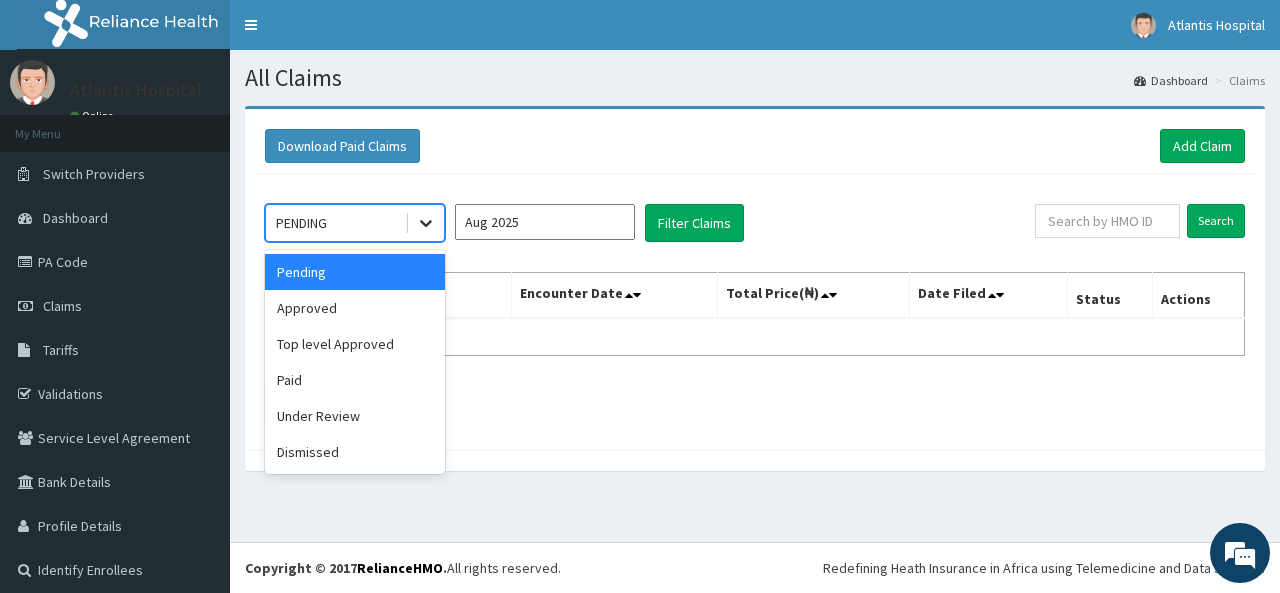 click 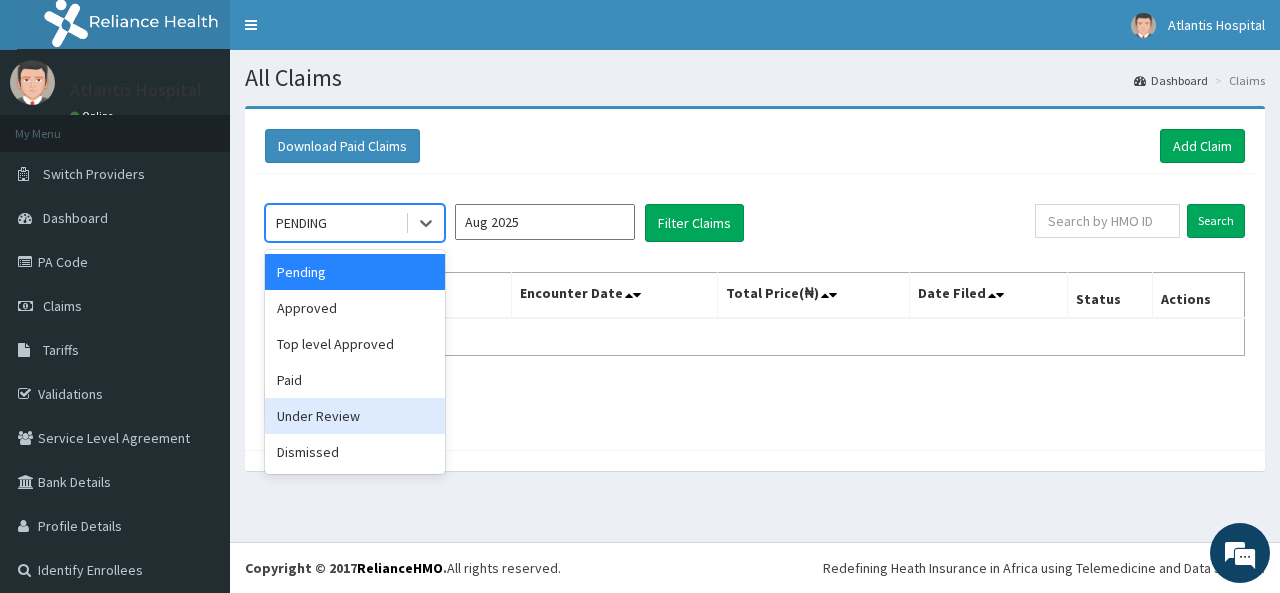 click on "Under Review" at bounding box center [355, 416] 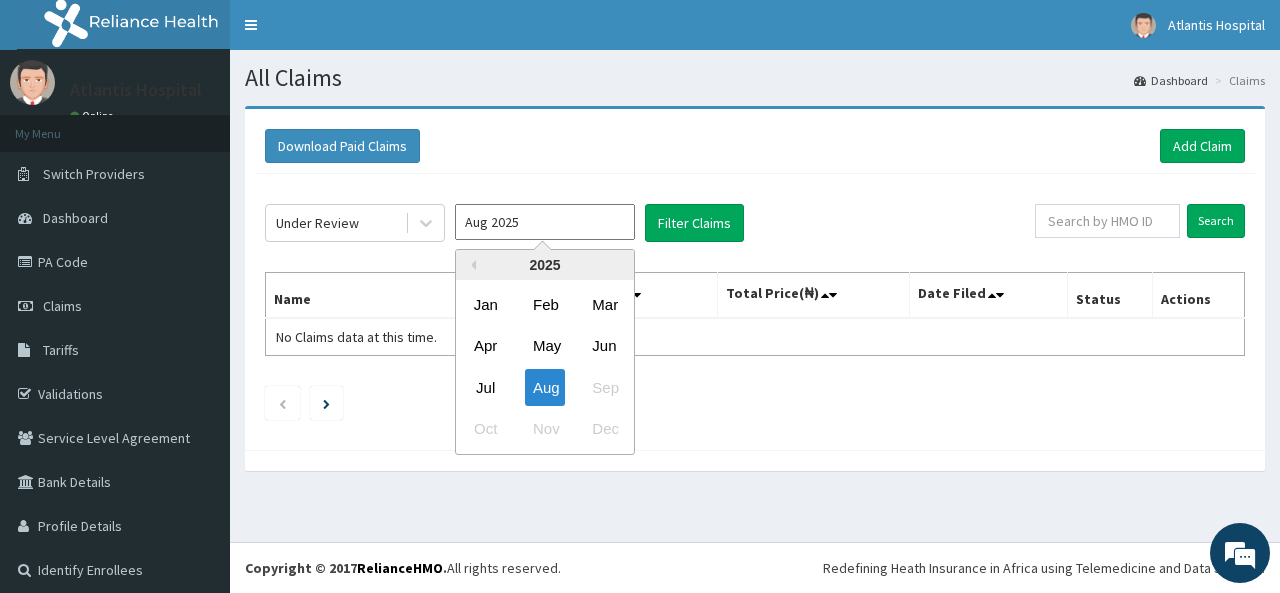 click on "Aug 2025" at bounding box center [545, 222] 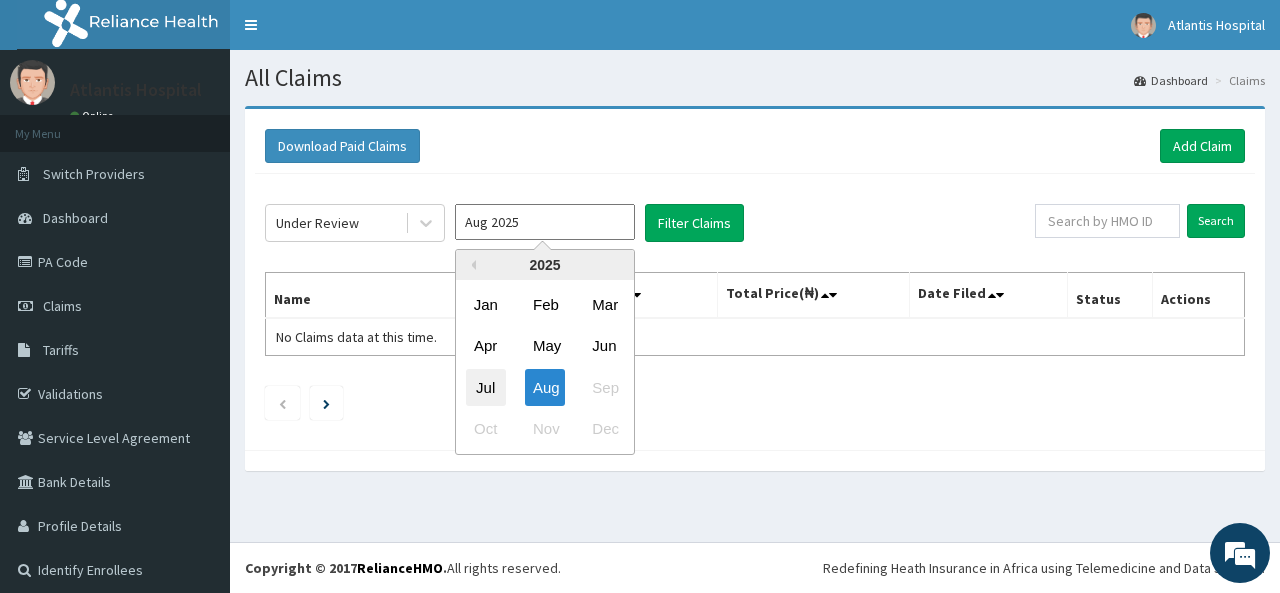 click on "Jul" at bounding box center [486, 387] 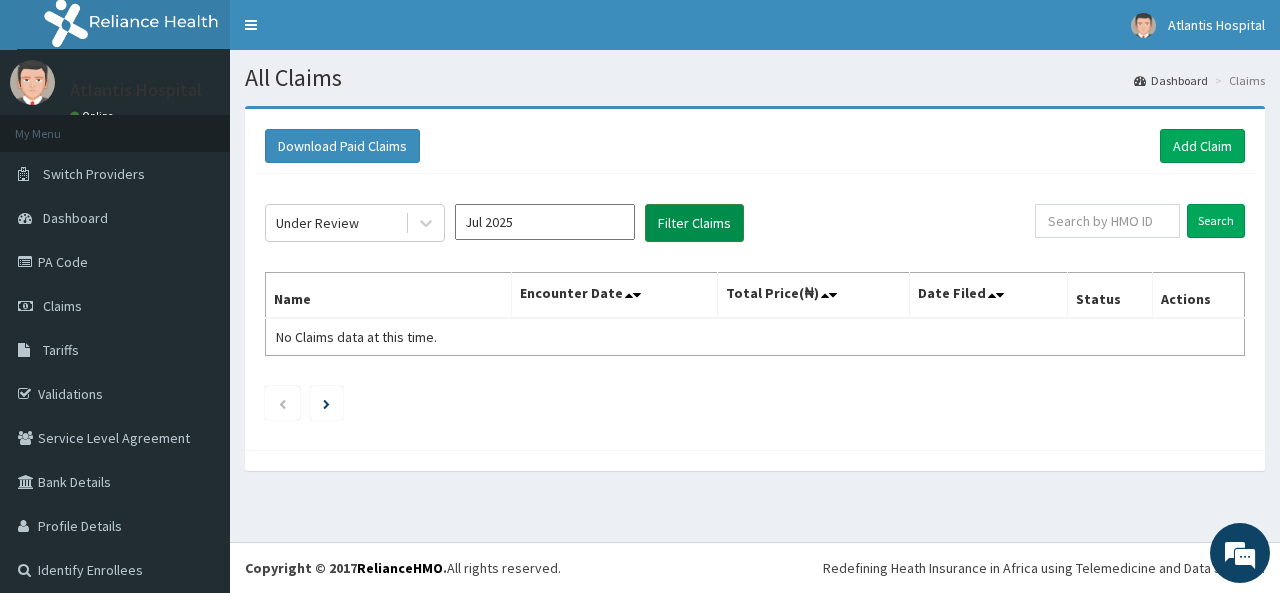 click on "Filter Claims" at bounding box center (694, 223) 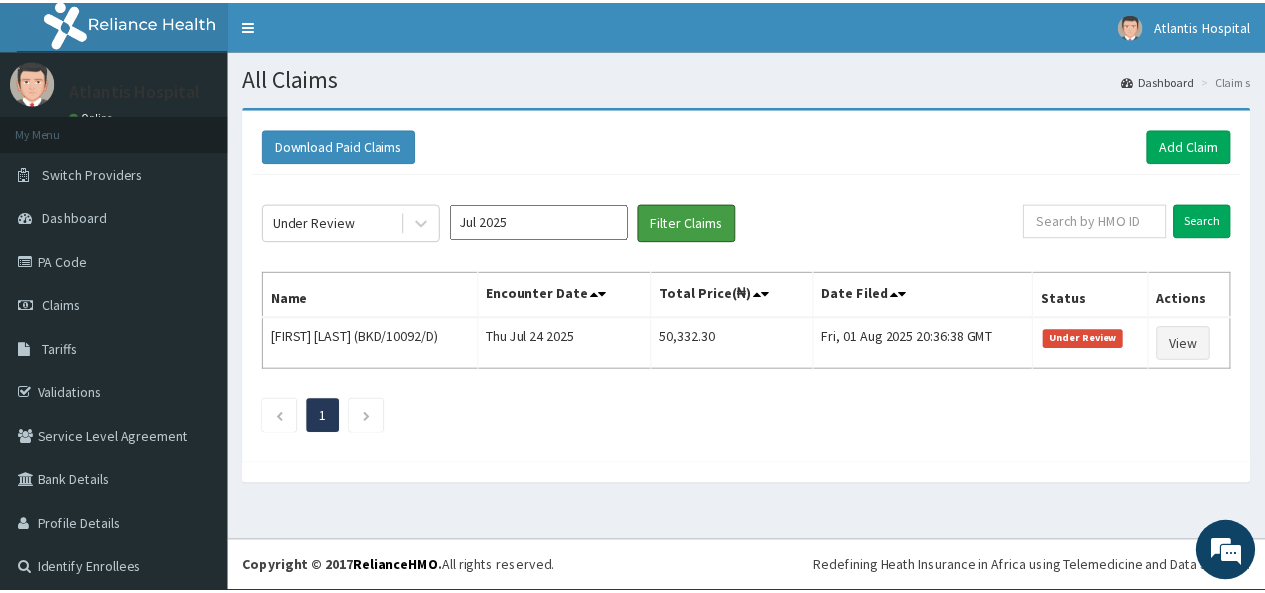 scroll, scrollTop: 0, scrollLeft: 0, axis: both 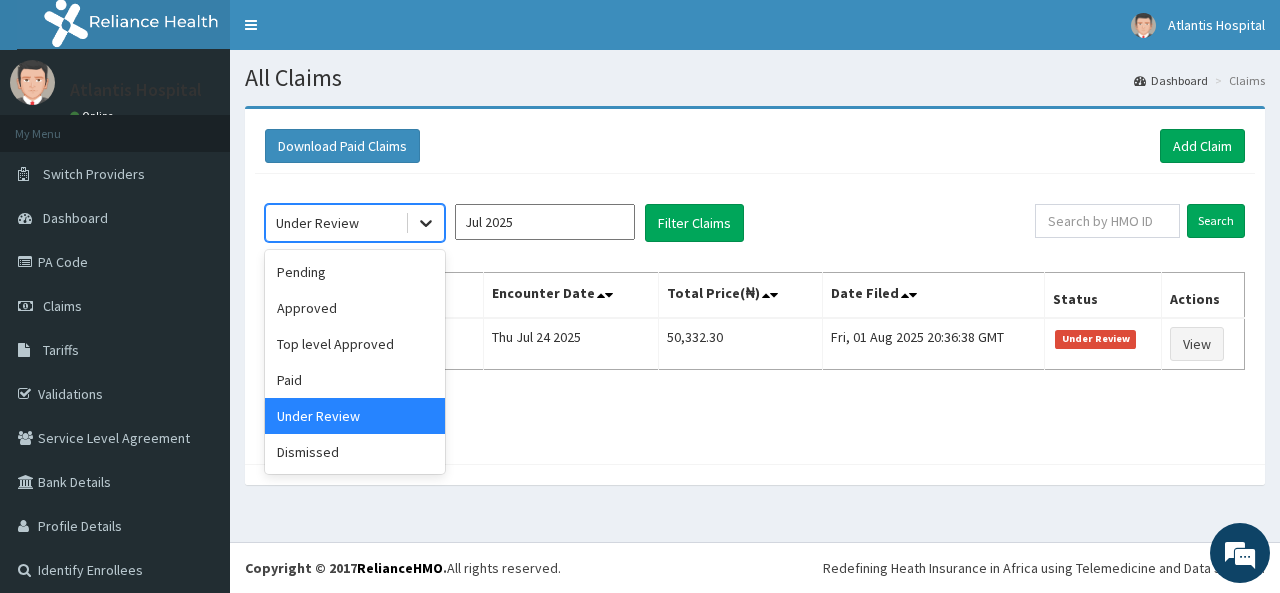 click at bounding box center (426, 223) 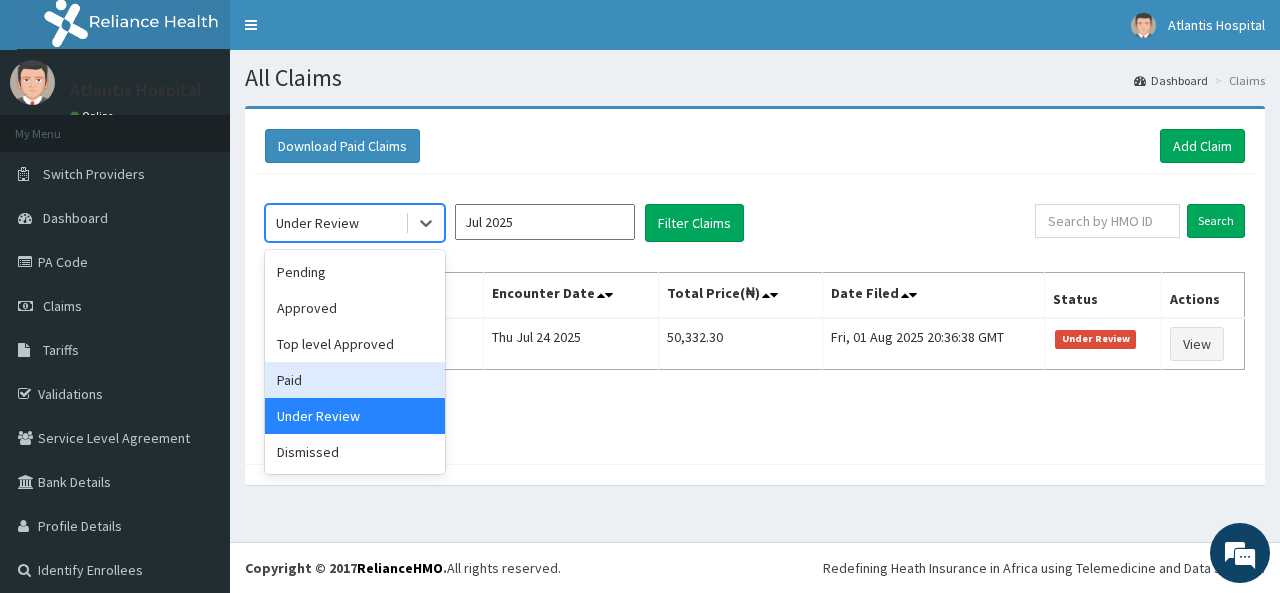 click on "Paid" at bounding box center [355, 380] 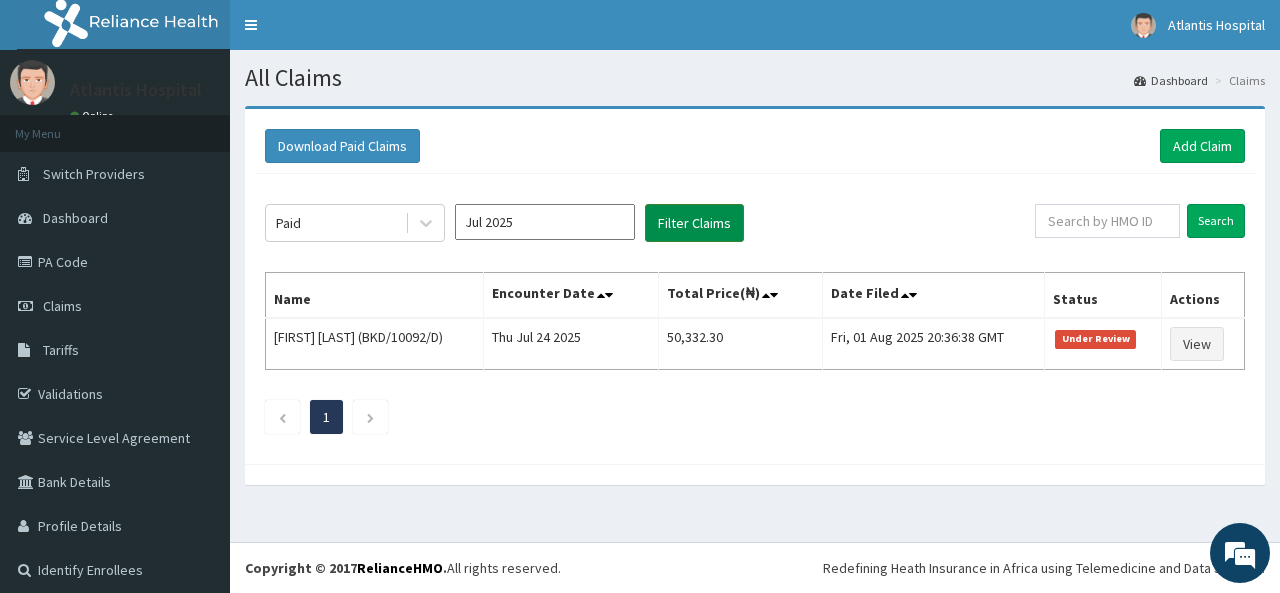 click on "Filter Claims" at bounding box center [694, 223] 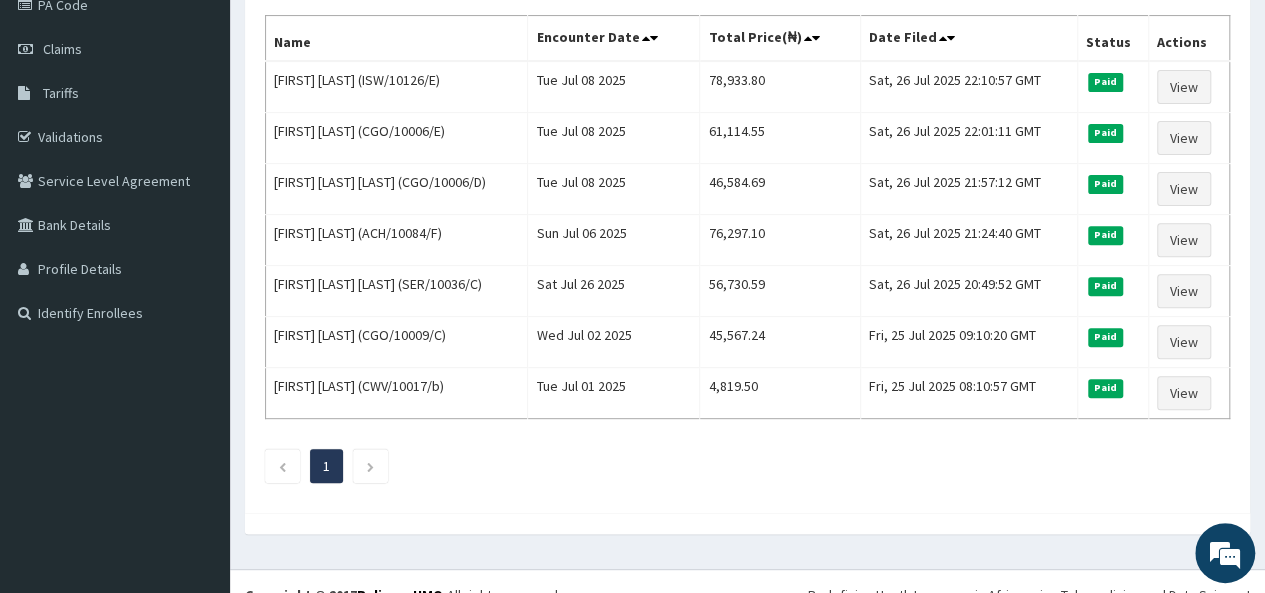 scroll, scrollTop: 90, scrollLeft: 0, axis: vertical 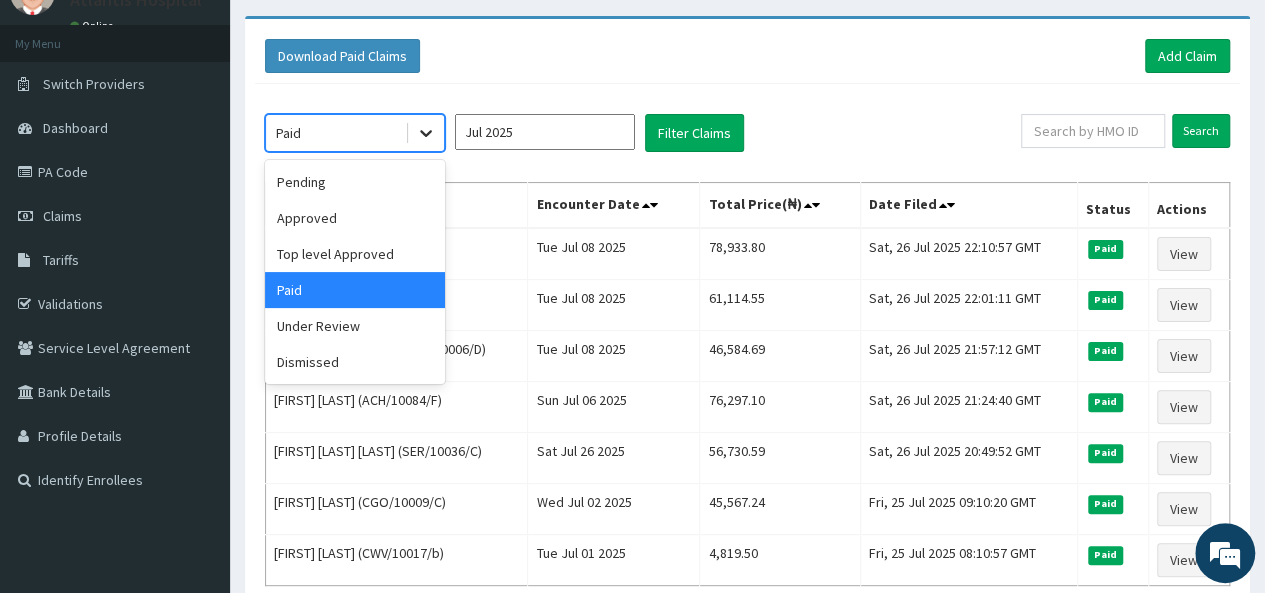 click 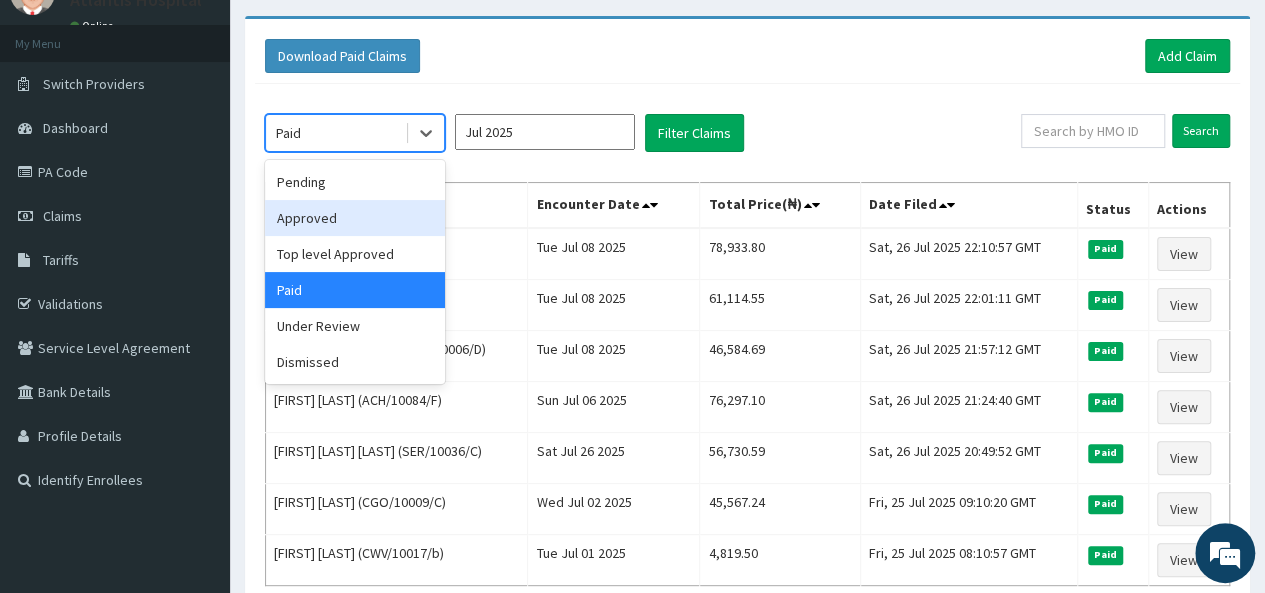 click on "Approved" at bounding box center (355, 218) 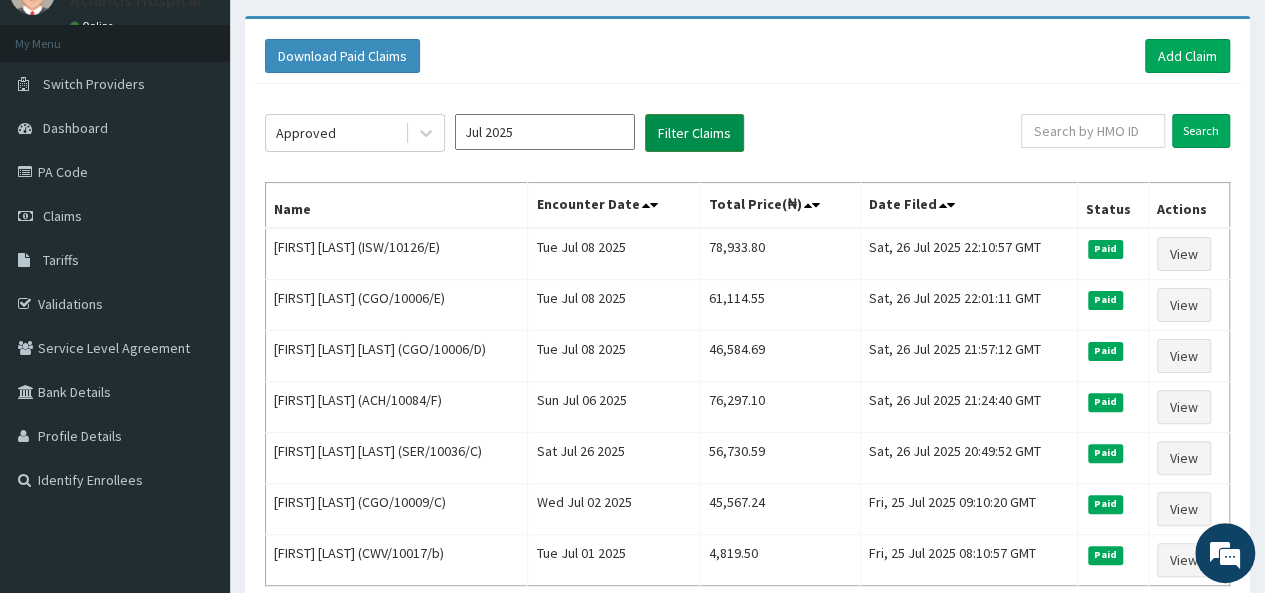 click on "Filter Claims" at bounding box center [694, 133] 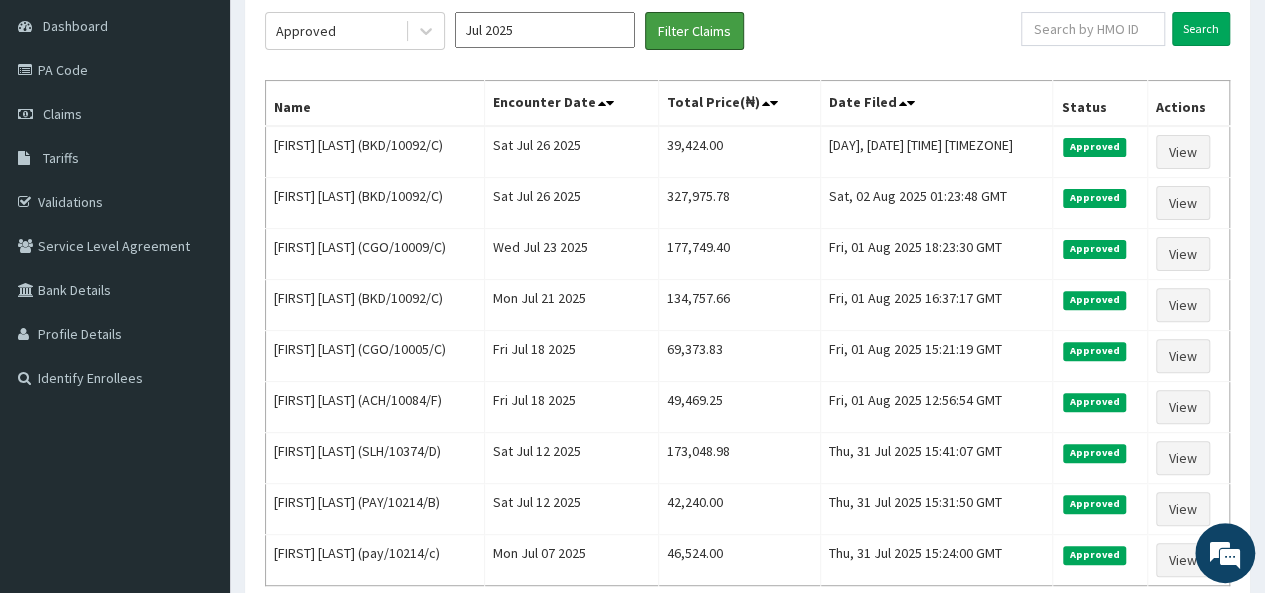 scroll, scrollTop: 171, scrollLeft: 0, axis: vertical 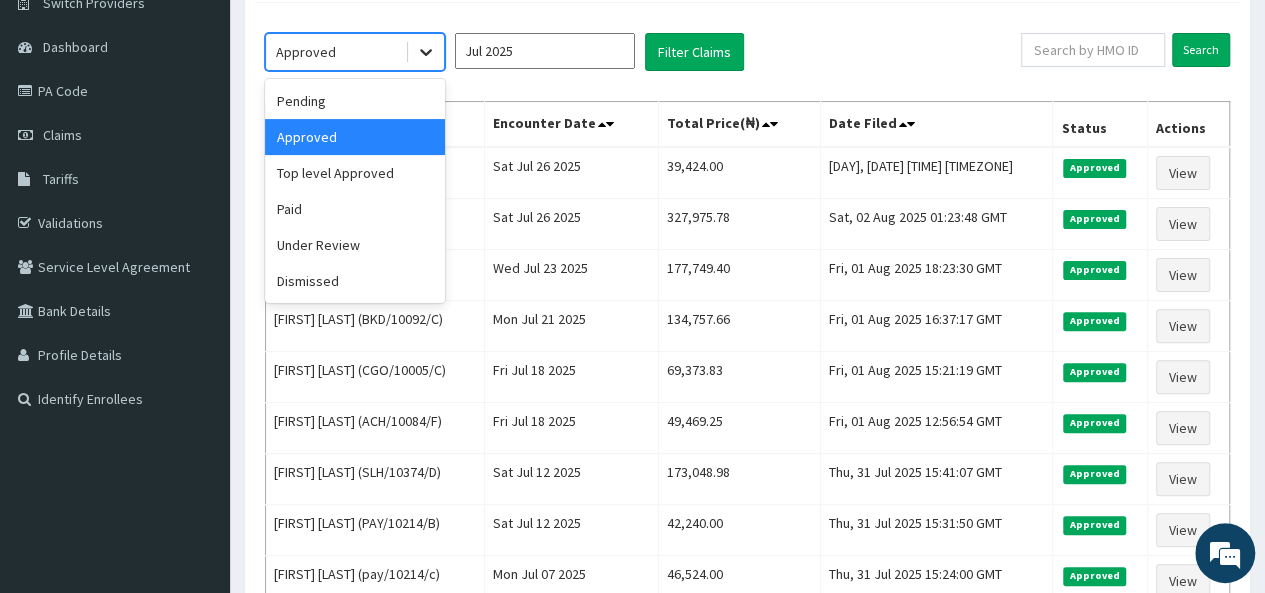 click 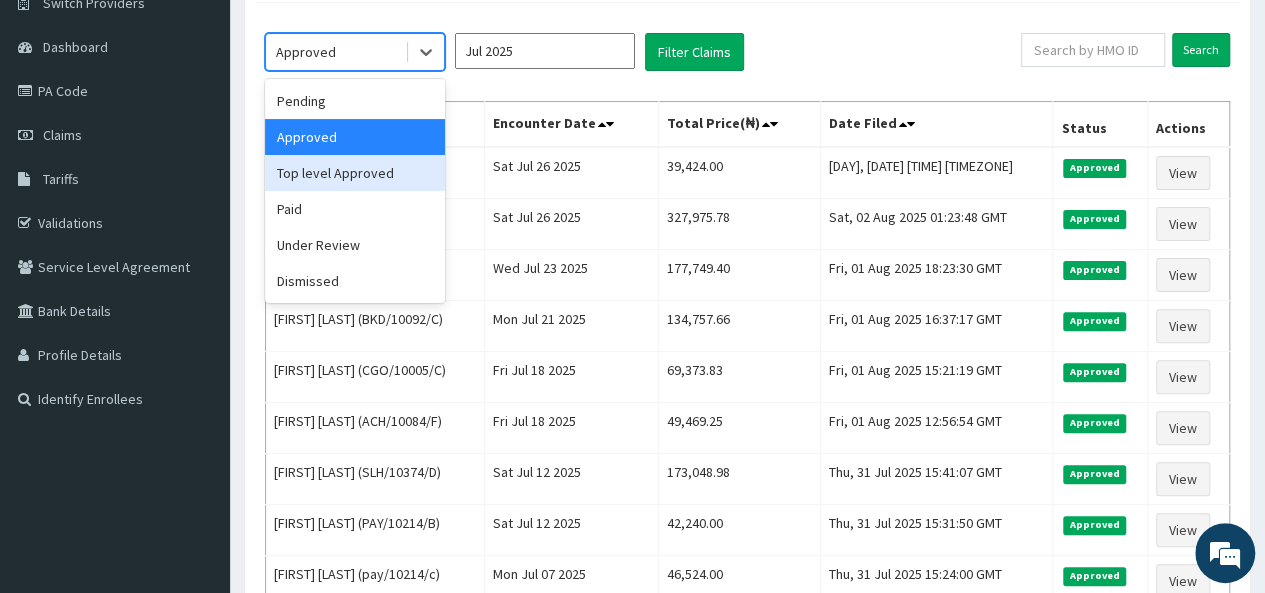 click on "Top level Approved" at bounding box center [355, 173] 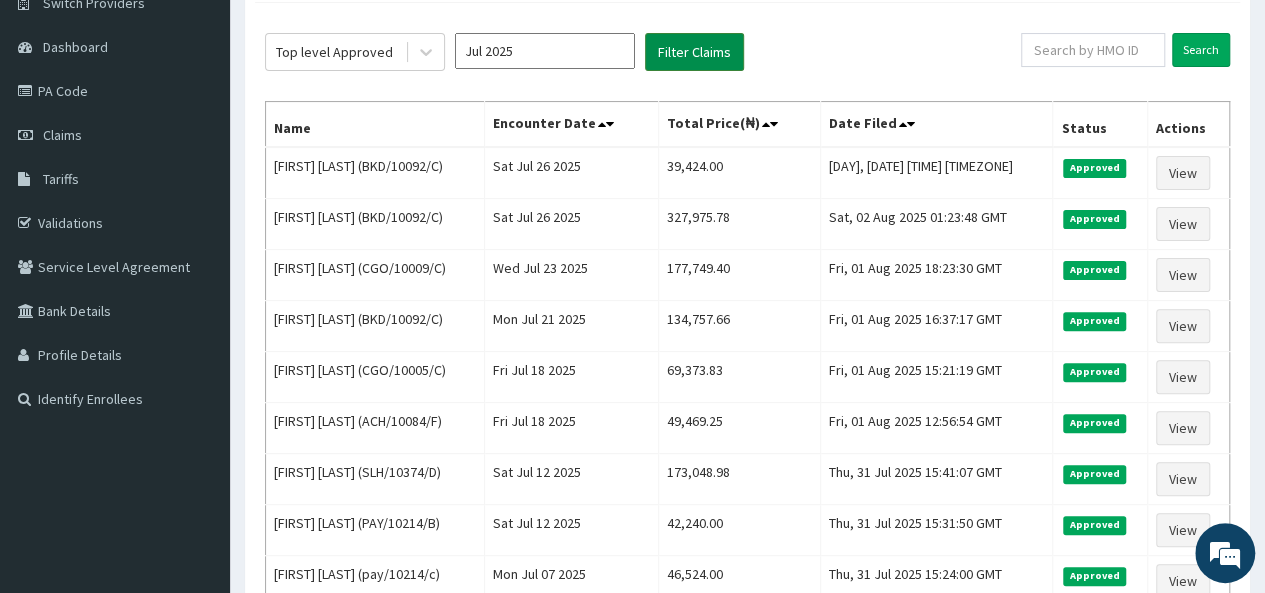 click on "Filter Claims" at bounding box center (694, 52) 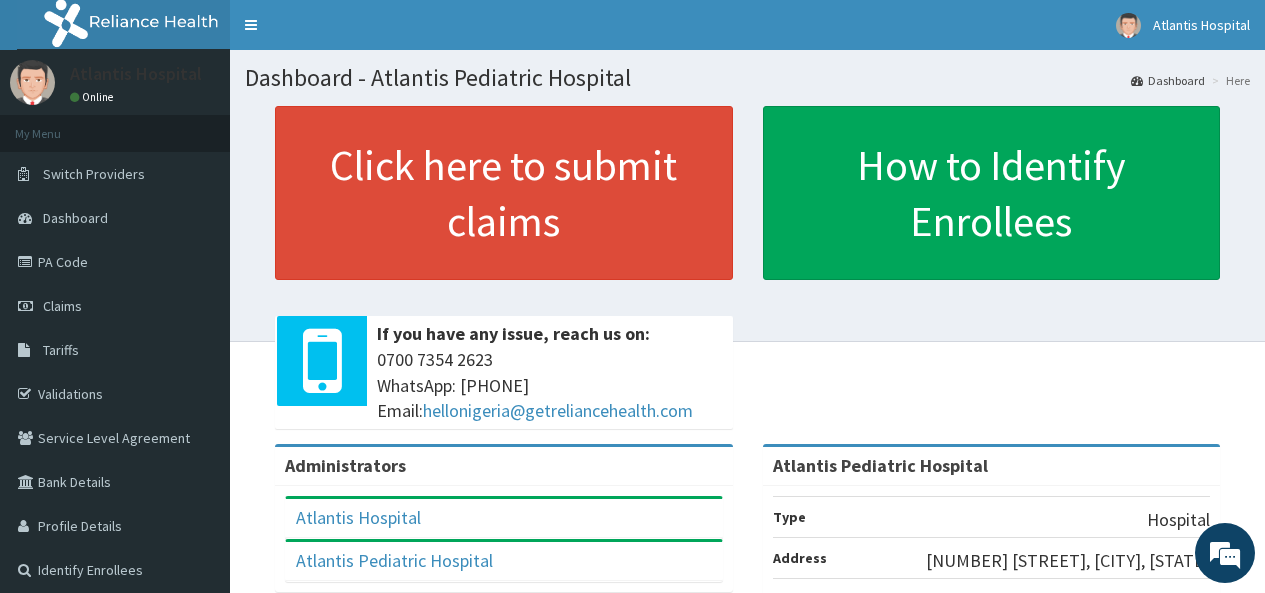 scroll, scrollTop: 0, scrollLeft: 0, axis: both 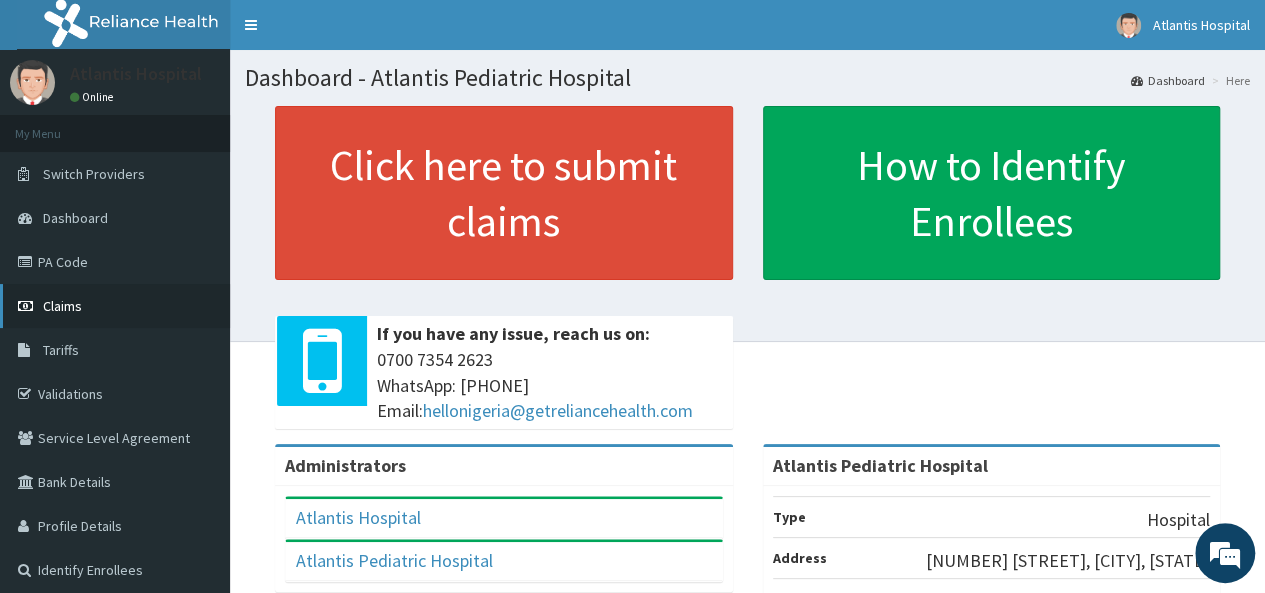 click on "Claims" at bounding box center [115, 306] 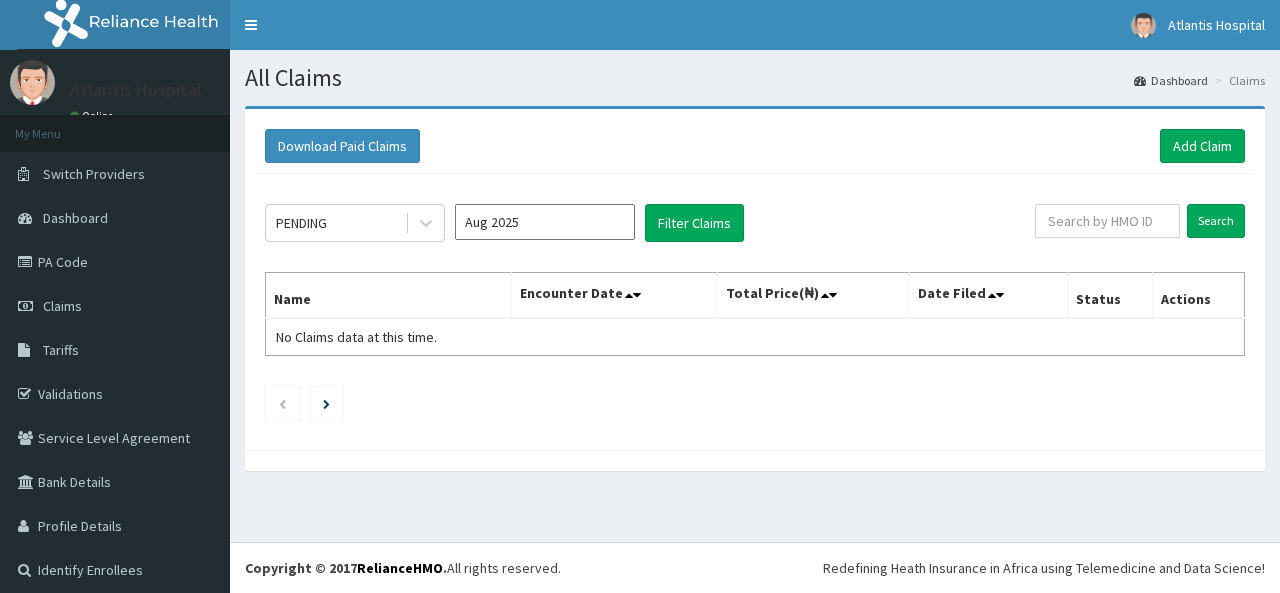 scroll, scrollTop: 0, scrollLeft: 0, axis: both 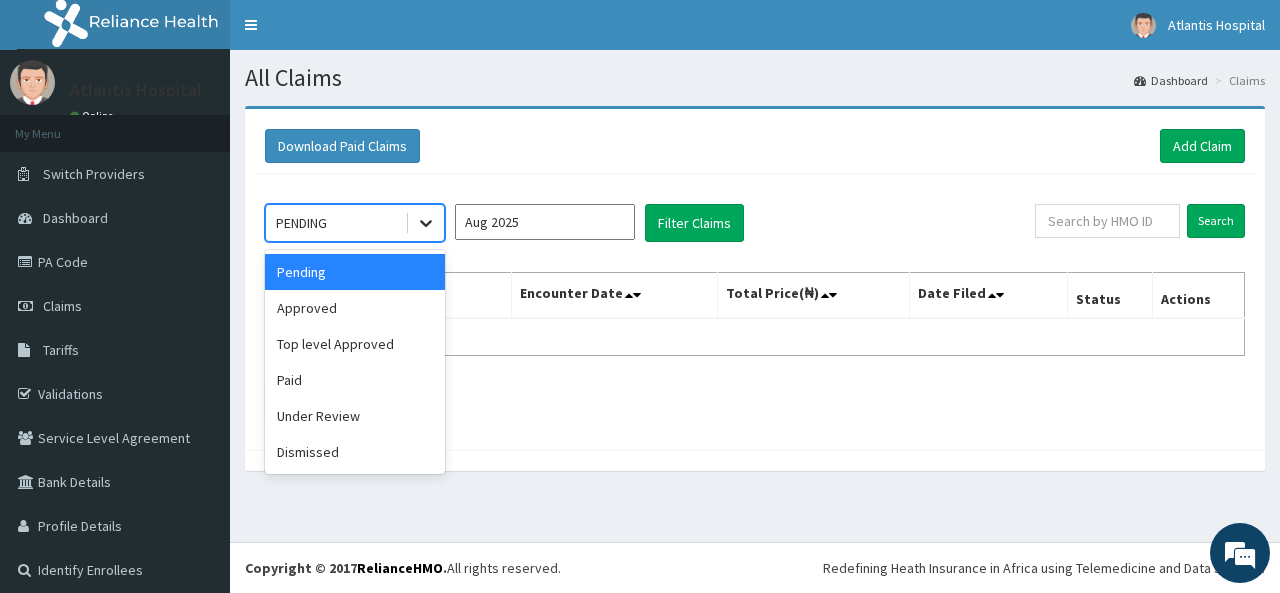 click at bounding box center [426, 223] 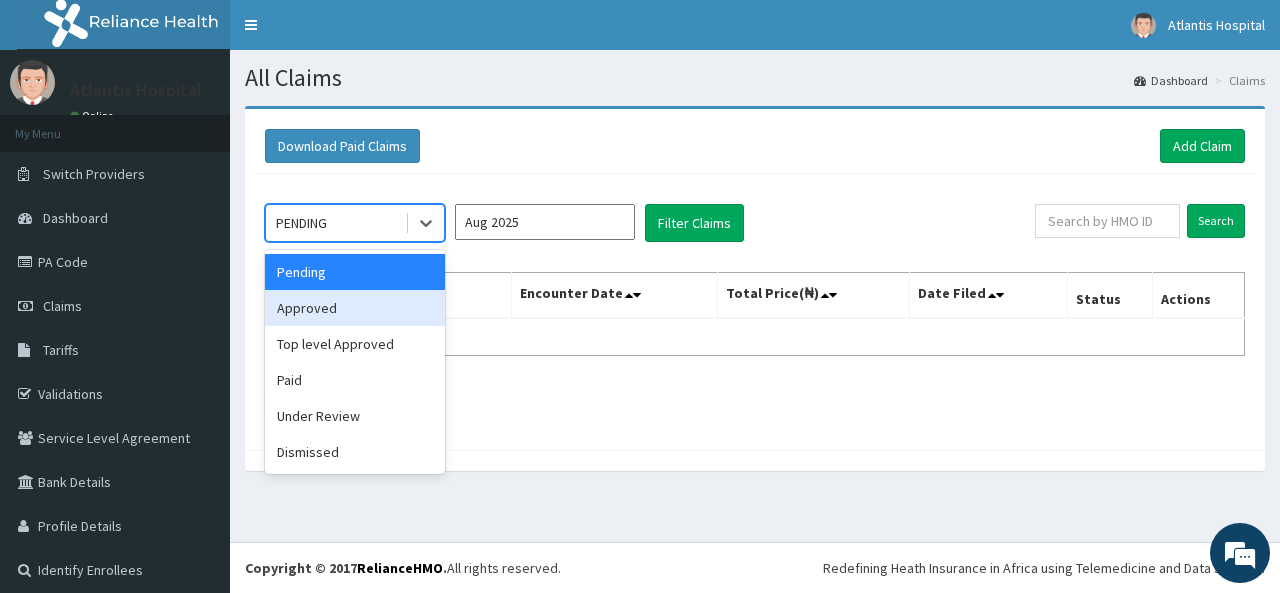 click on "Approved" at bounding box center (355, 308) 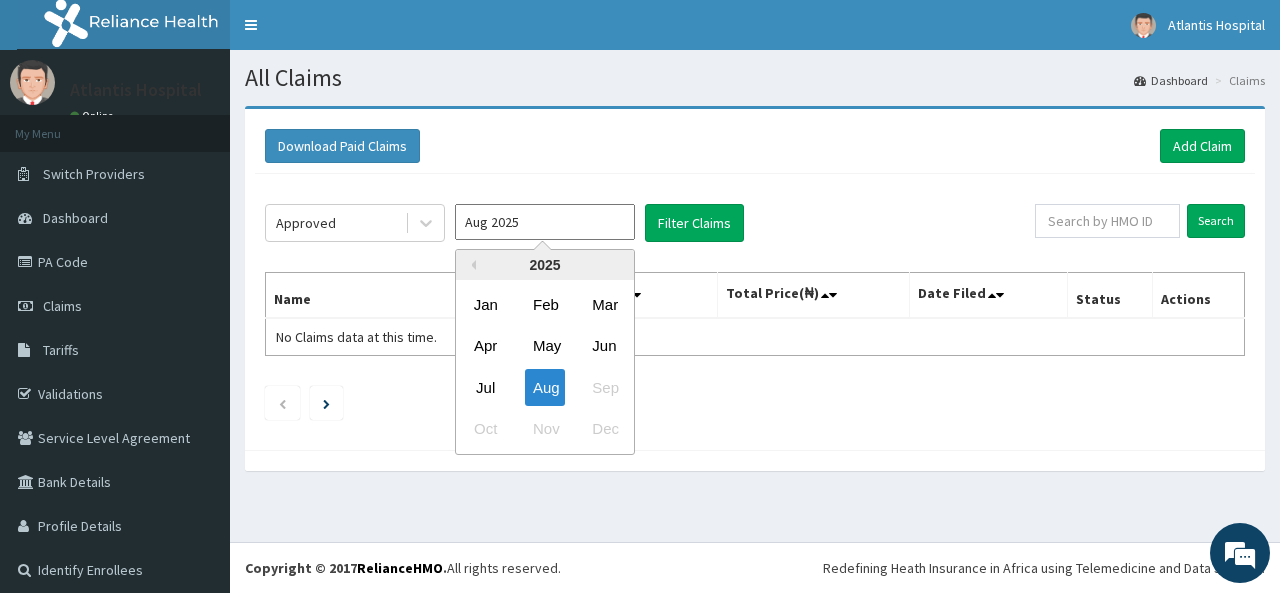 drag, startPoint x: 566, startPoint y: 232, endPoint x: 565, endPoint y: 393, distance: 161.00311 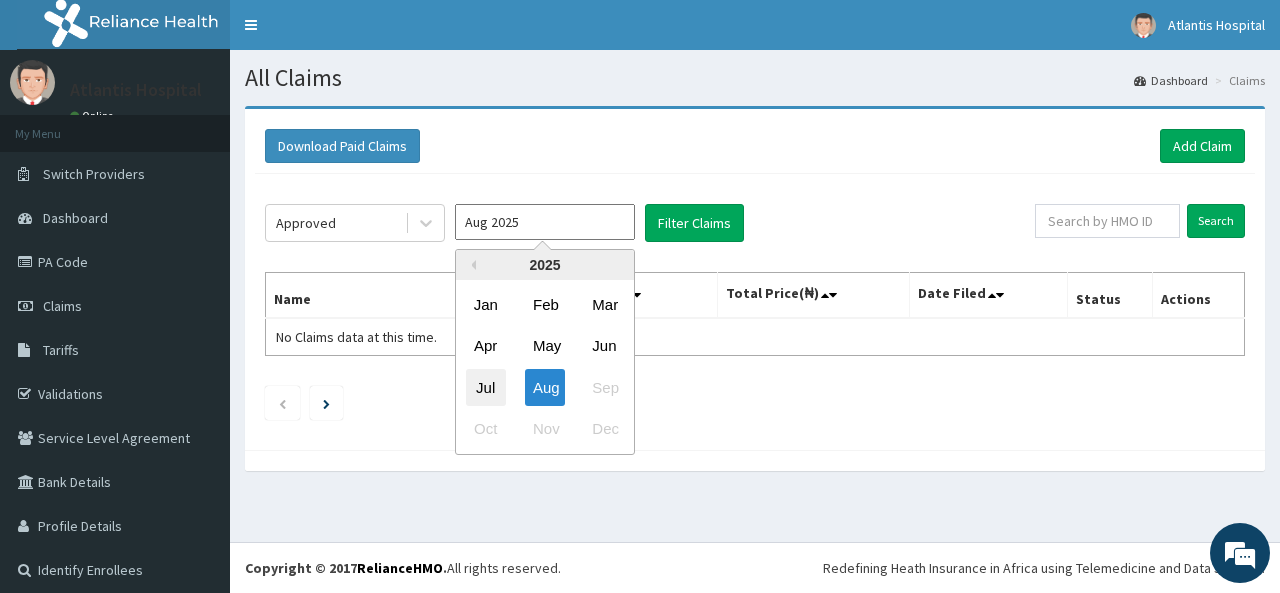 click on "Jul" at bounding box center [486, 387] 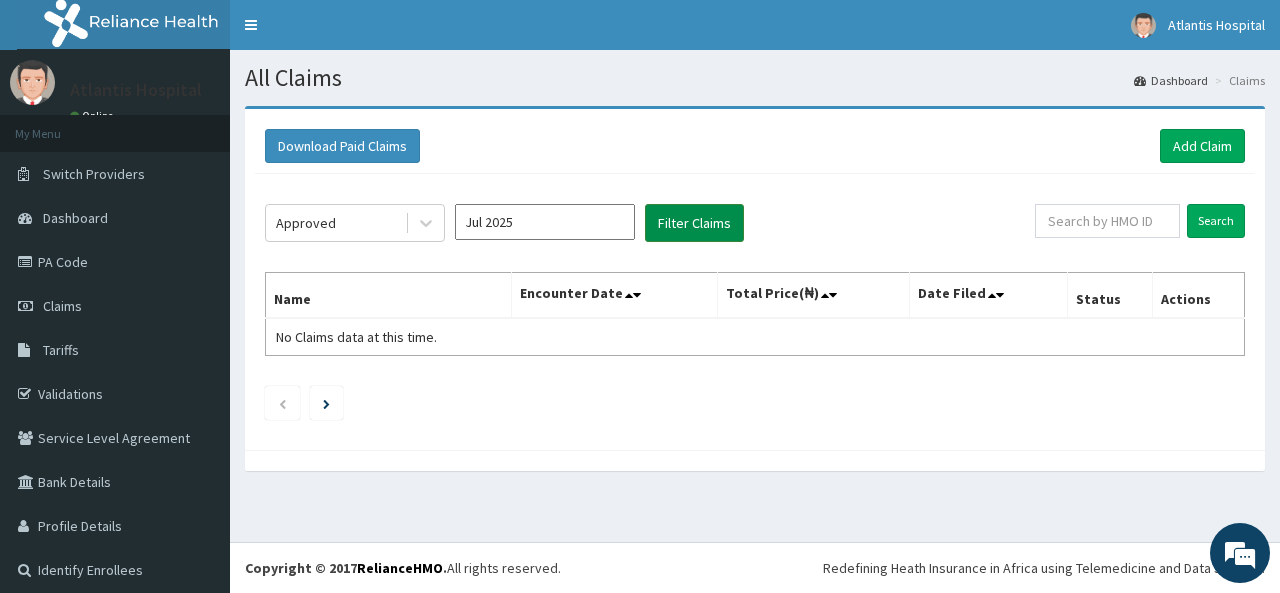 click on "Filter Claims" at bounding box center (694, 223) 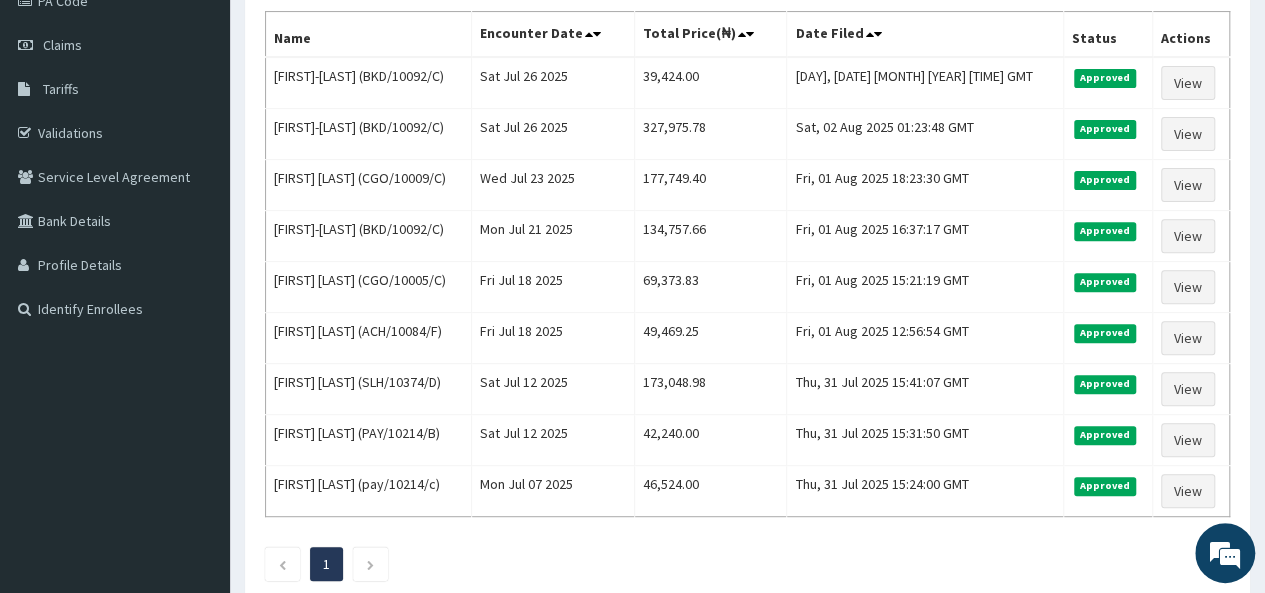 scroll, scrollTop: 290, scrollLeft: 0, axis: vertical 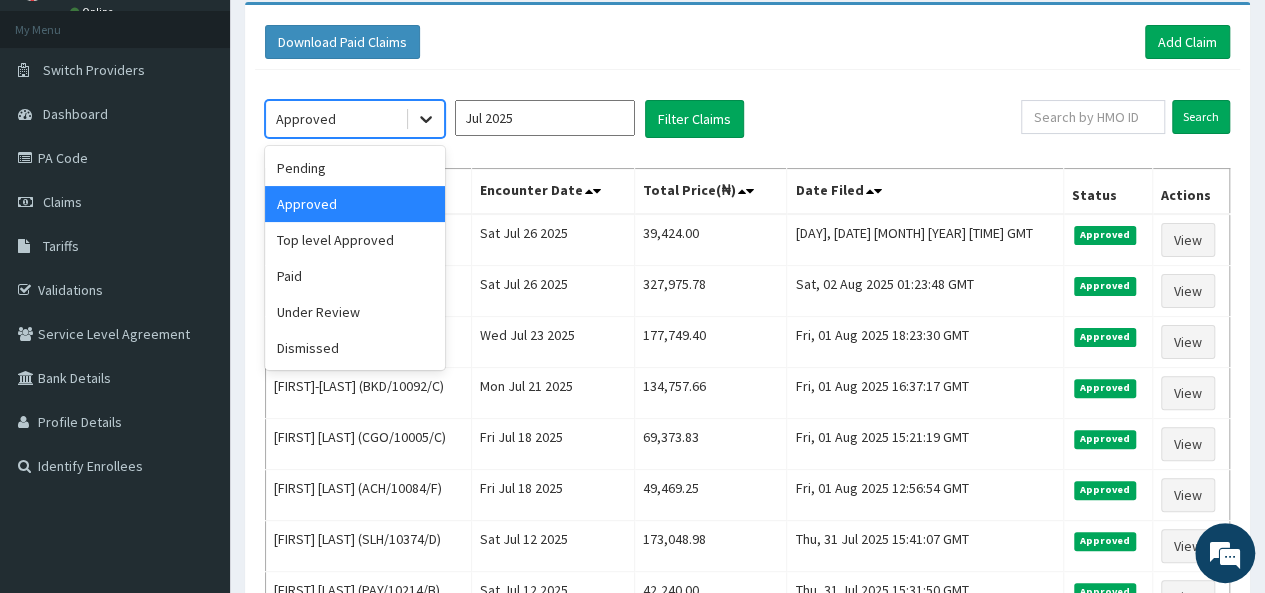 click 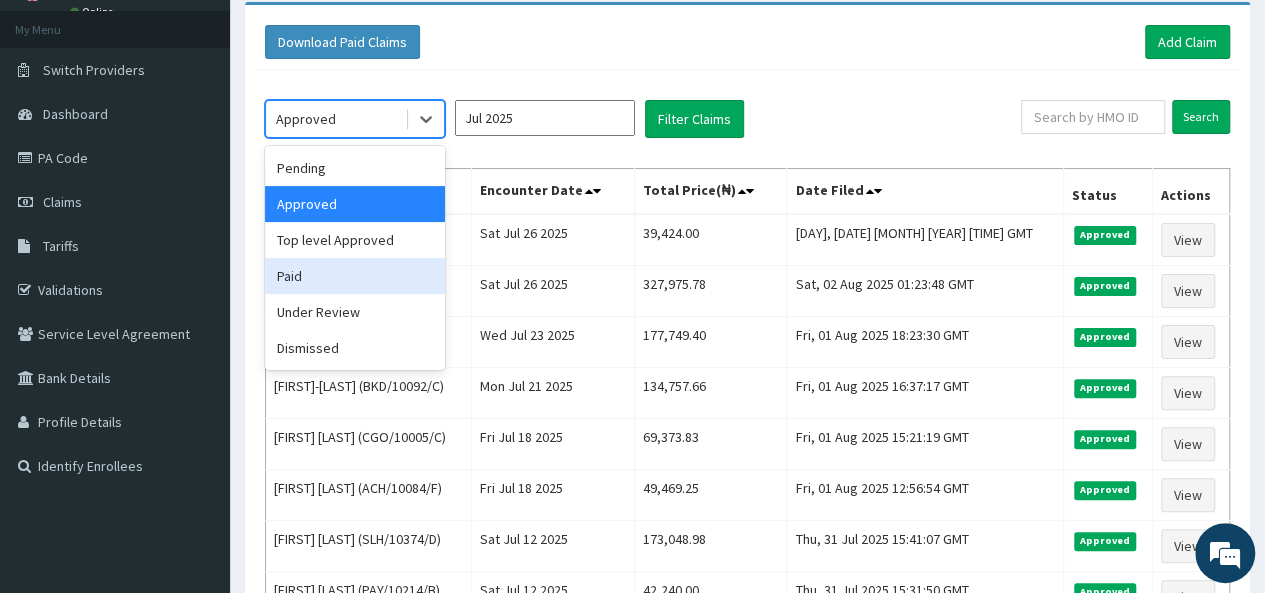 click on "Paid" at bounding box center [355, 276] 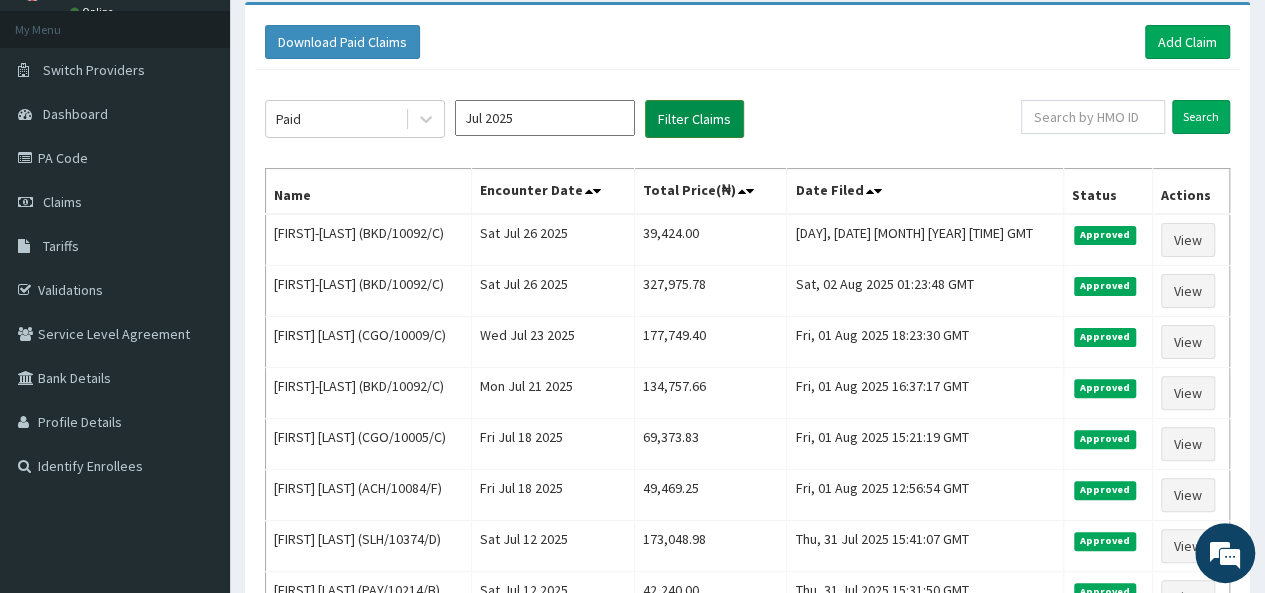click on "Filter Claims" at bounding box center [694, 119] 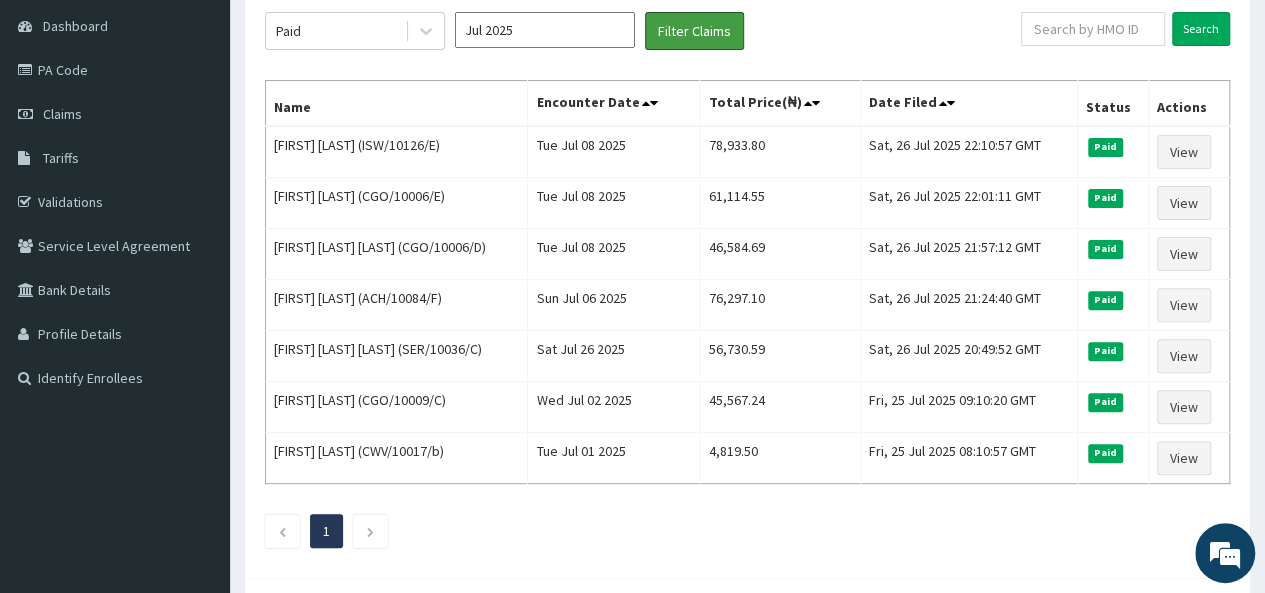 scroll, scrollTop: 205, scrollLeft: 0, axis: vertical 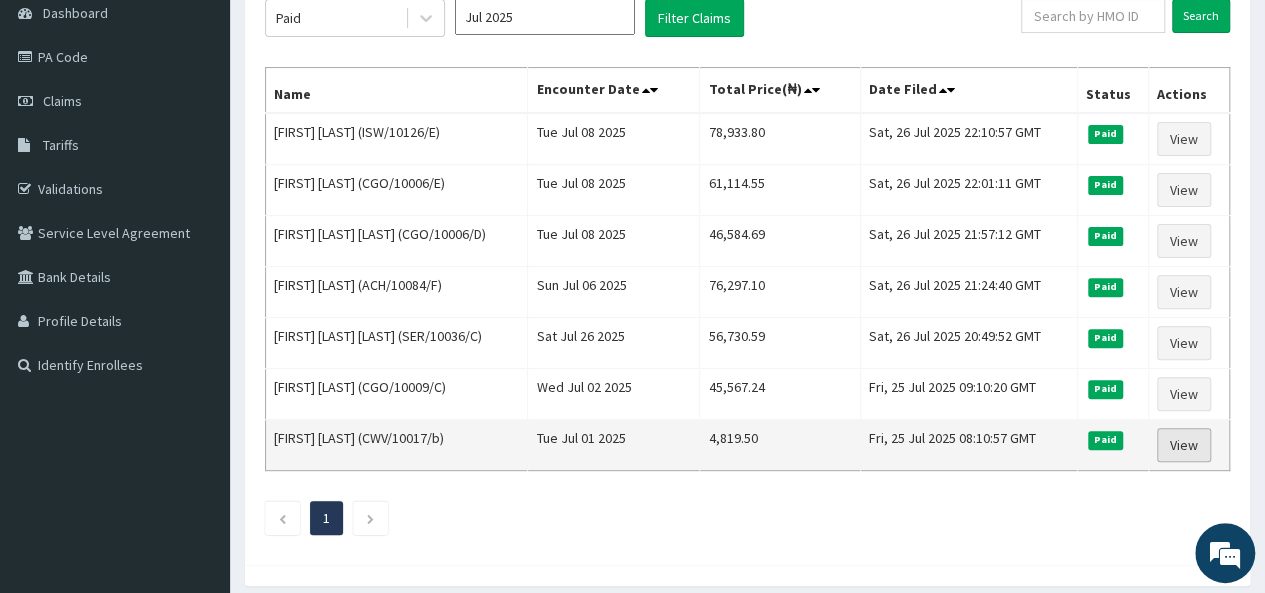 click on "View" at bounding box center (1184, 445) 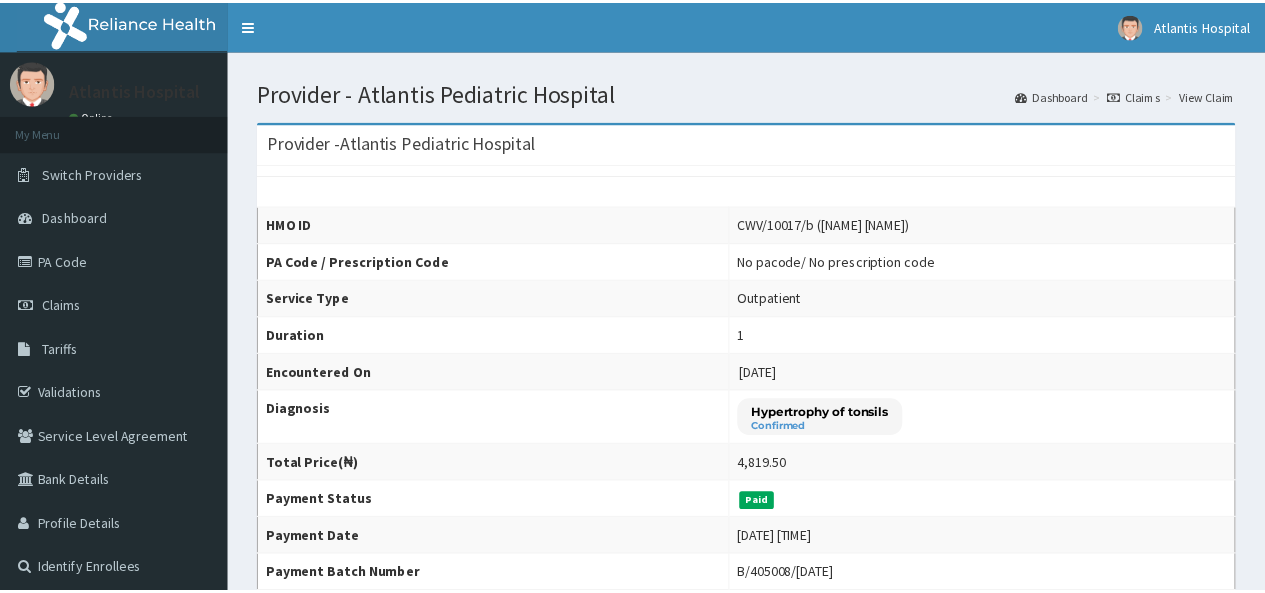 scroll, scrollTop: 0, scrollLeft: 0, axis: both 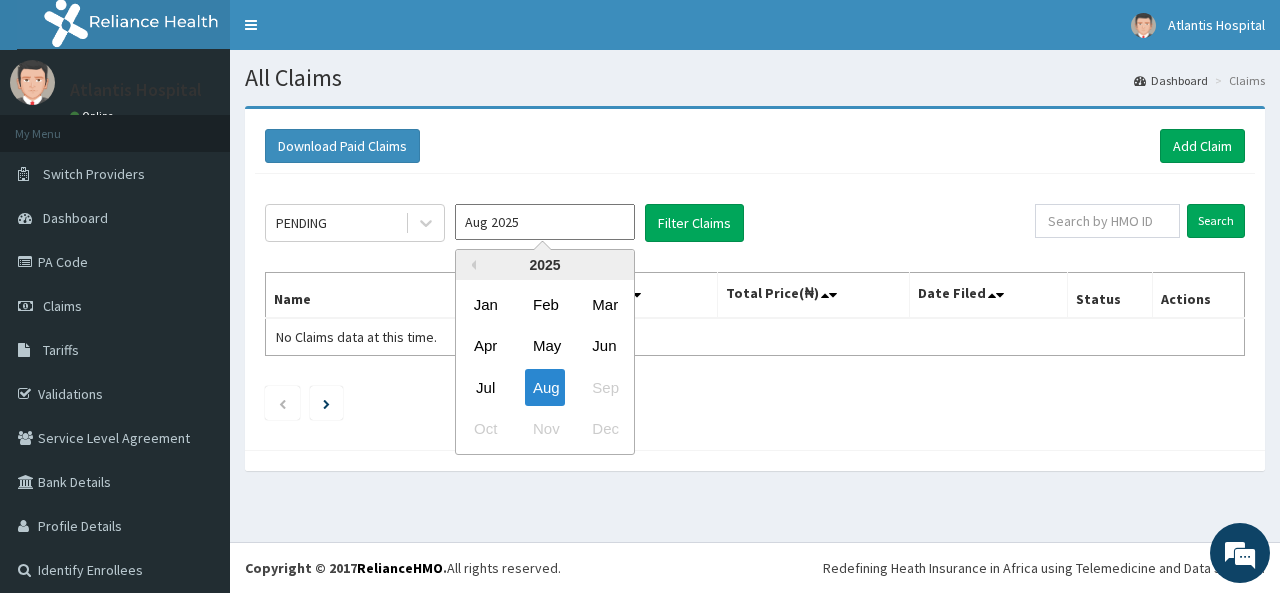 click on "Aug 2025" at bounding box center [545, 222] 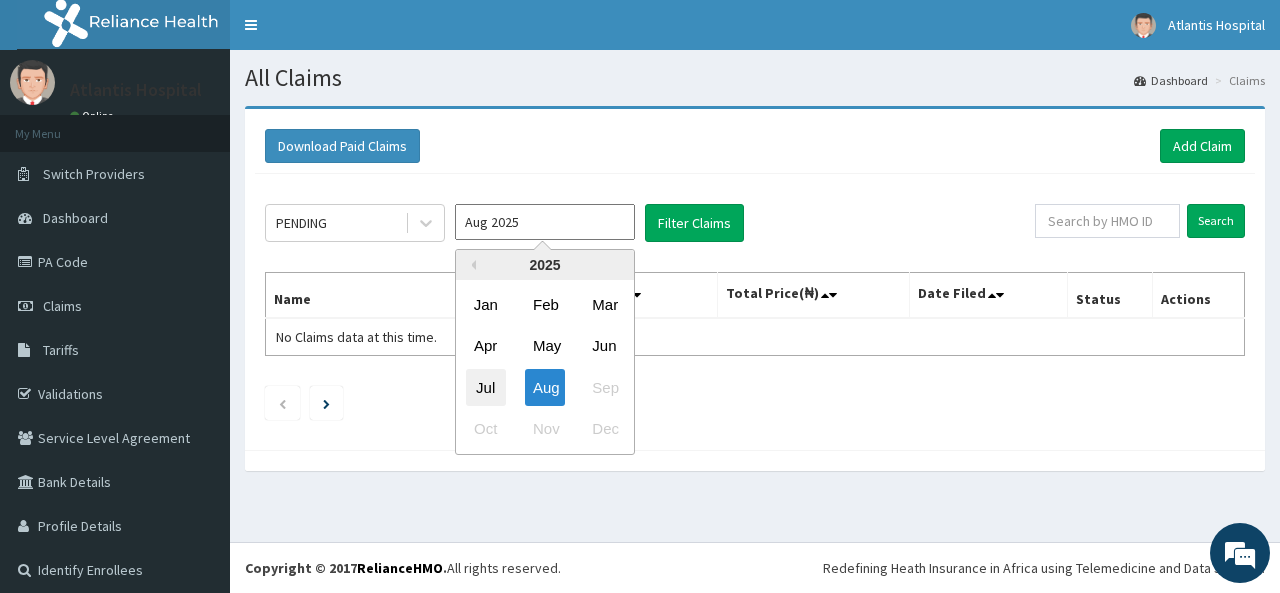 click on "Jul" at bounding box center (486, 387) 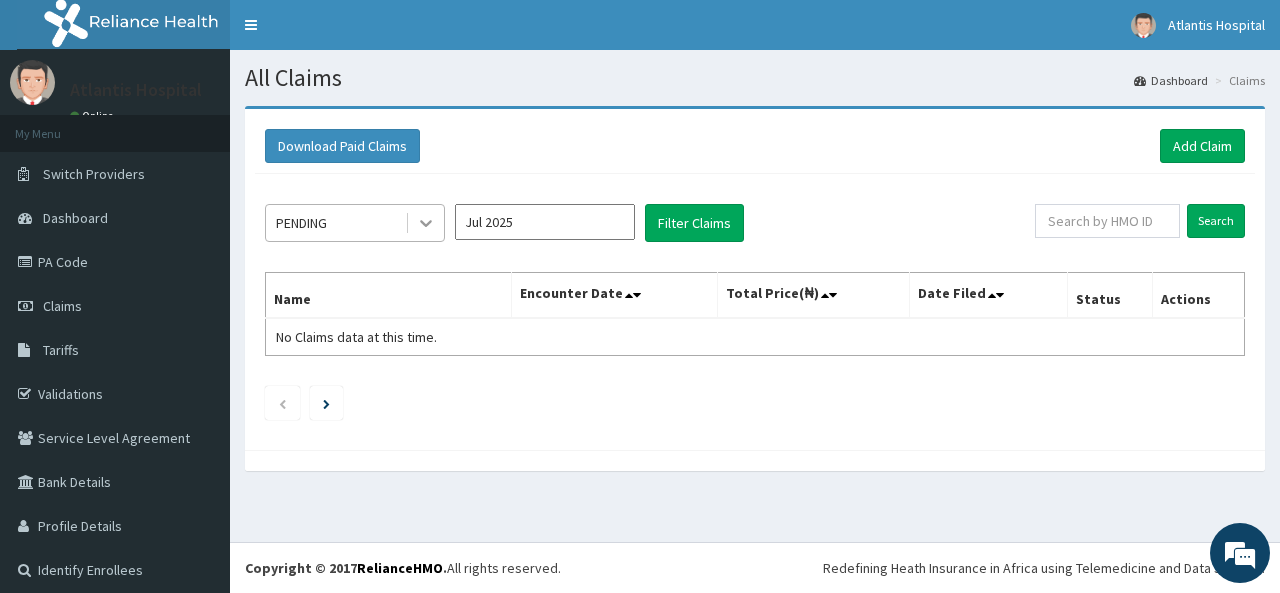 click at bounding box center [426, 223] 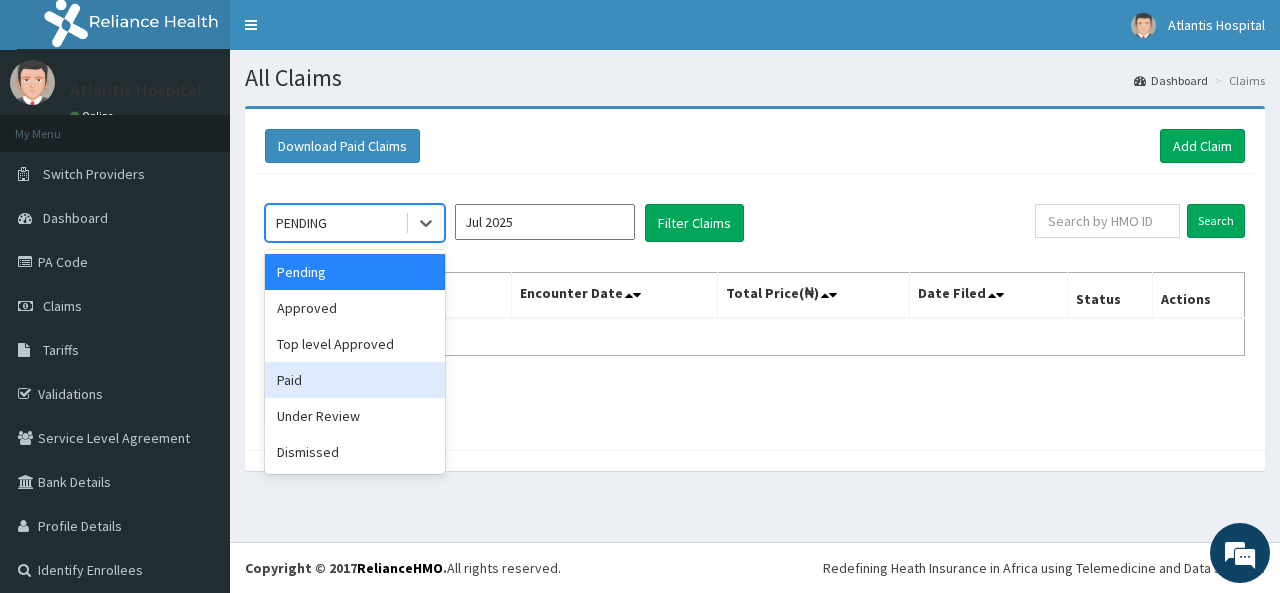 click on "Paid" at bounding box center [355, 380] 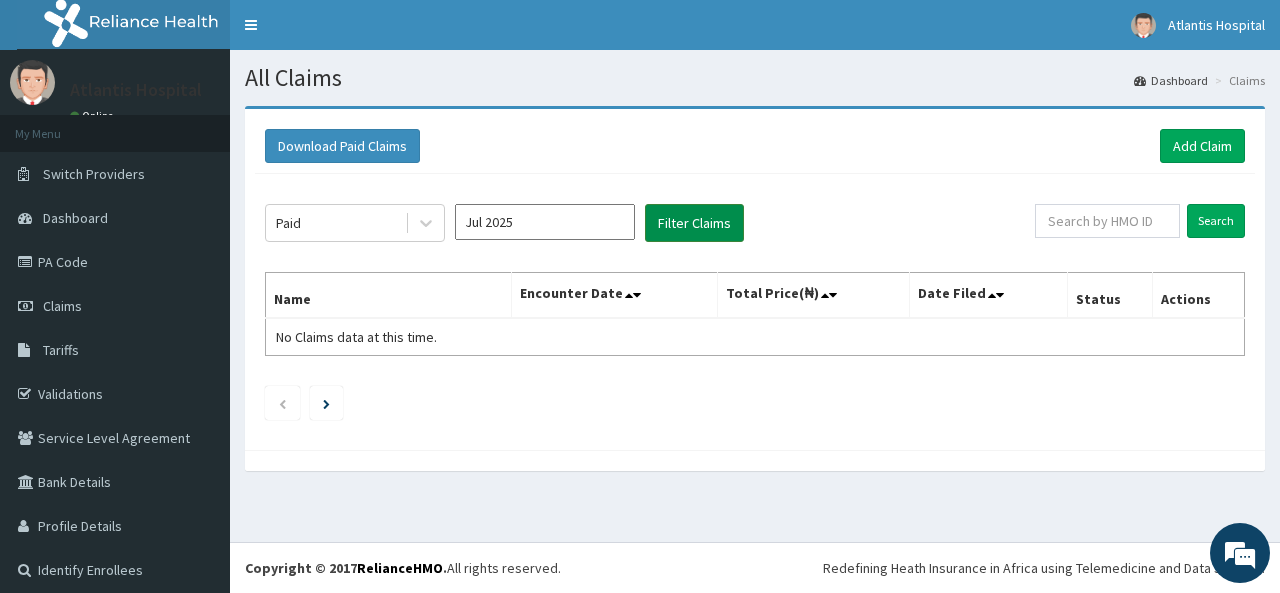 click on "Filter Claims" at bounding box center [694, 223] 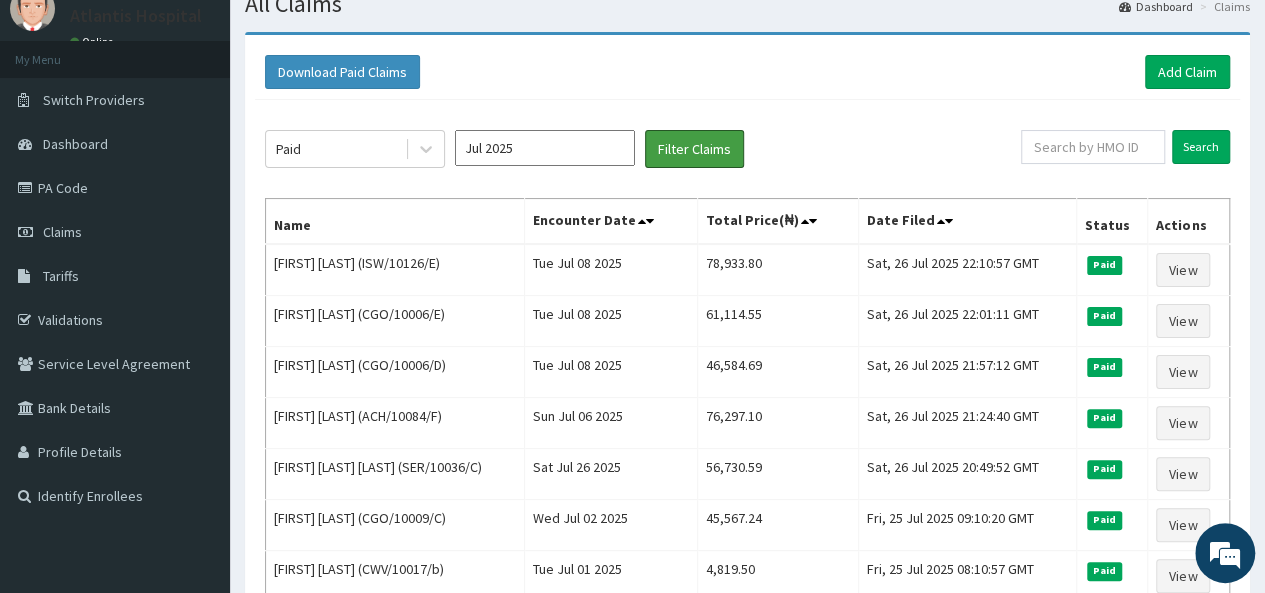 scroll, scrollTop: 57, scrollLeft: 0, axis: vertical 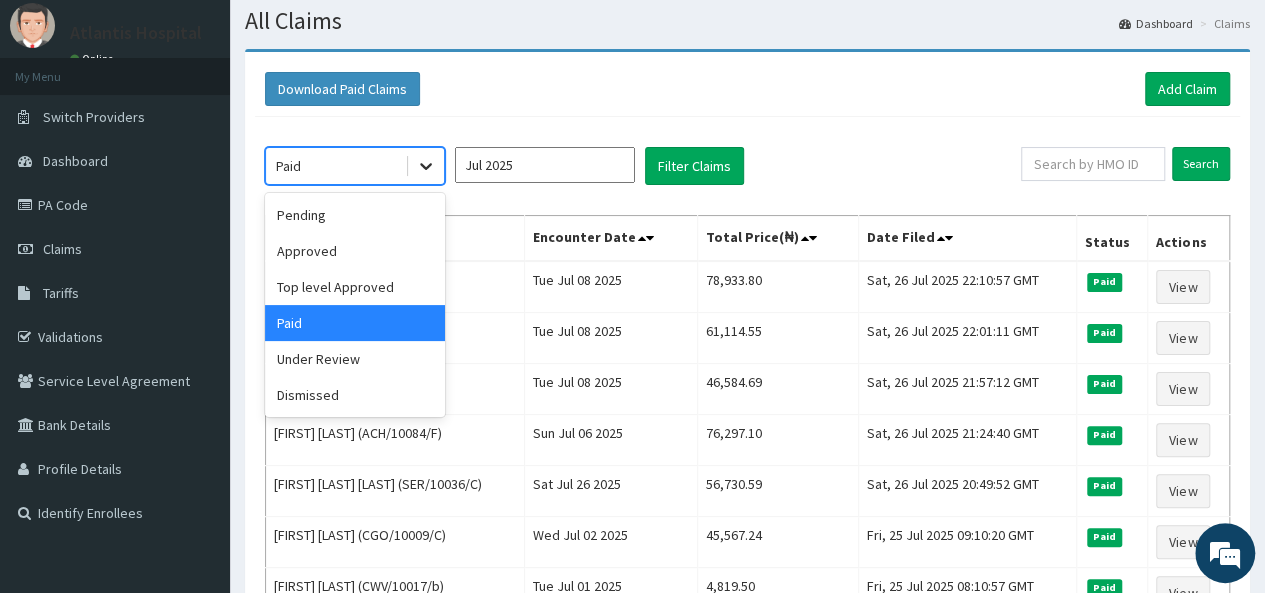 click at bounding box center (426, 166) 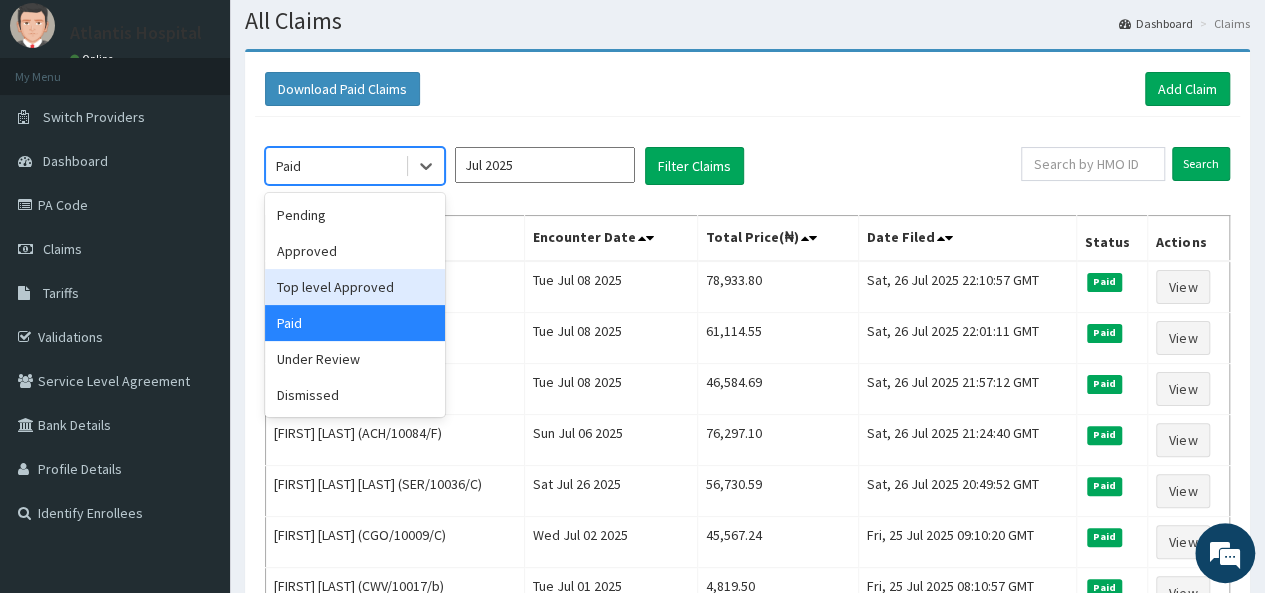 click on "Top level Approved" at bounding box center [355, 287] 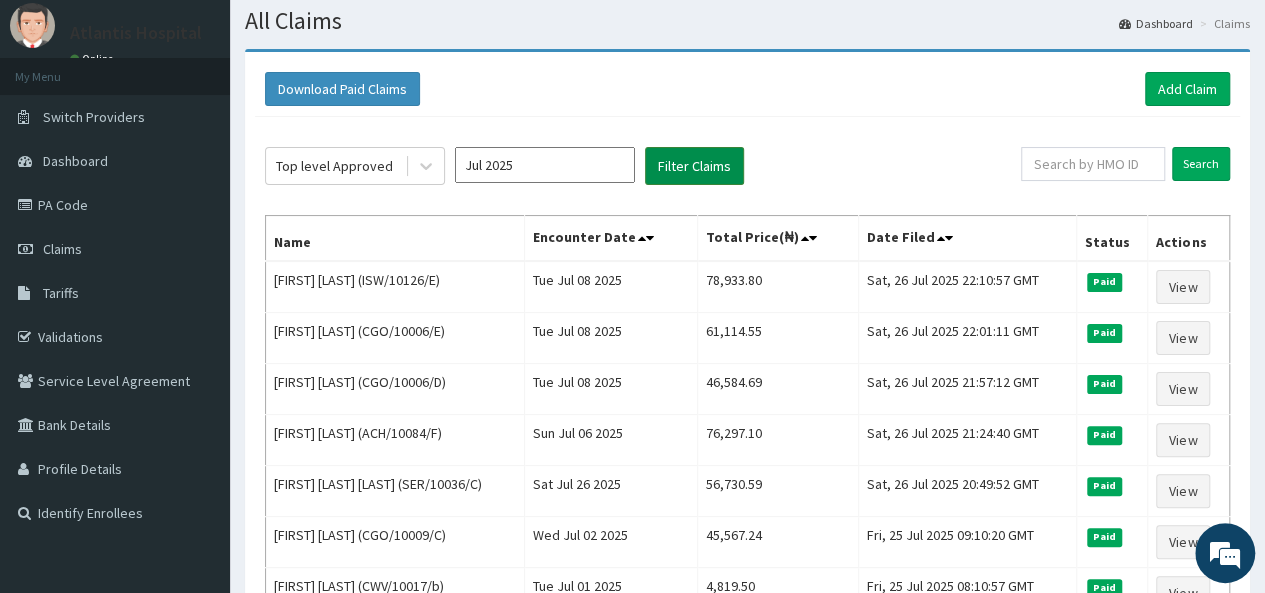 click on "Filter Claims" at bounding box center [694, 166] 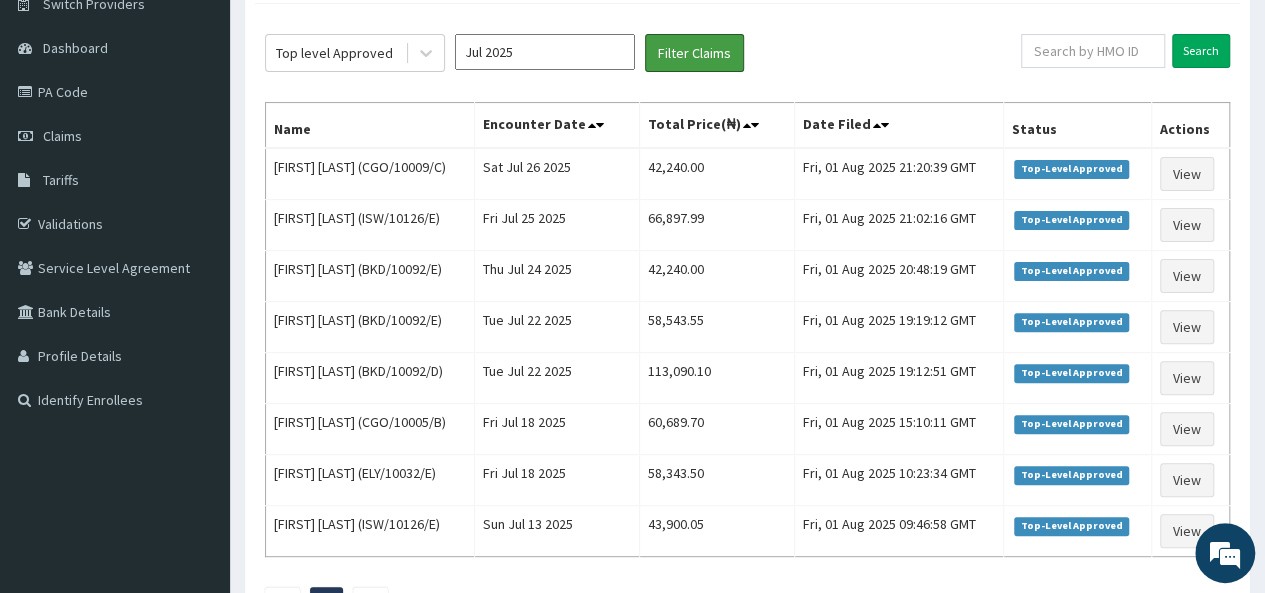 scroll, scrollTop: 161, scrollLeft: 0, axis: vertical 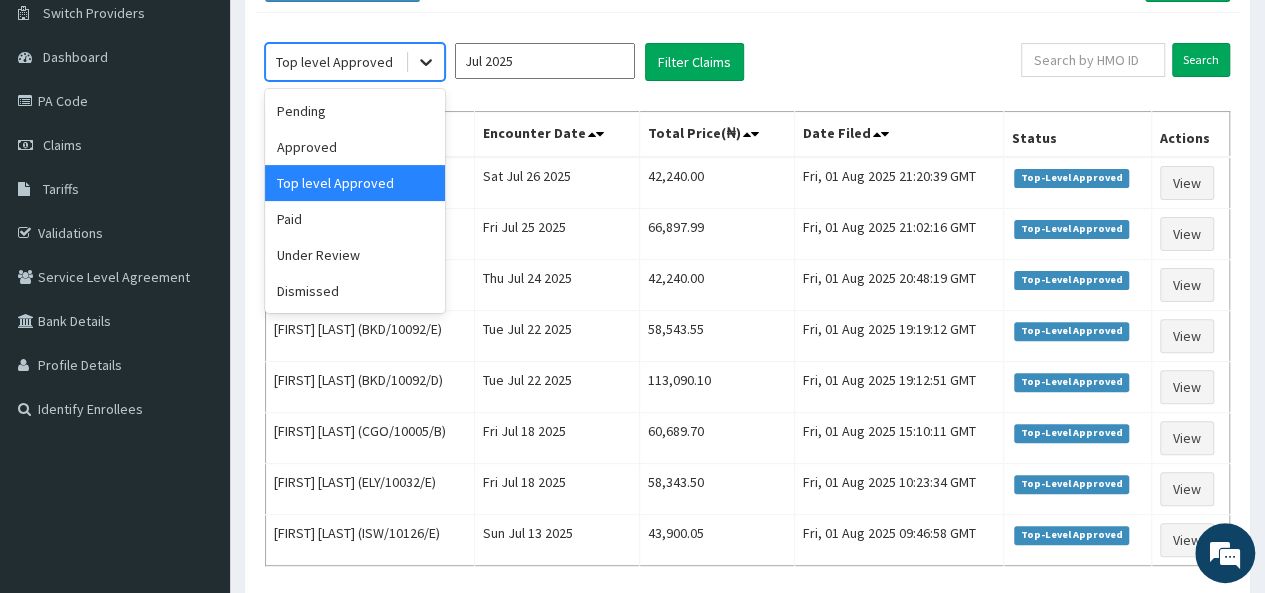 click at bounding box center [426, 62] 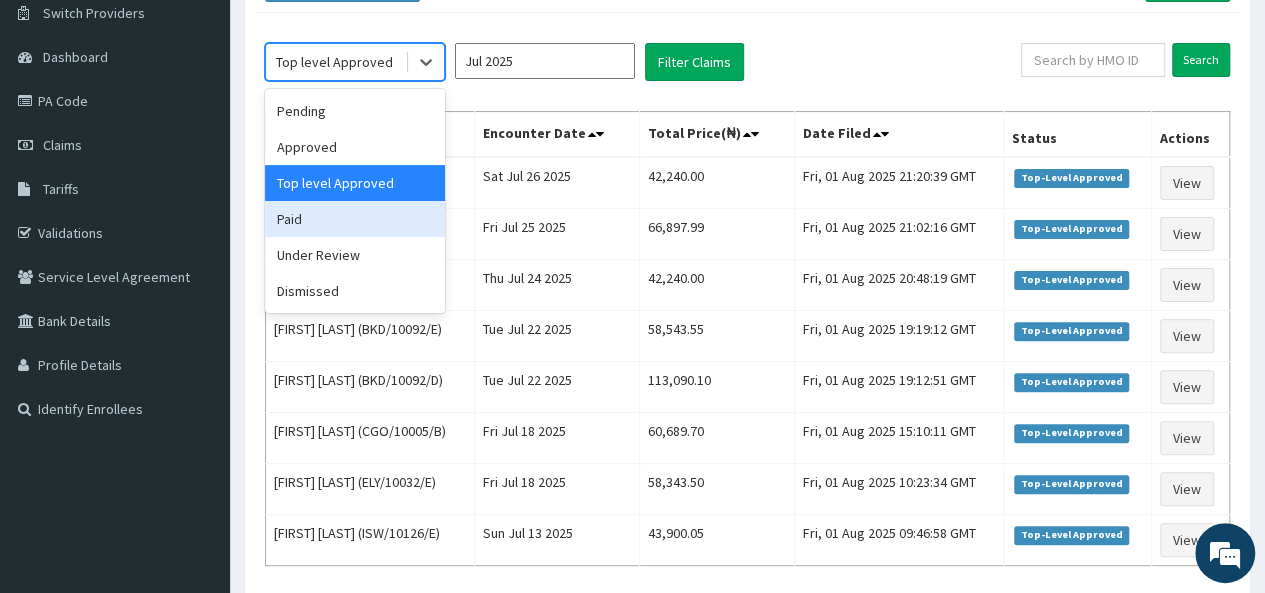 click on "Paid" at bounding box center (355, 219) 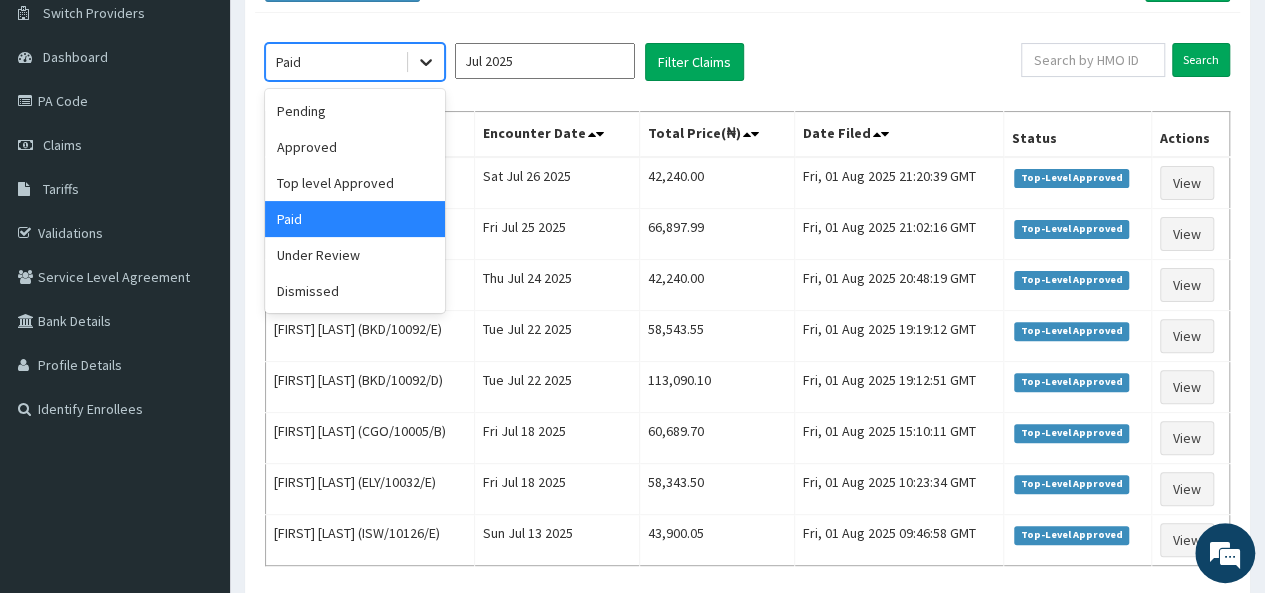 click at bounding box center (426, 62) 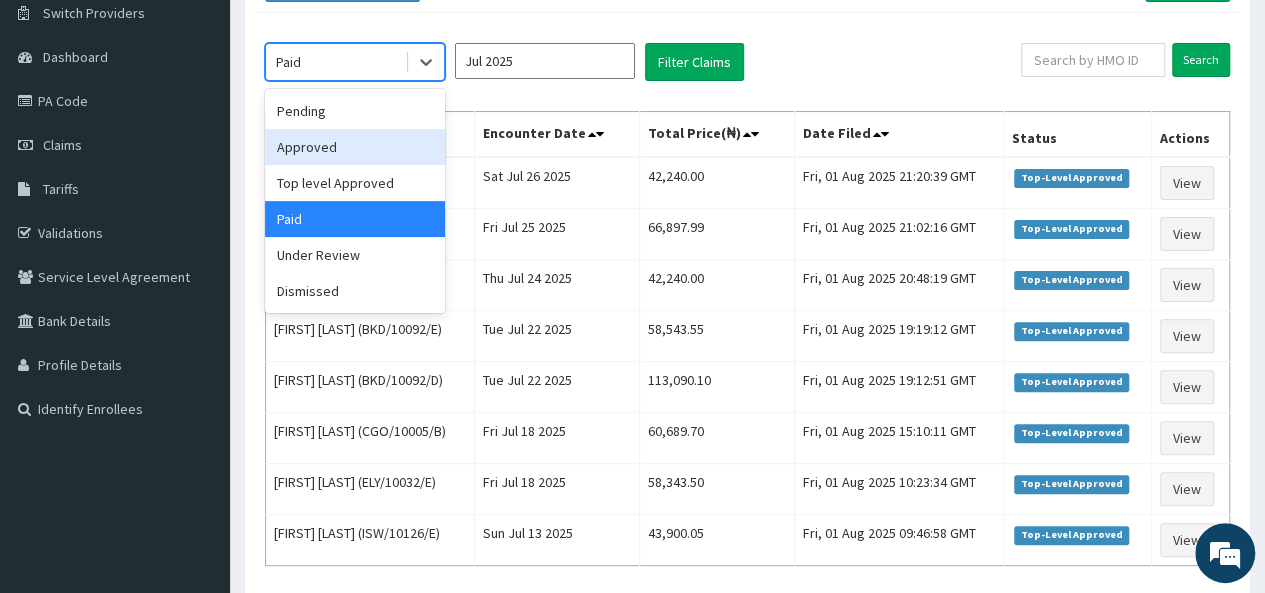 click on "Approved" at bounding box center (355, 147) 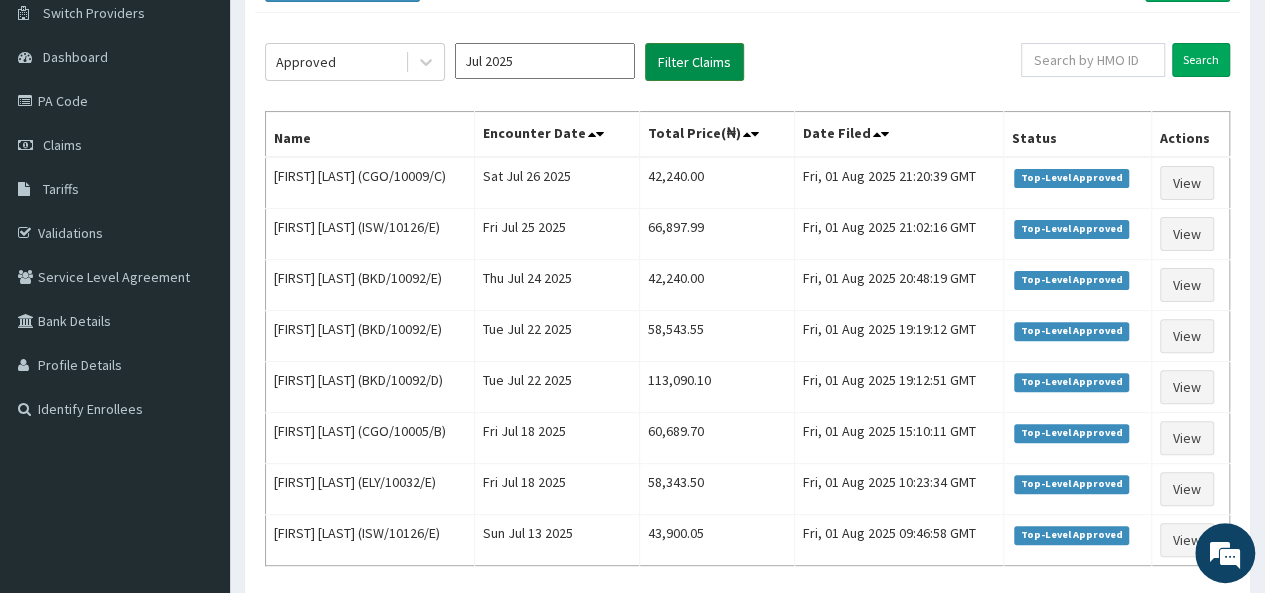 click on "Filter Claims" at bounding box center (694, 62) 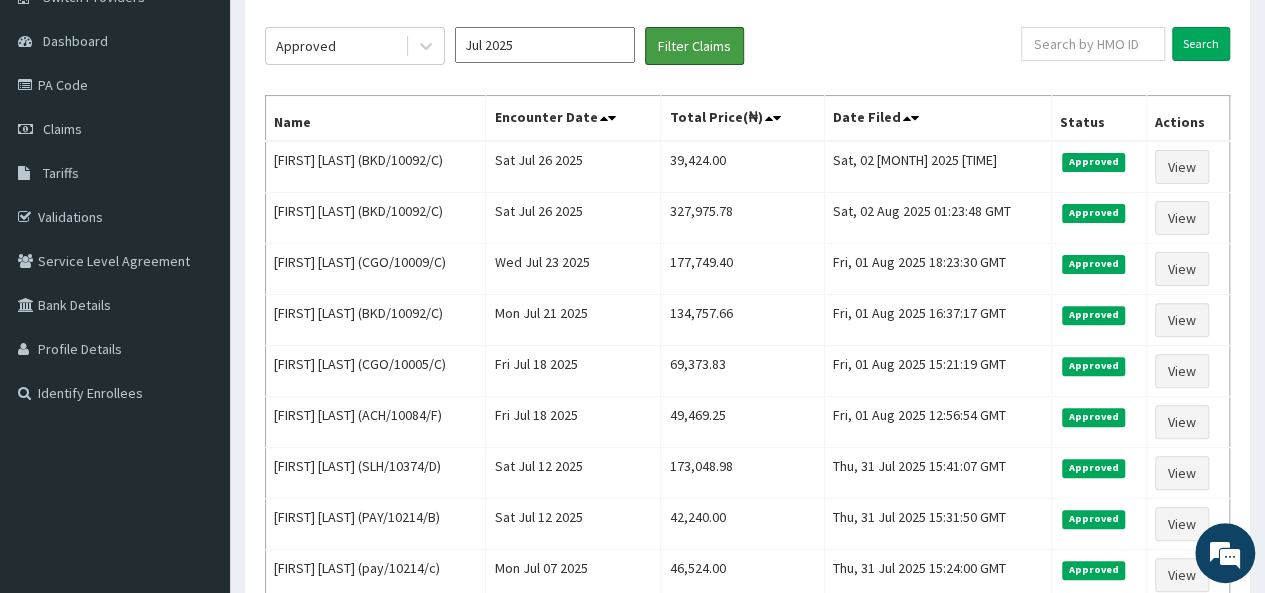 scroll, scrollTop: 174, scrollLeft: 0, axis: vertical 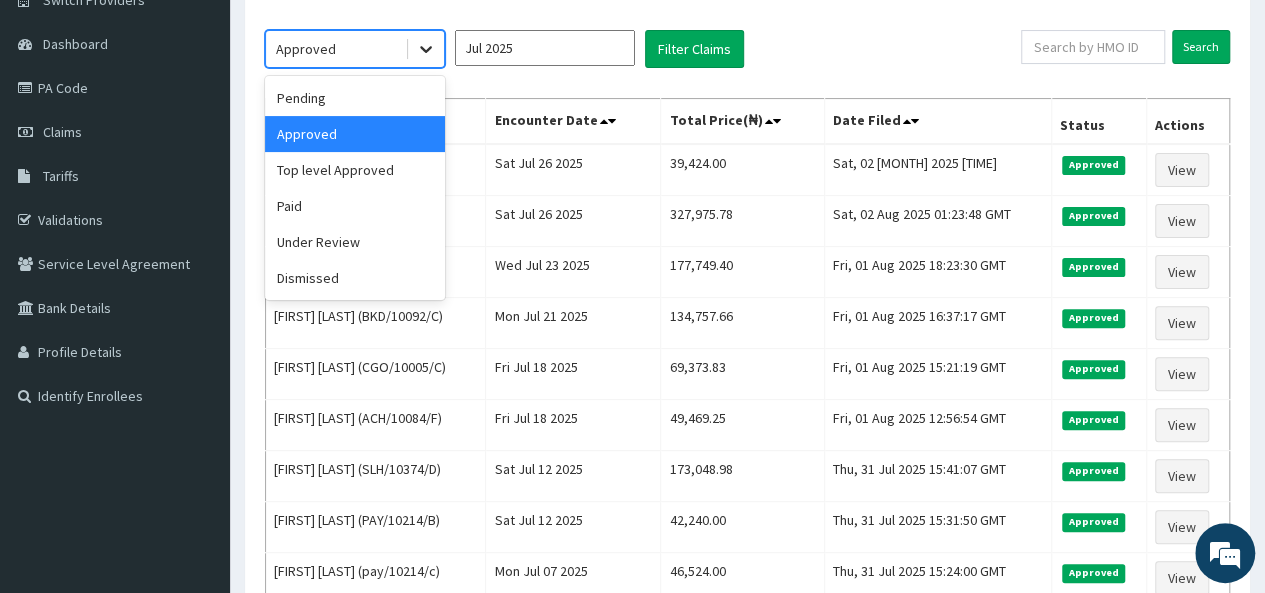 click at bounding box center [426, 49] 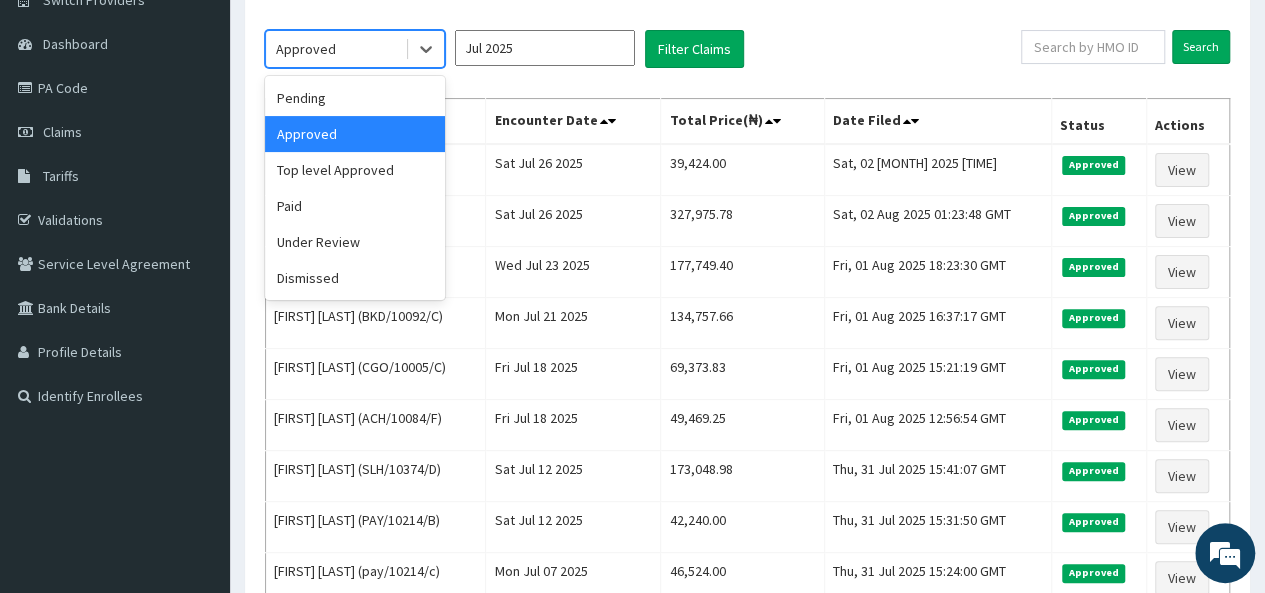 click on "Approved" at bounding box center [355, 134] 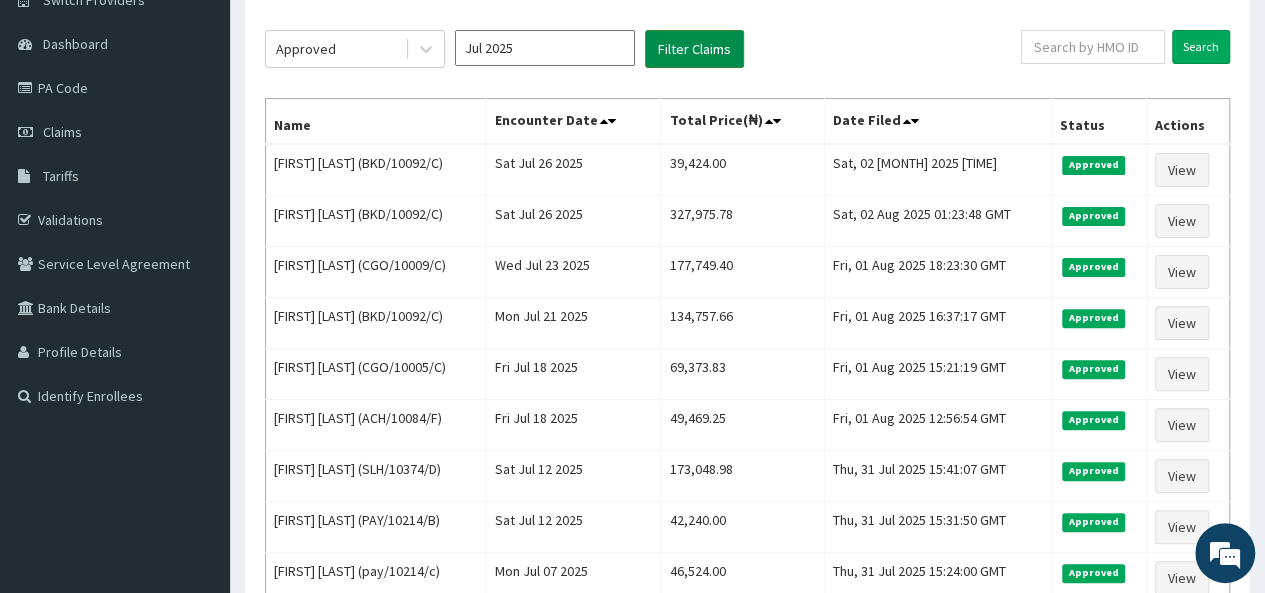 click on "Filter Claims" at bounding box center (694, 49) 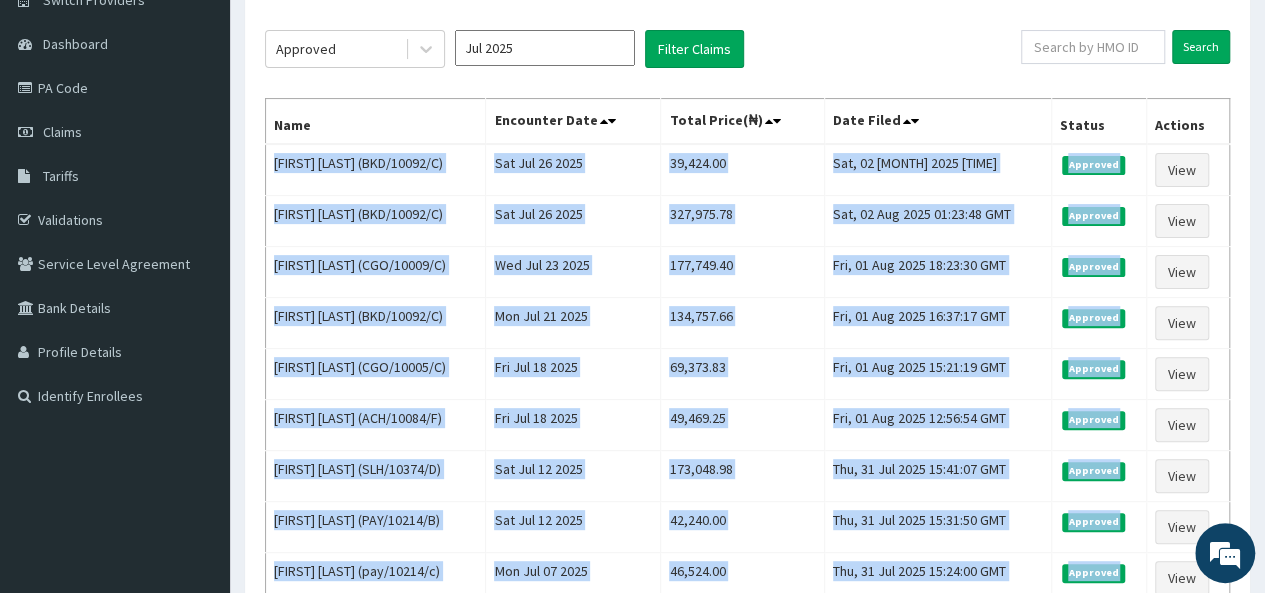 scroll, scrollTop: 375, scrollLeft: 0, axis: vertical 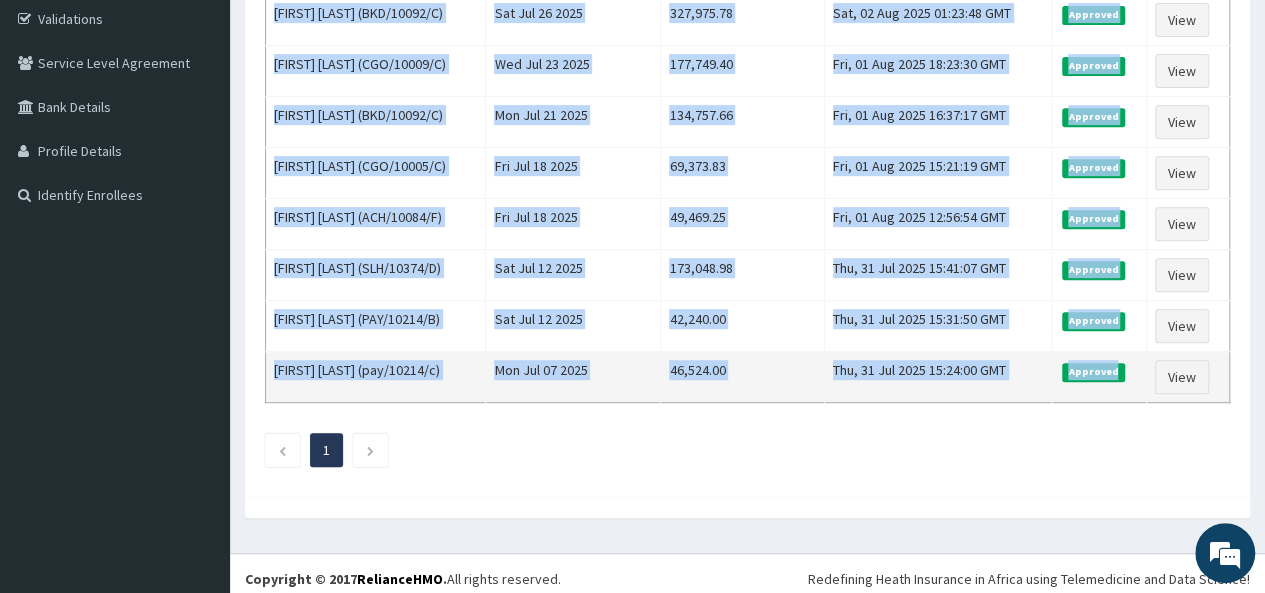 drag, startPoint x: 277, startPoint y: 168, endPoint x: 1139, endPoint y: 374, distance: 886.2731 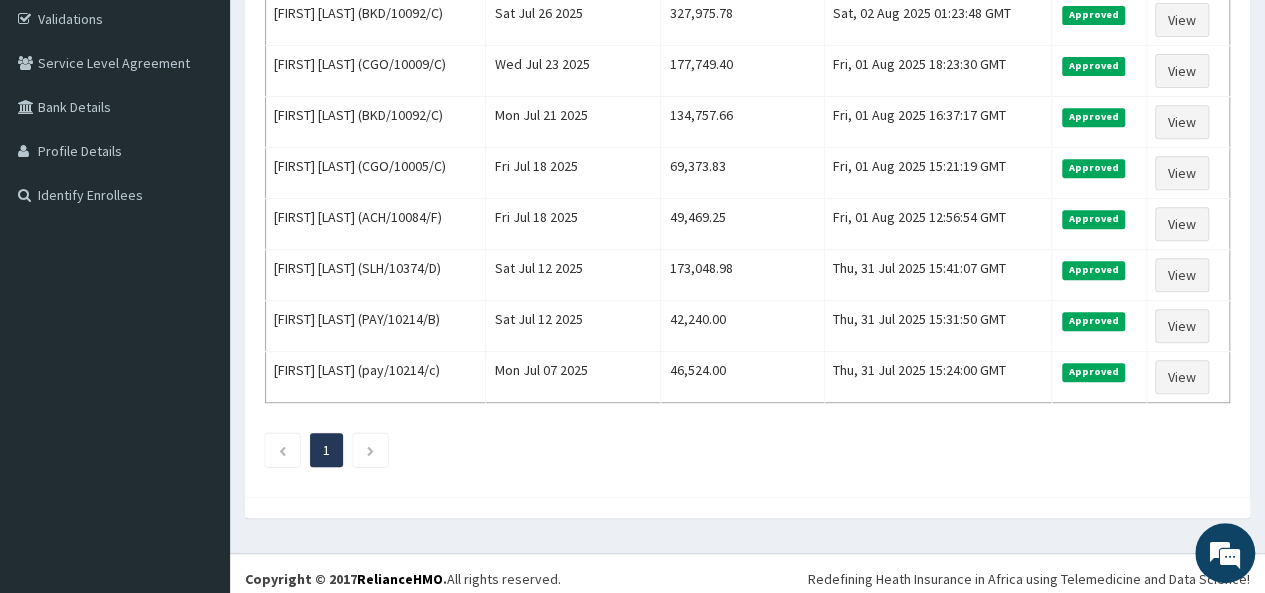 drag, startPoint x: 1259, startPoint y: 331, endPoint x: 1272, endPoint y: 281, distance: 51.662365 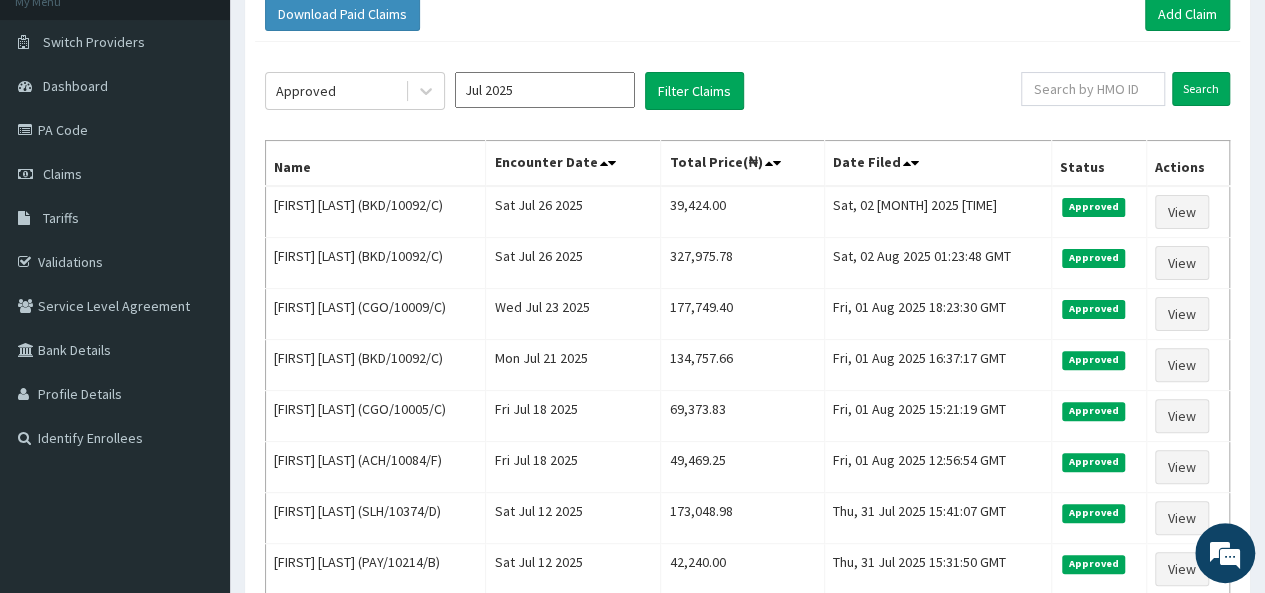 scroll, scrollTop: 19, scrollLeft: 0, axis: vertical 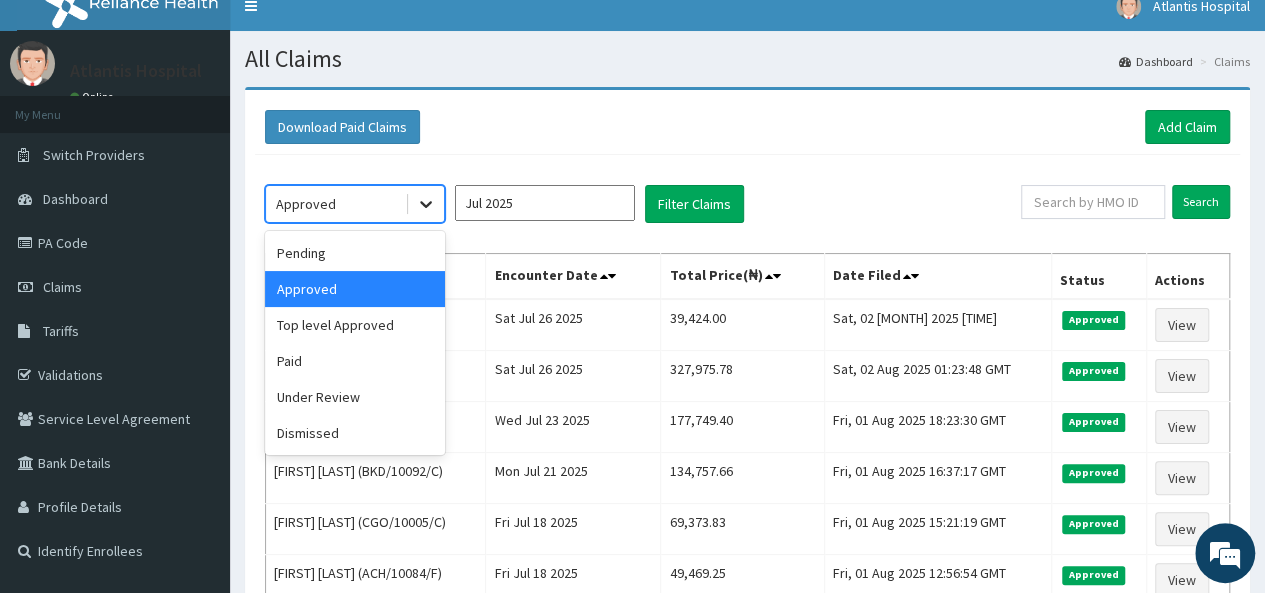 click at bounding box center [426, 204] 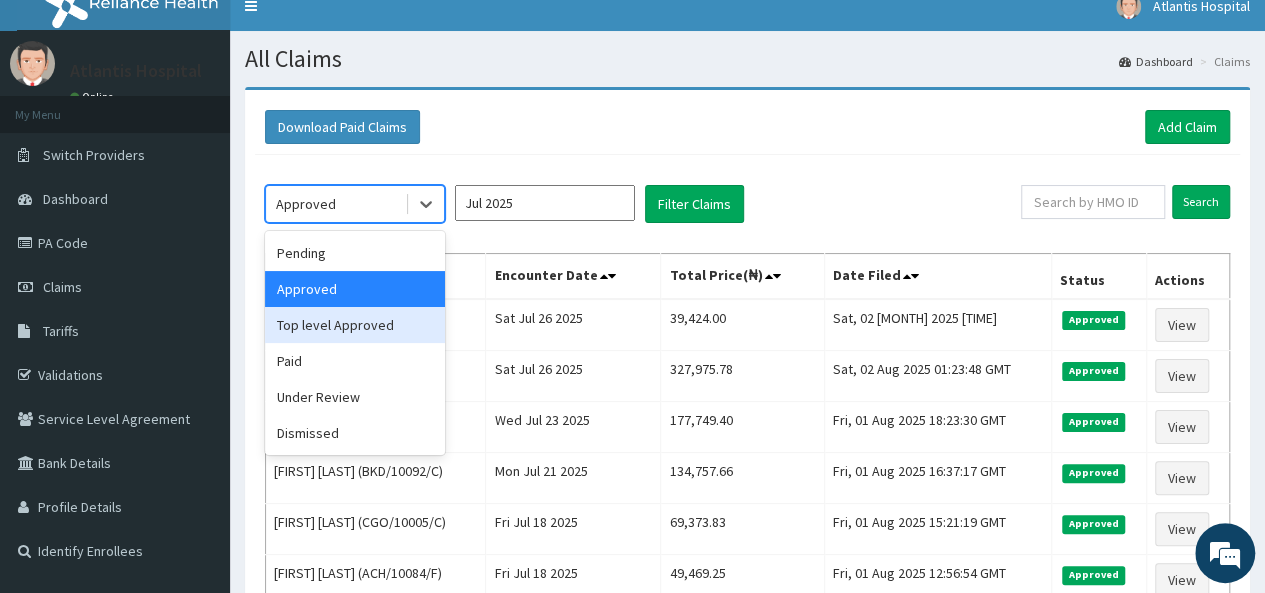 click on "Top level Approved" at bounding box center (355, 325) 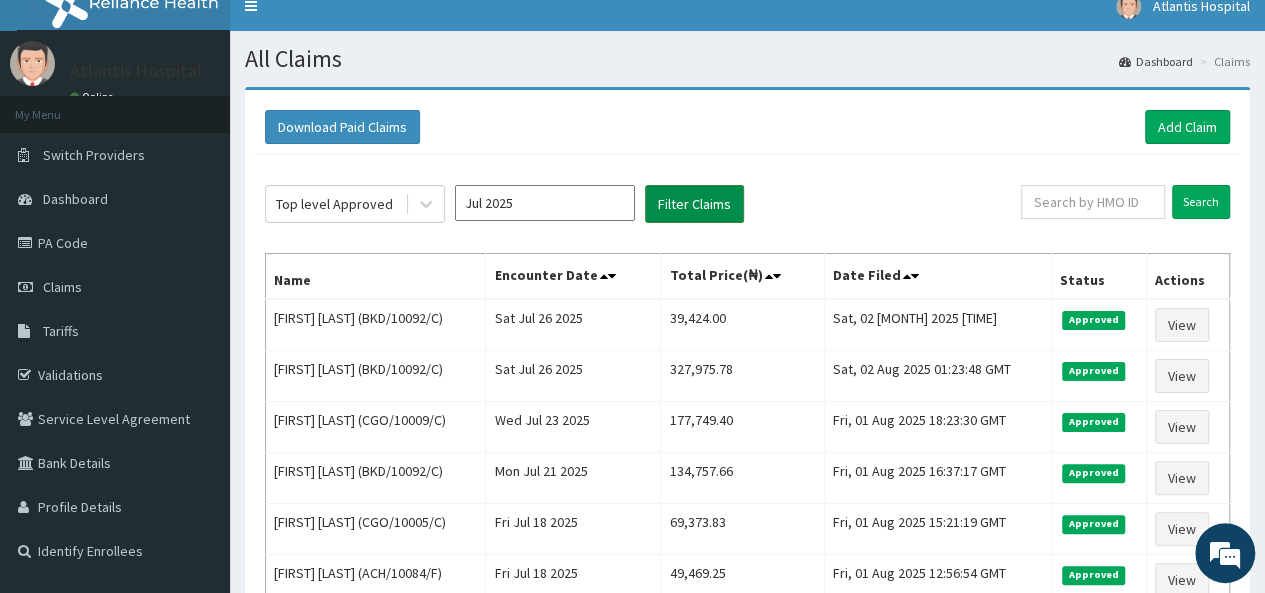 click on "Filter Claims" at bounding box center [694, 204] 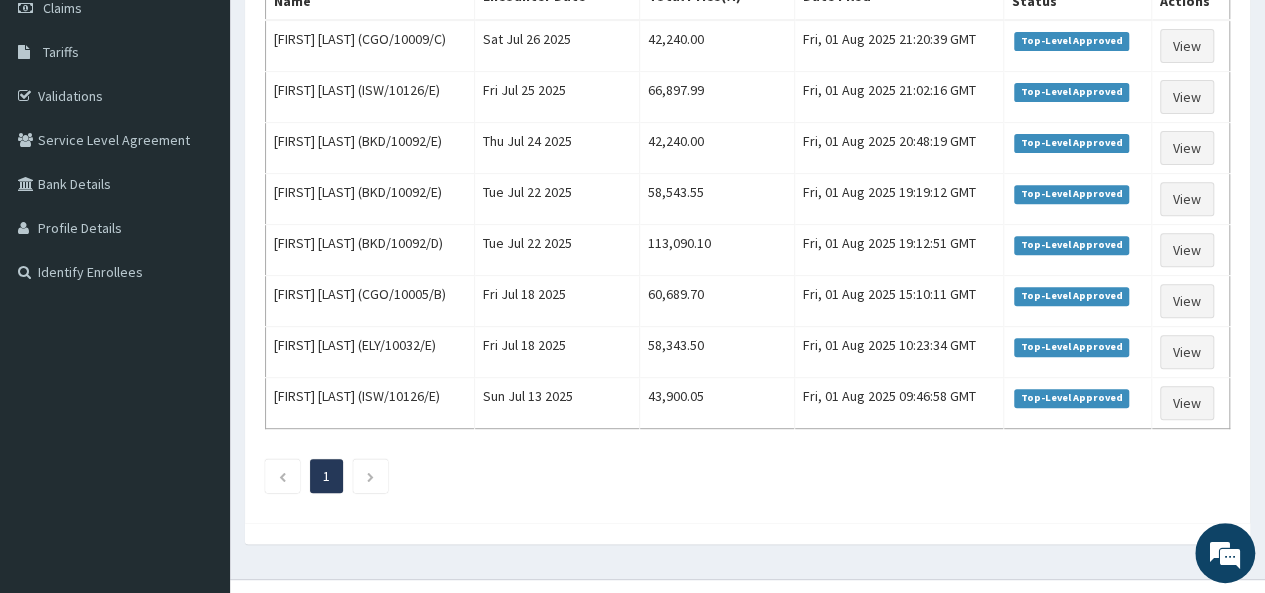 scroll, scrollTop: 325, scrollLeft: 0, axis: vertical 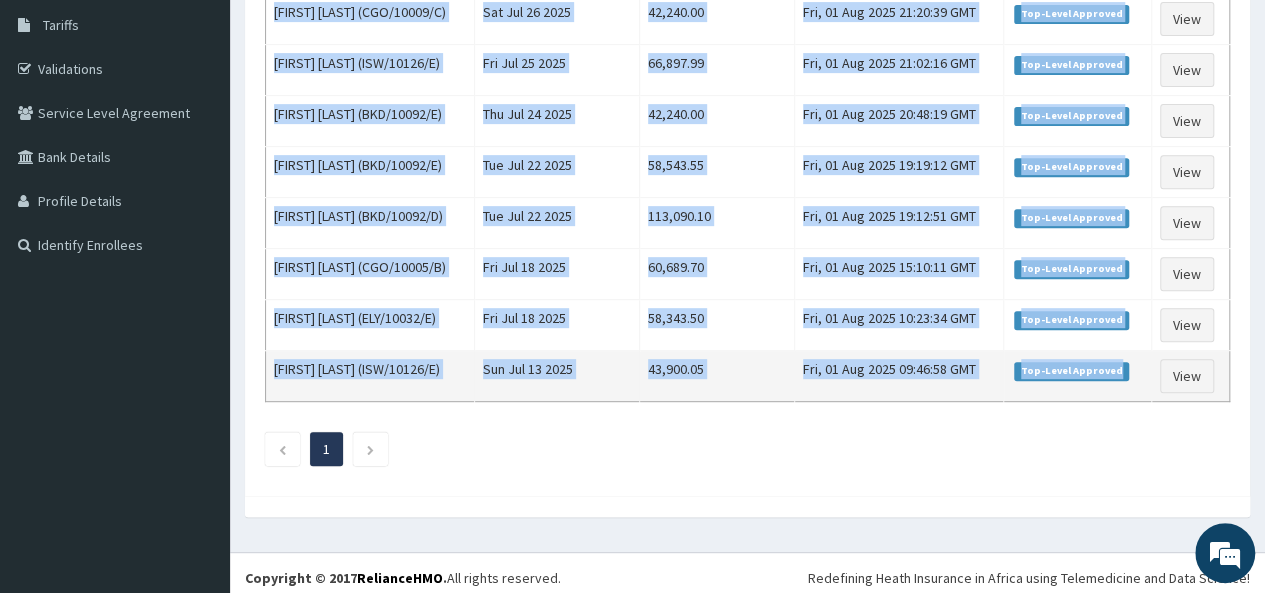 drag, startPoint x: 276, startPoint y: 322, endPoint x: 1140, endPoint y: 380, distance: 865.9446 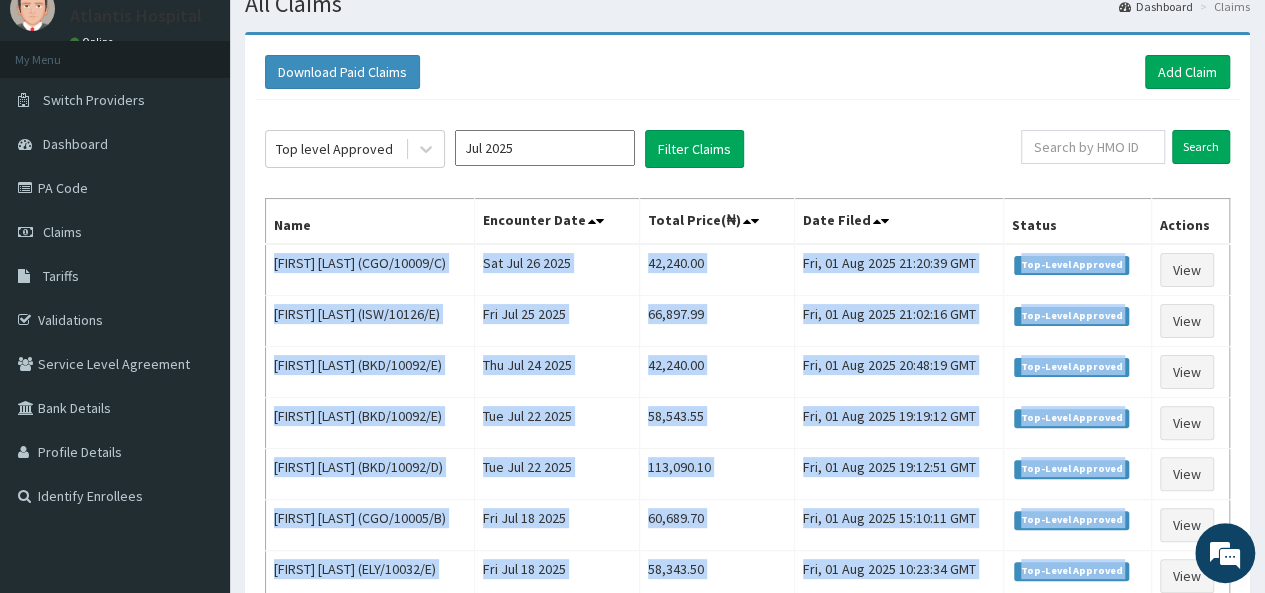 scroll, scrollTop: 0, scrollLeft: 0, axis: both 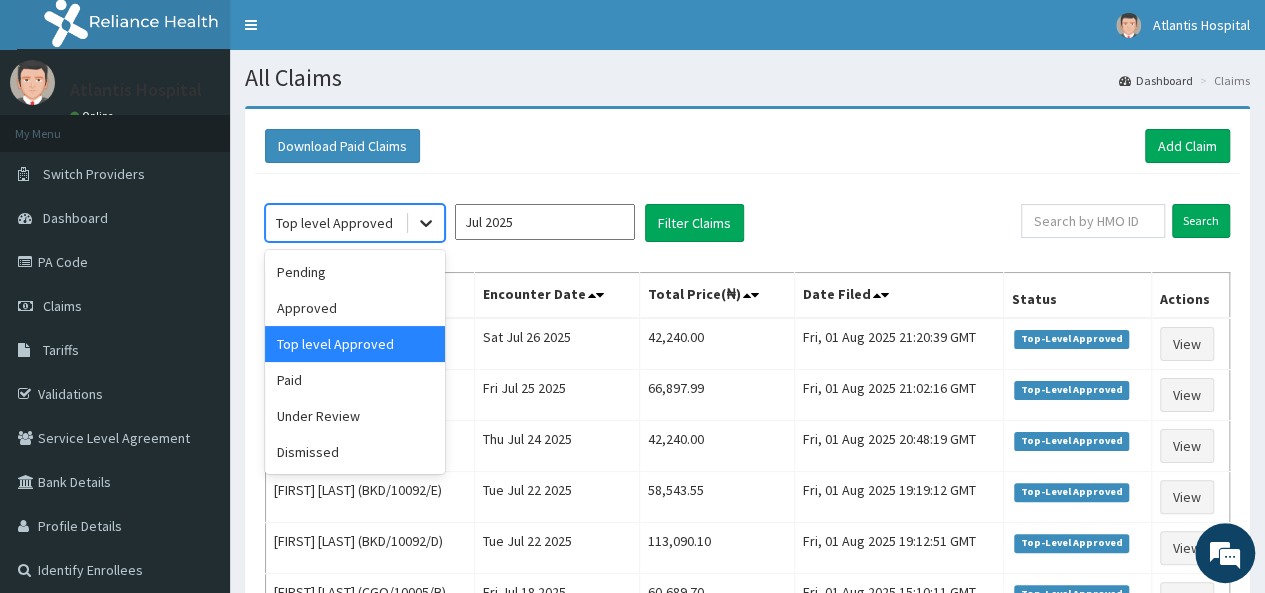 click 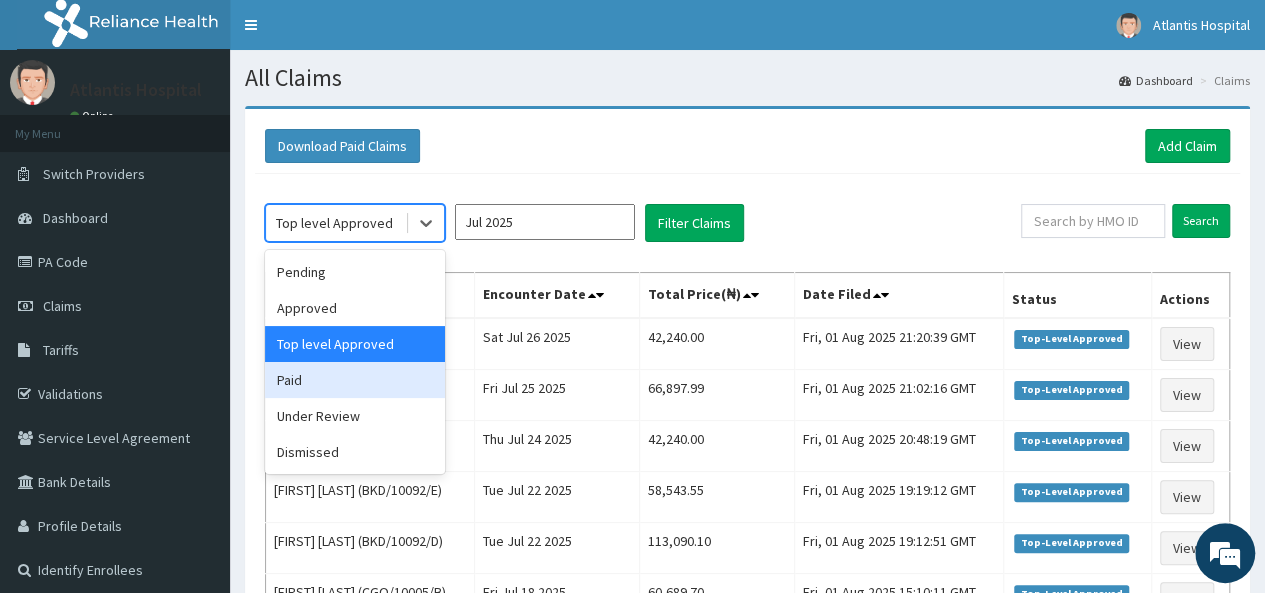 click on "Paid" at bounding box center [355, 380] 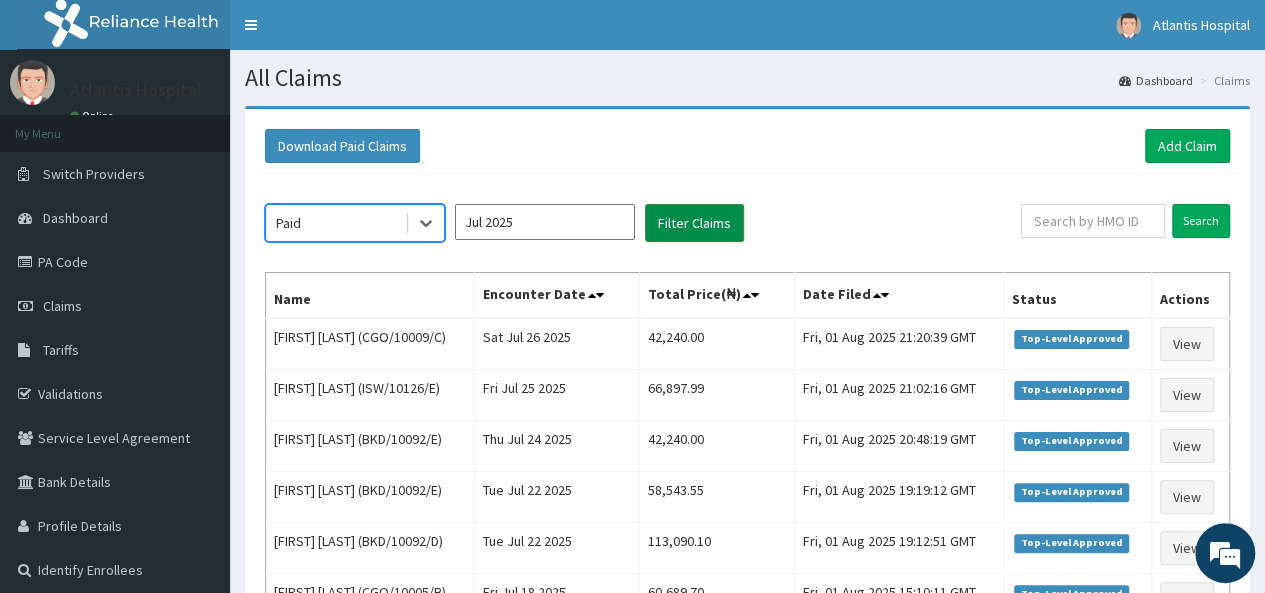 click on "Filter Claims" at bounding box center (694, 223) 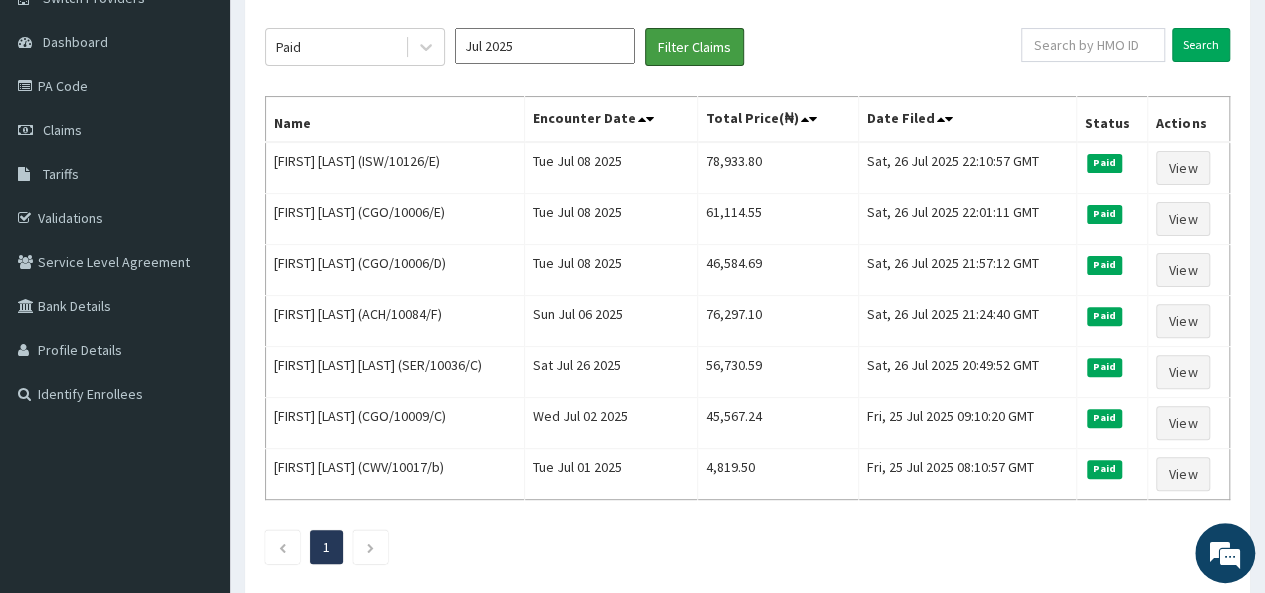 scroll, scrollTop: 178, scrollLeft: 0, axis: vertical 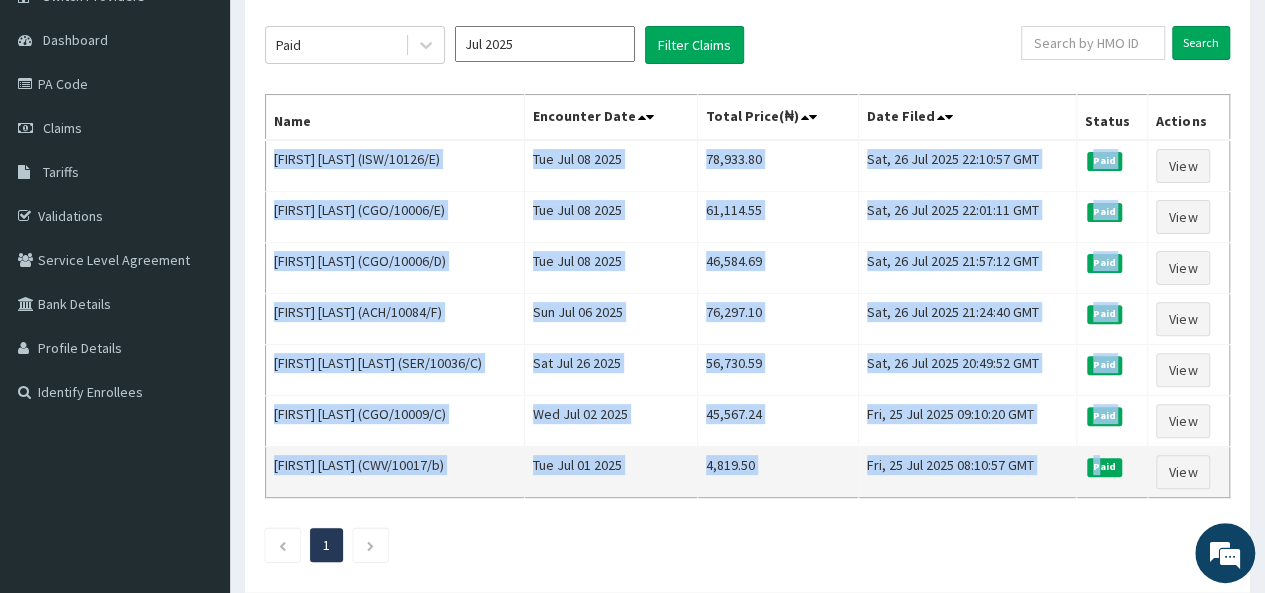 drag, startPoint x: 270, startPoint y: 161, endPoint x: 1119, endPoint y: 475, distance: 905.2055 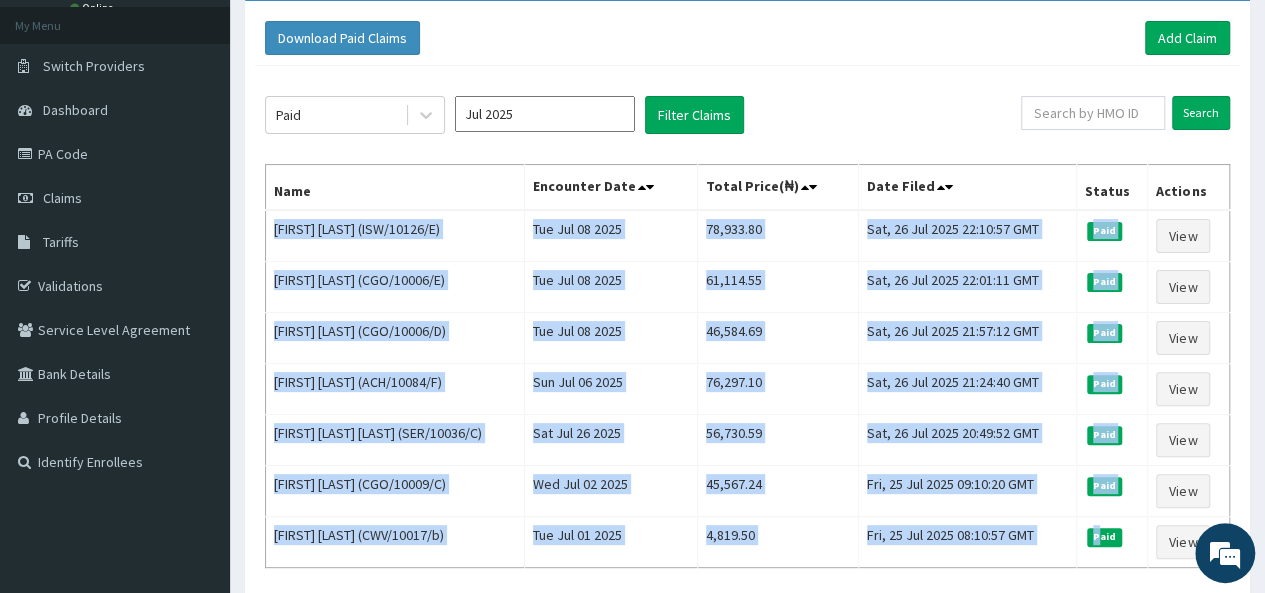 scroll, scrollTop: 72, scrollLeft: 0, axis: vertical 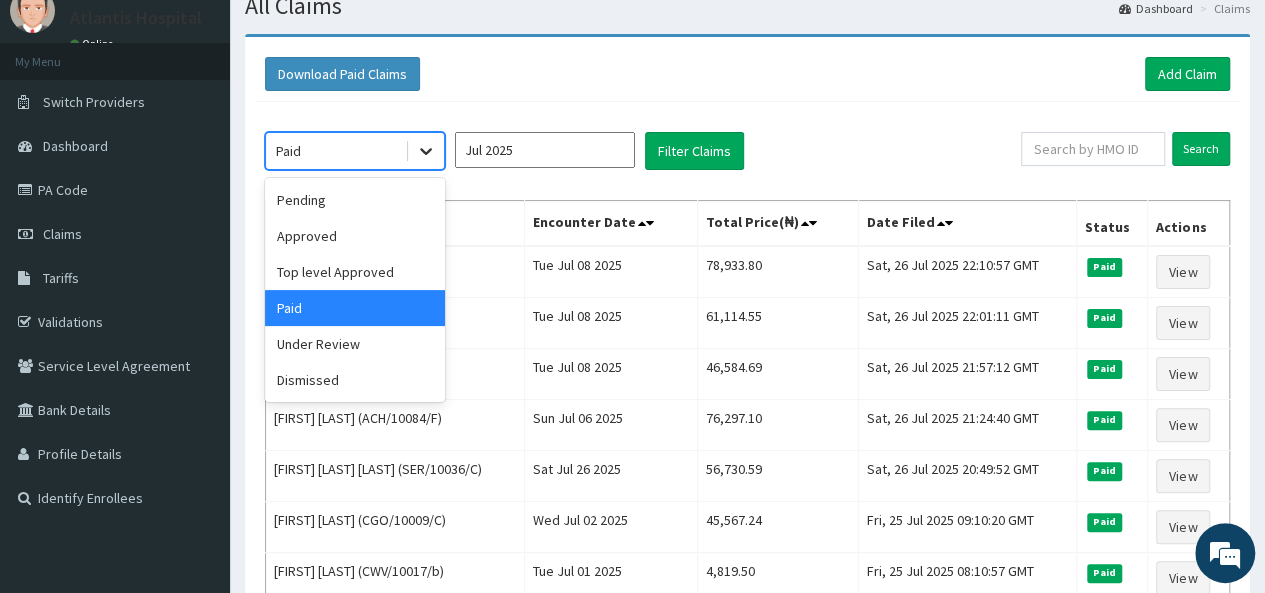 click 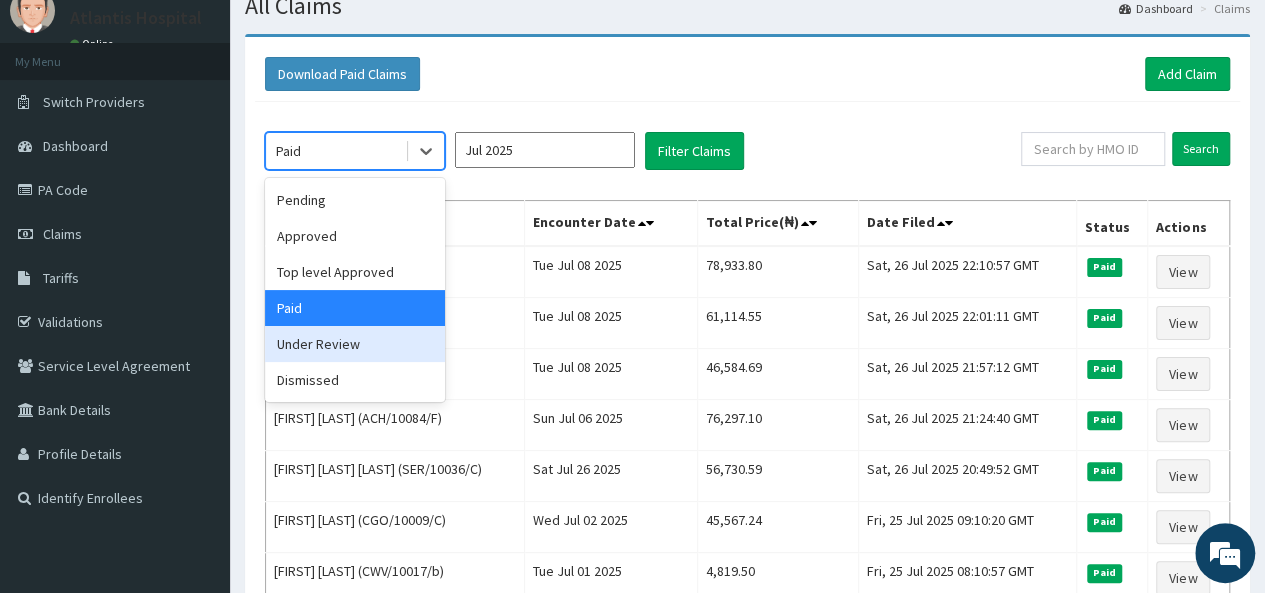 click on "Under Review" at bounding box center (355, 344) 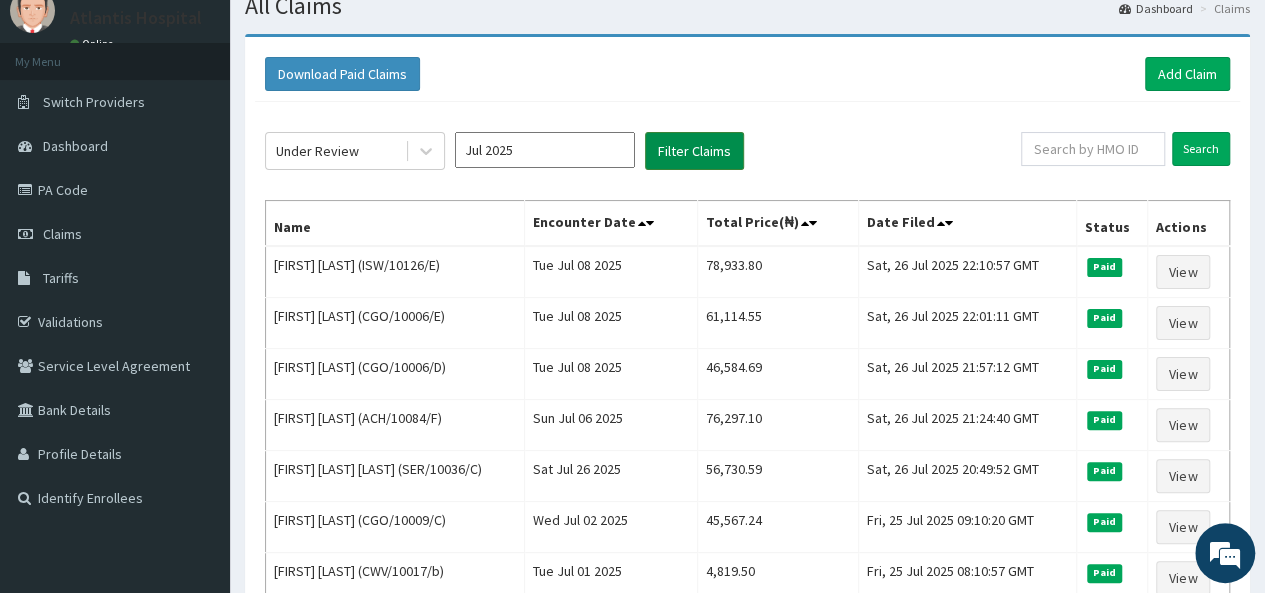 click on "Filter Claims" at bounding box center [694, 151] 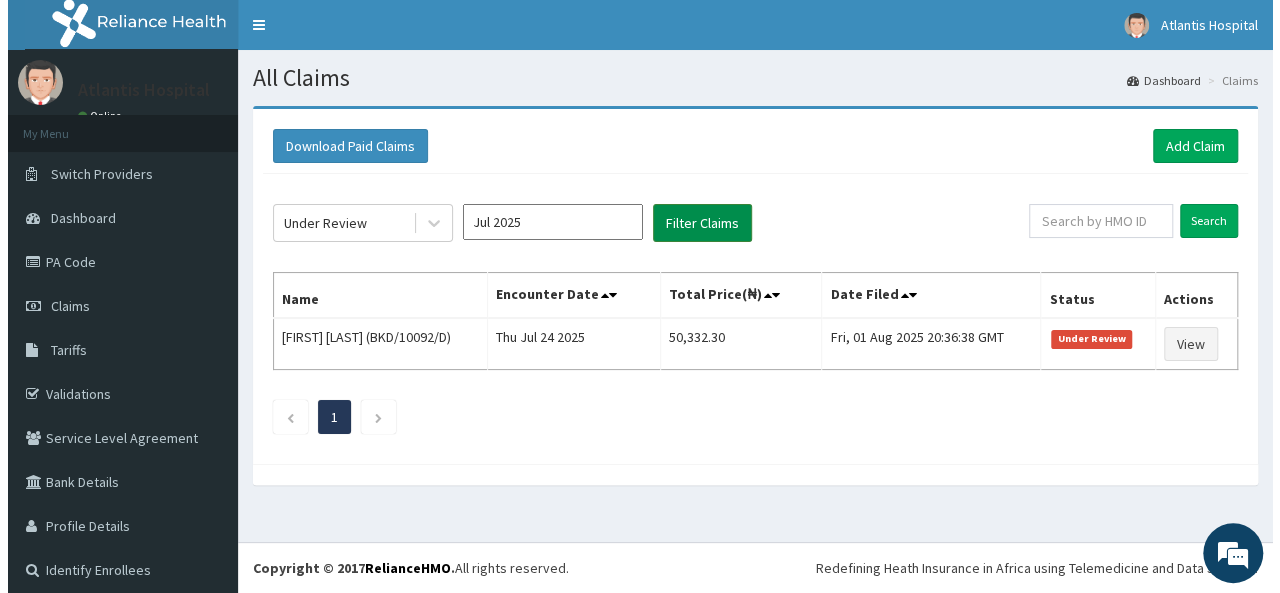 scroll, scrollTop: 0, scrollLeft: 0, axis: both 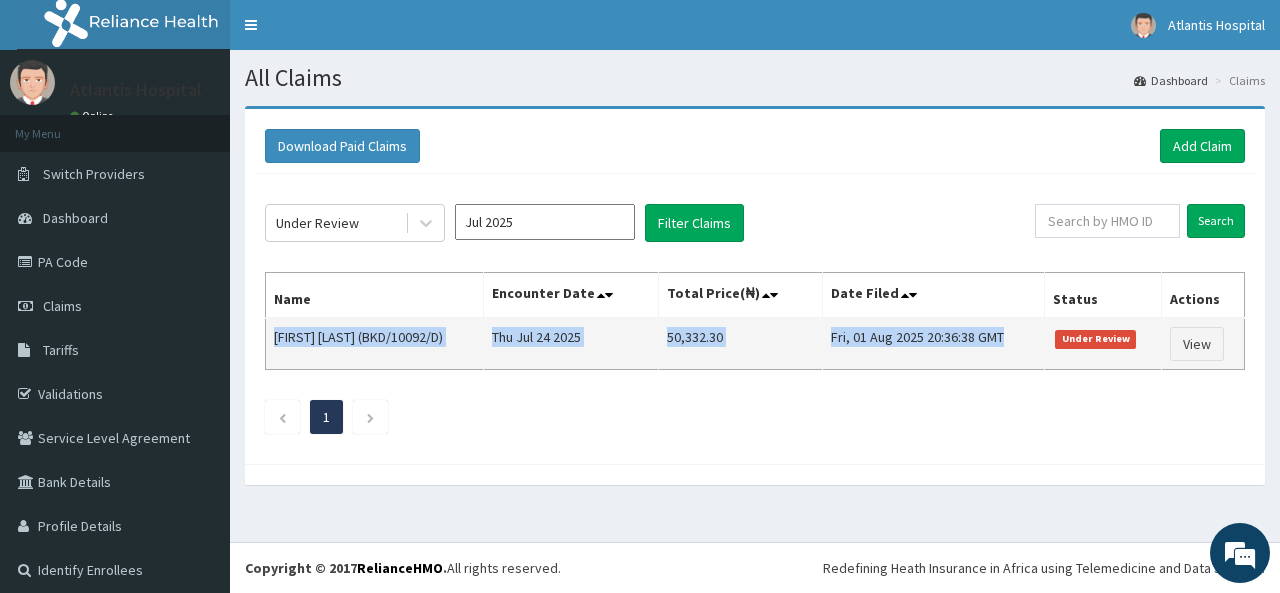 drag, startPoint x: 272, startPoint y: 332, endPoint x: 1020, endPoint y: 359, distance: 748.4871 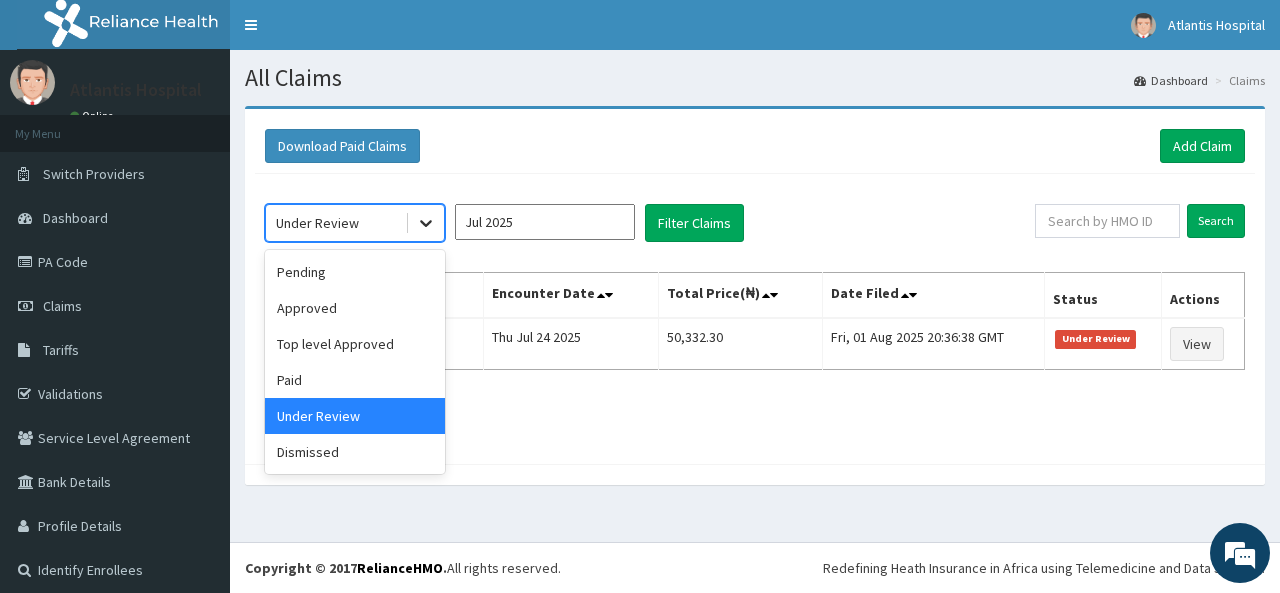 click 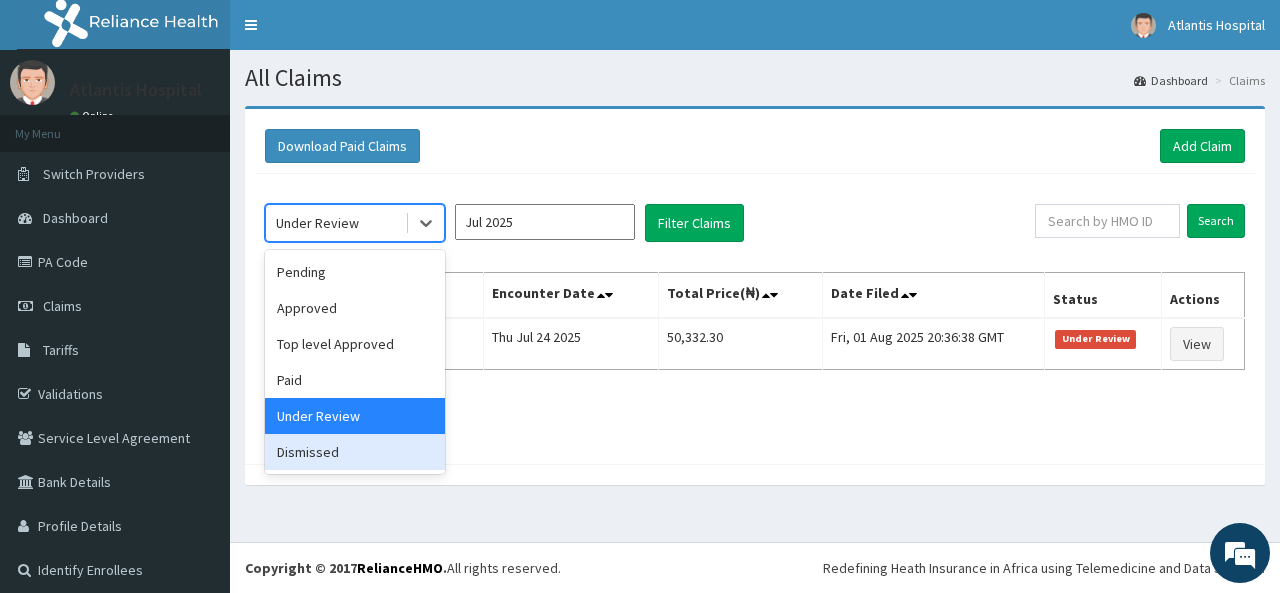 click on "Dismissed" at bounding box center (355, 452) 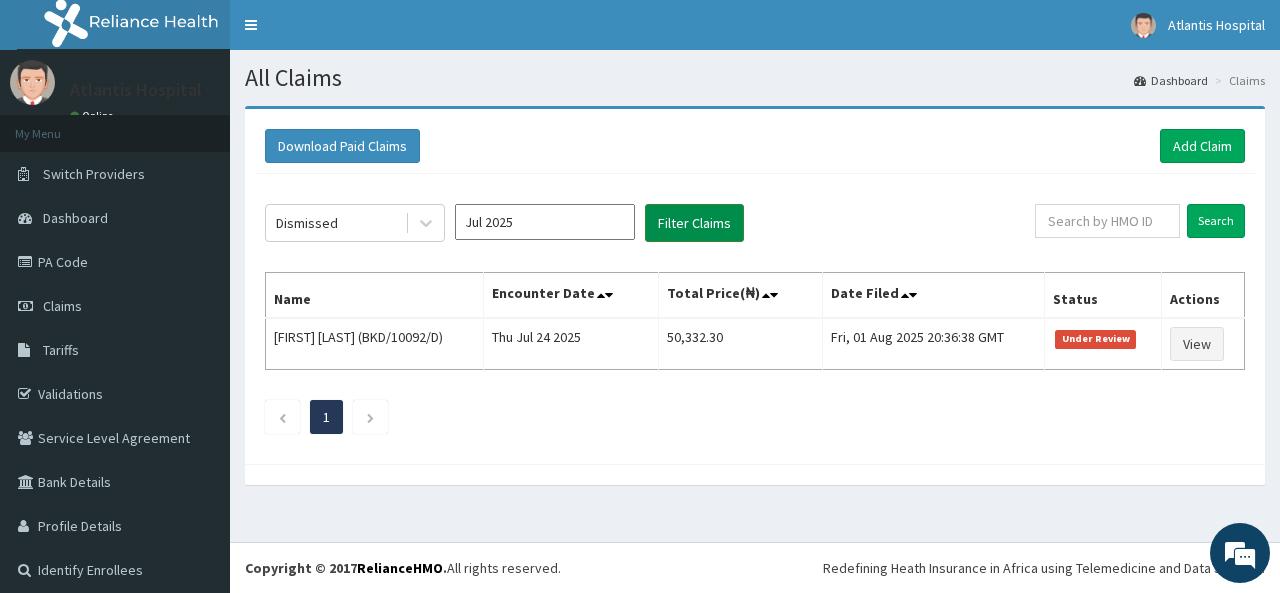 click on "Filter Claims" at bounding box center [694, 223] 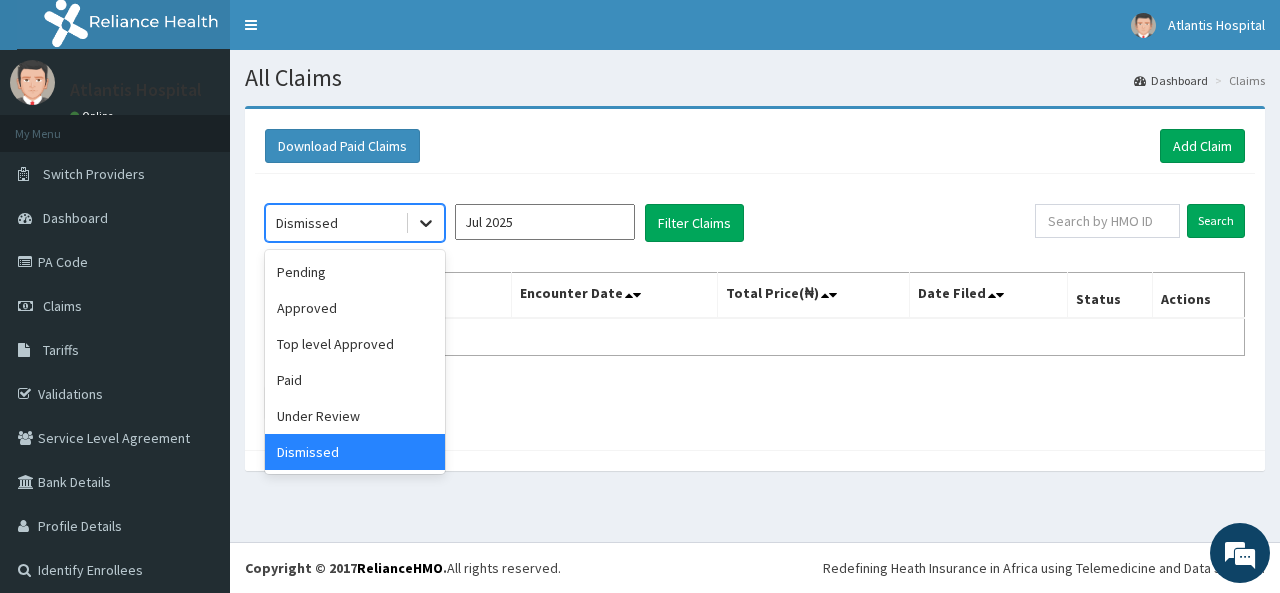 click 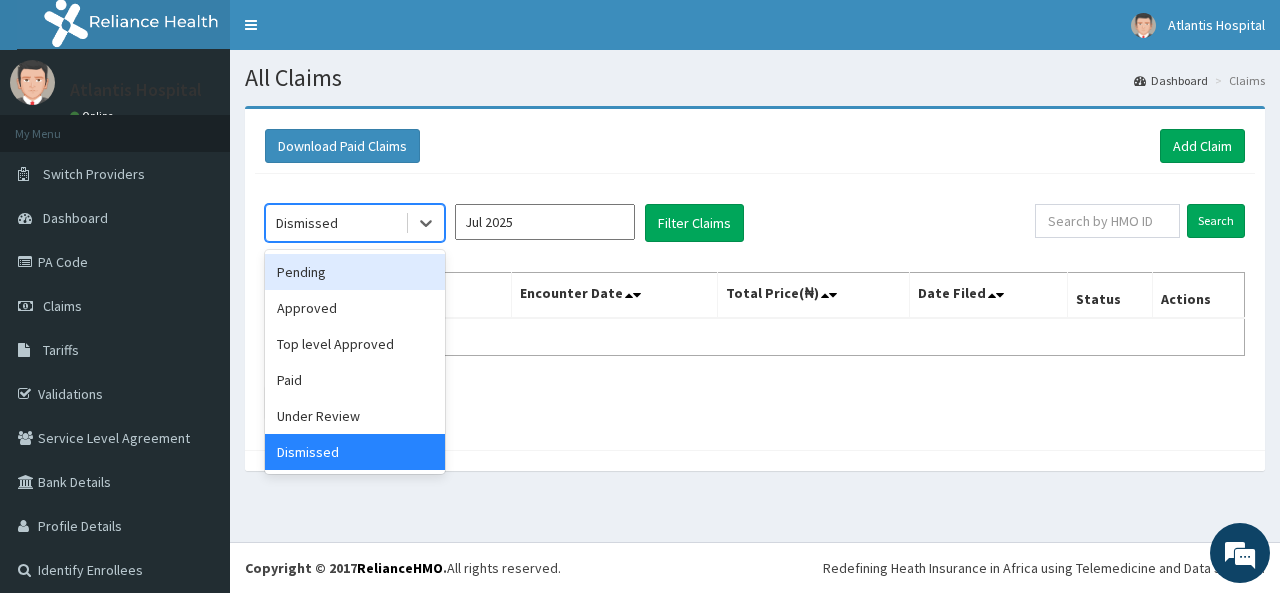 click on "Pending" at bounding box center [355, 272] 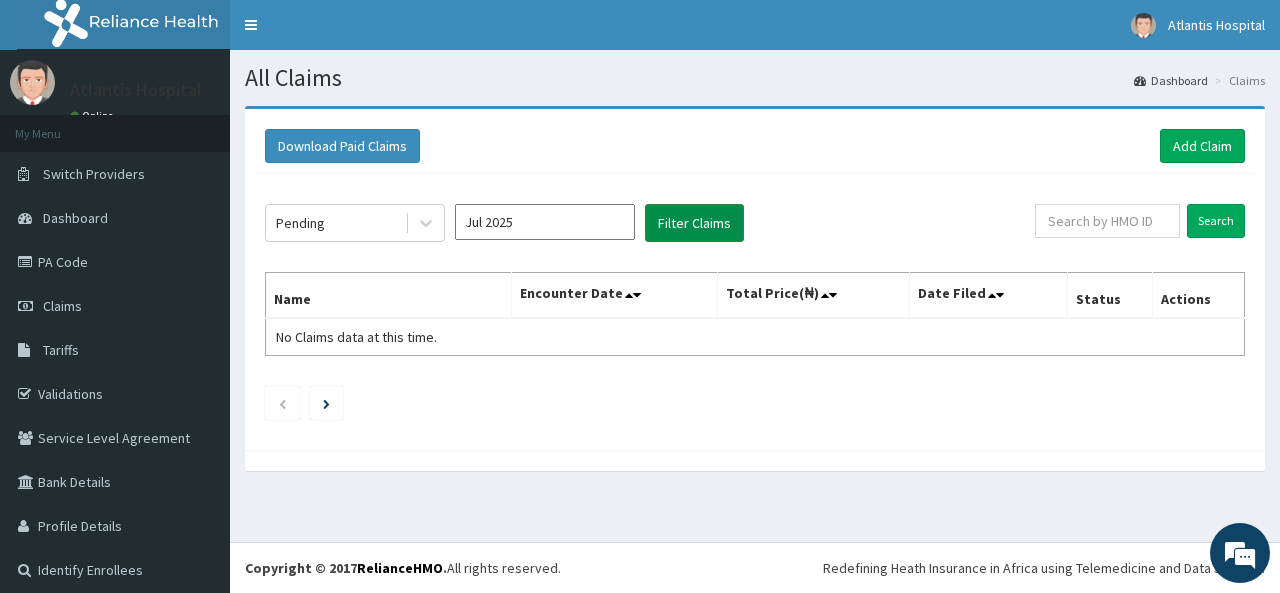 click on "Filter Claims" at bounding box center (694, 223) 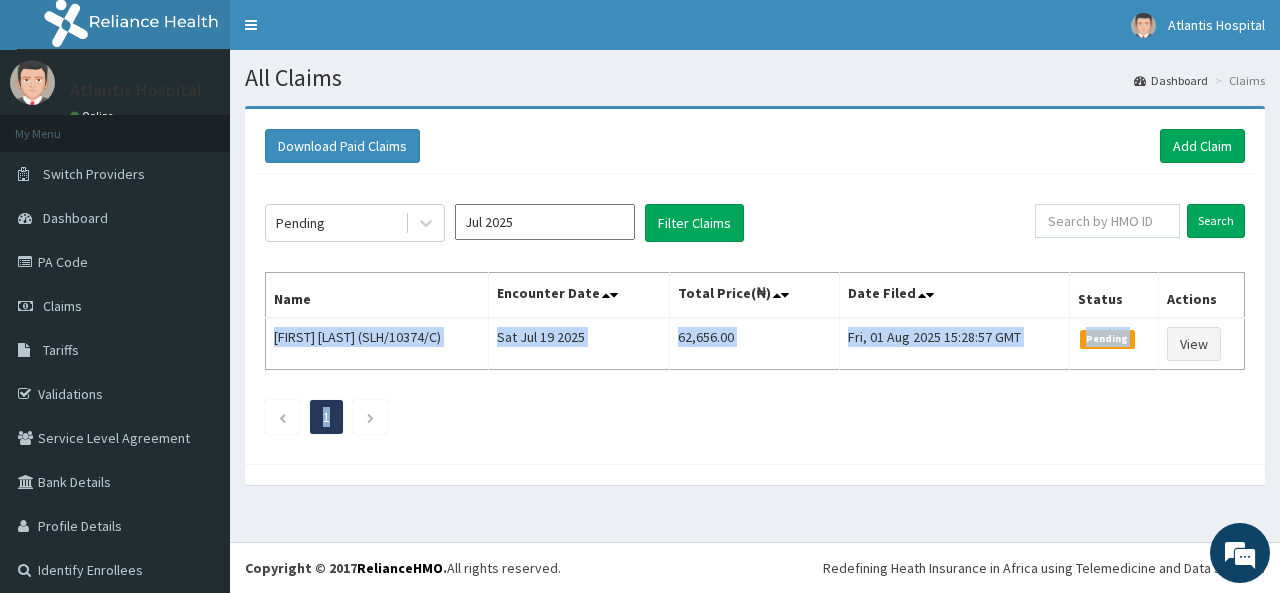 drag, startPoint x: 276, startPoint y: 341, endPoint x: 1027, endPoint y: 368, distance: 751.48517 